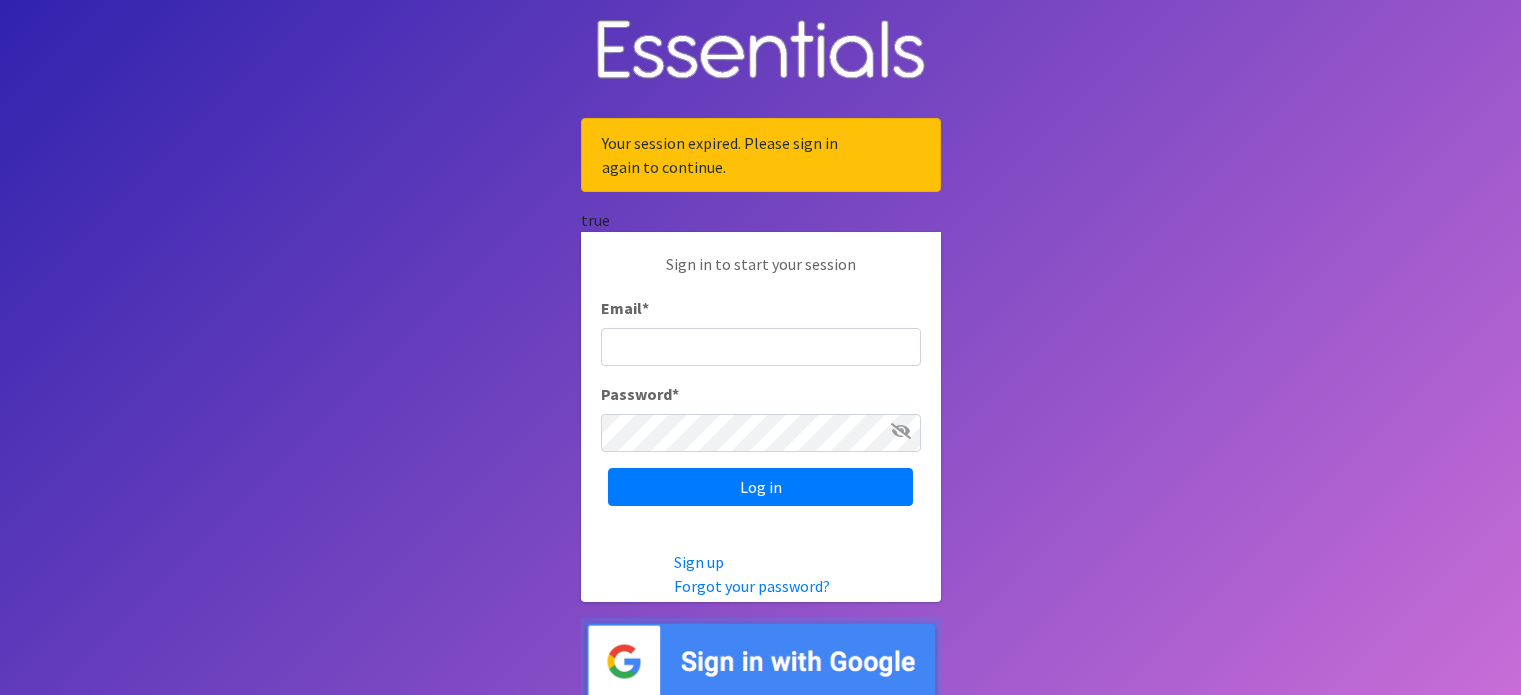 scroll, scrollTop: 0, scrollLeft: 0, axis: both 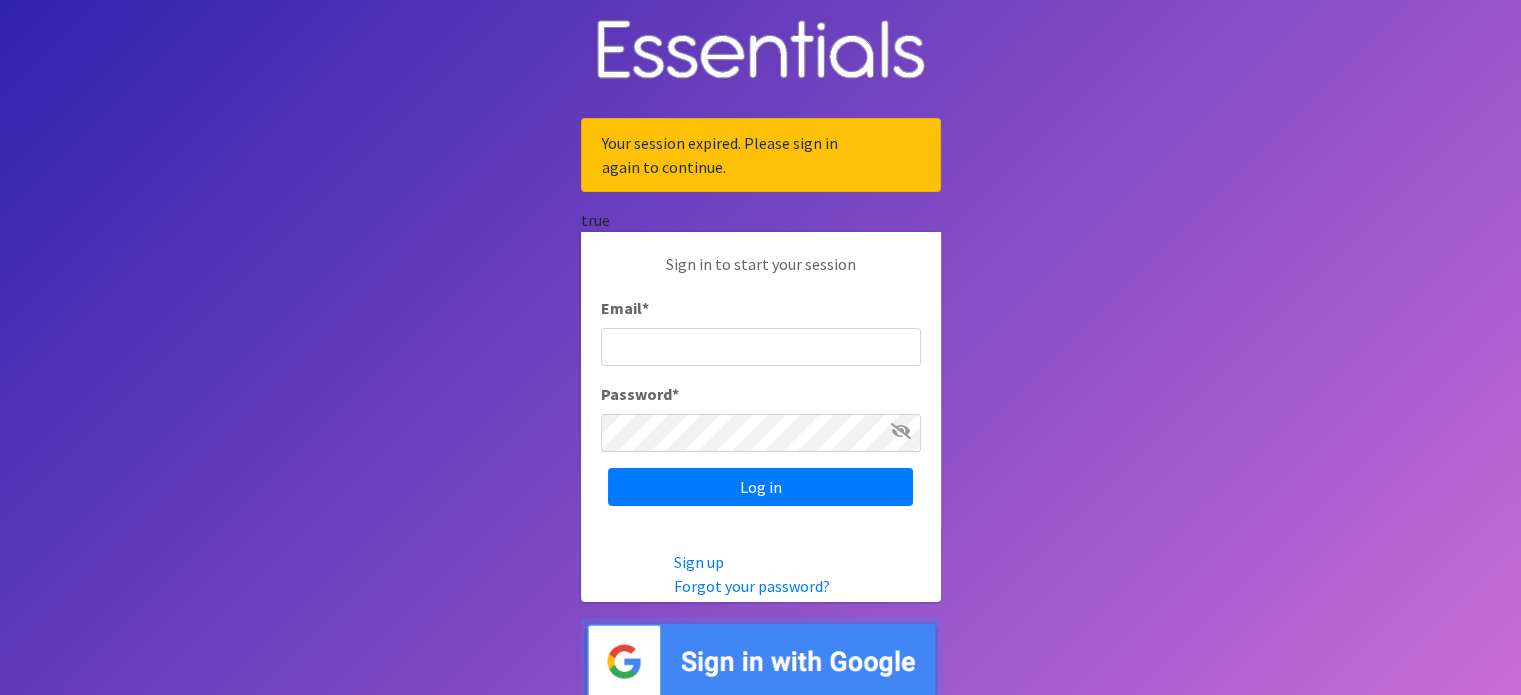 click on "Email  *" at bounding box center [761, 347] 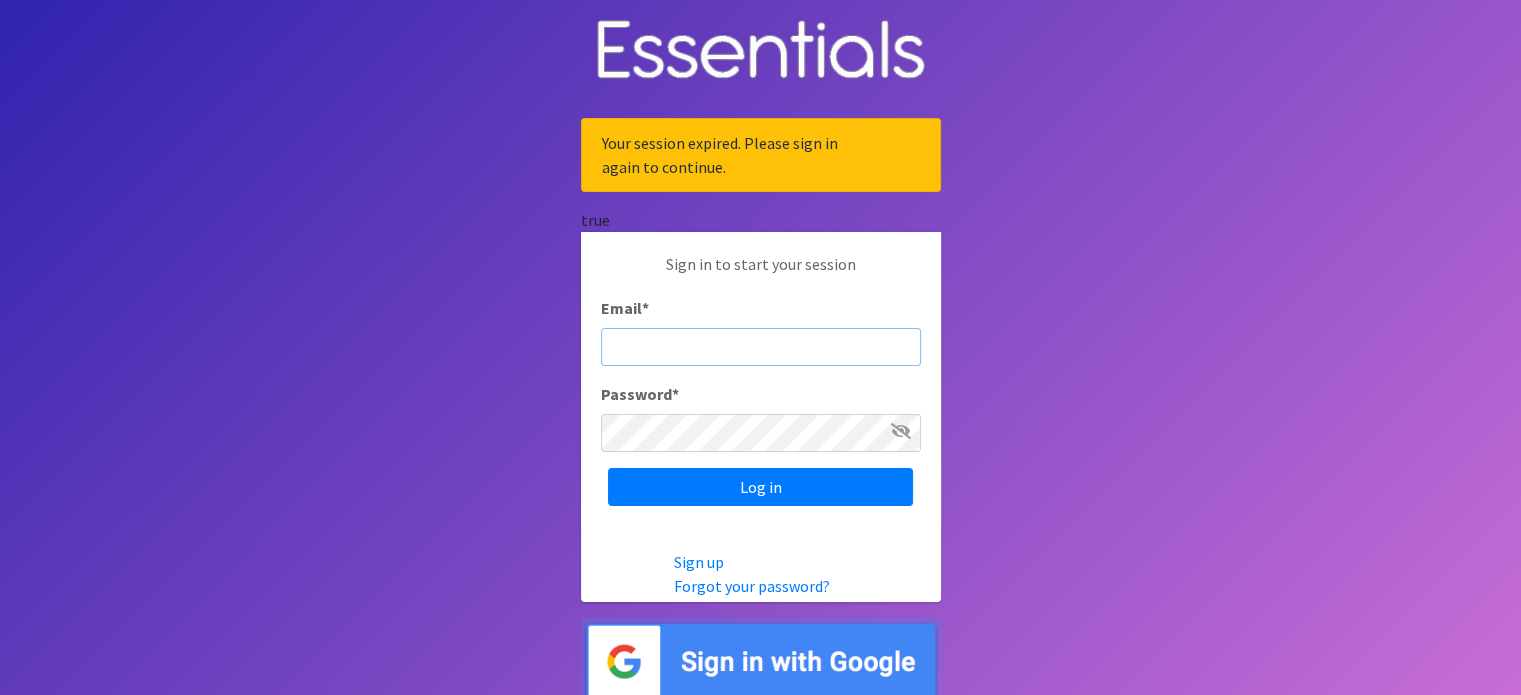 drag, startPoint x: 840, startPoint y: 349, endPoint x: 867, endPoint y: 353, distance: 27.294687 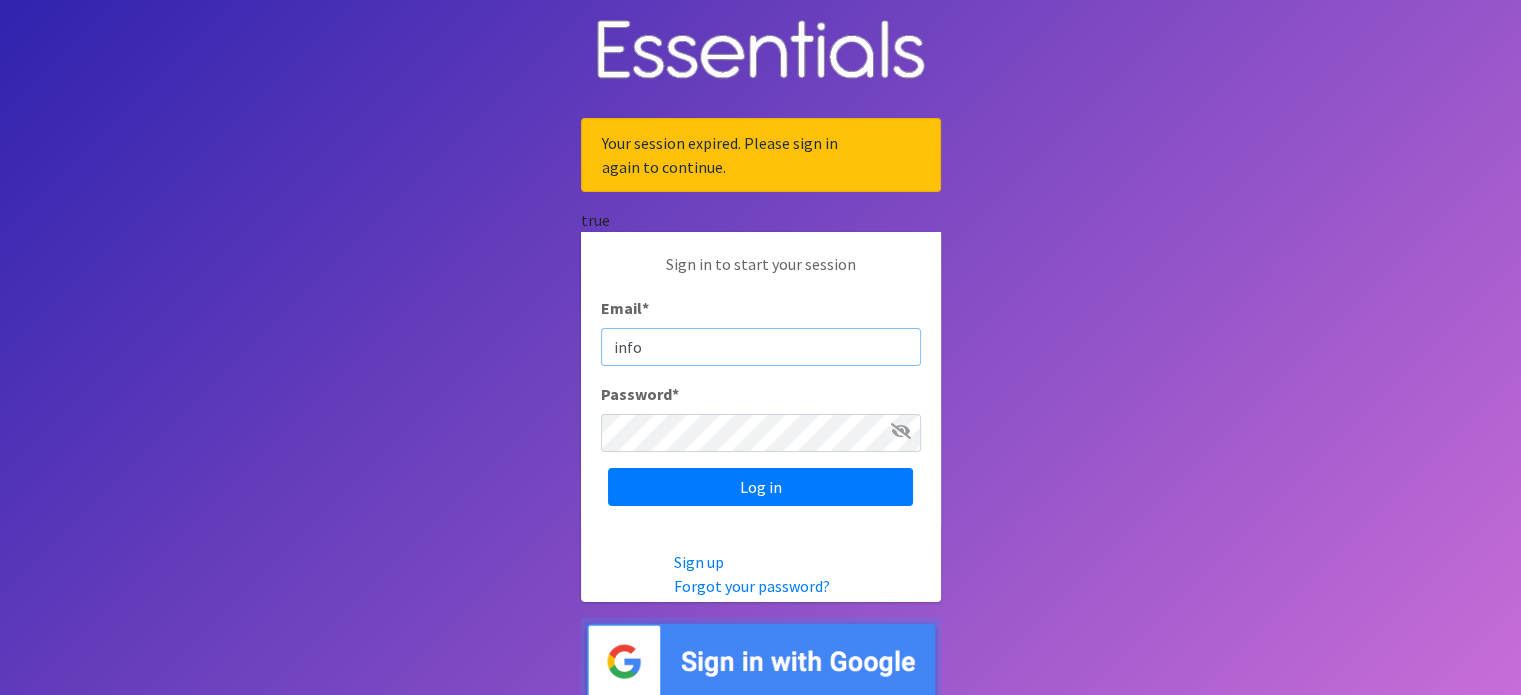 type on "[EMAIL]" 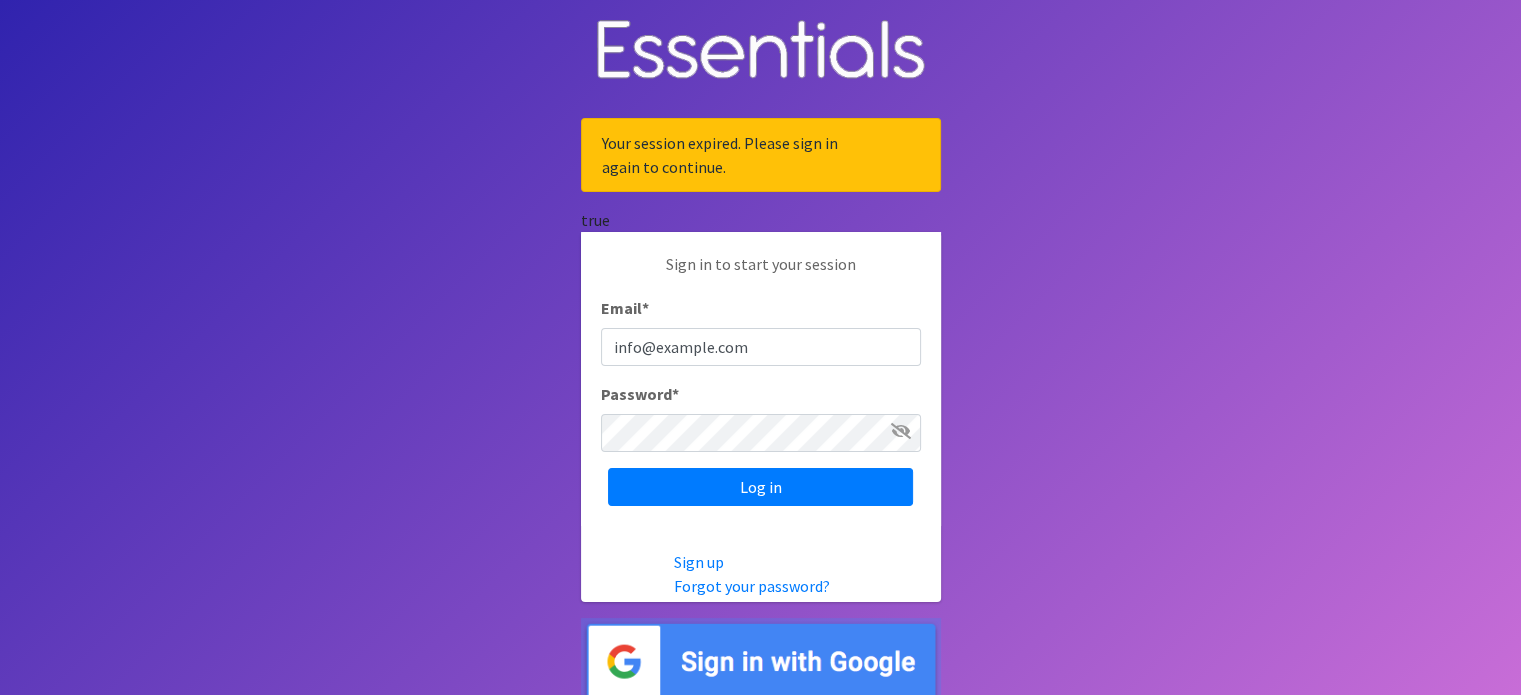 click at bounding box center (901, 431) 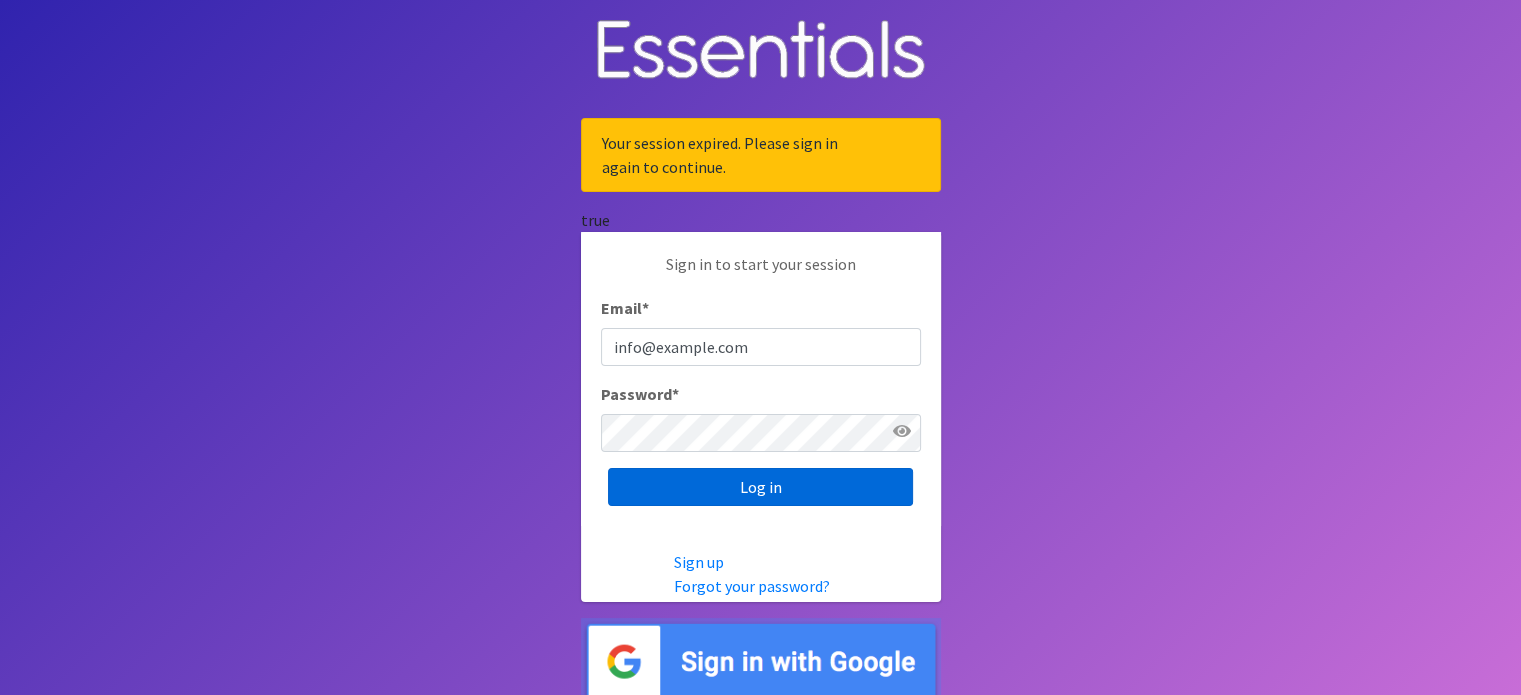 click on "Log in" at bounding box center (760, 487) 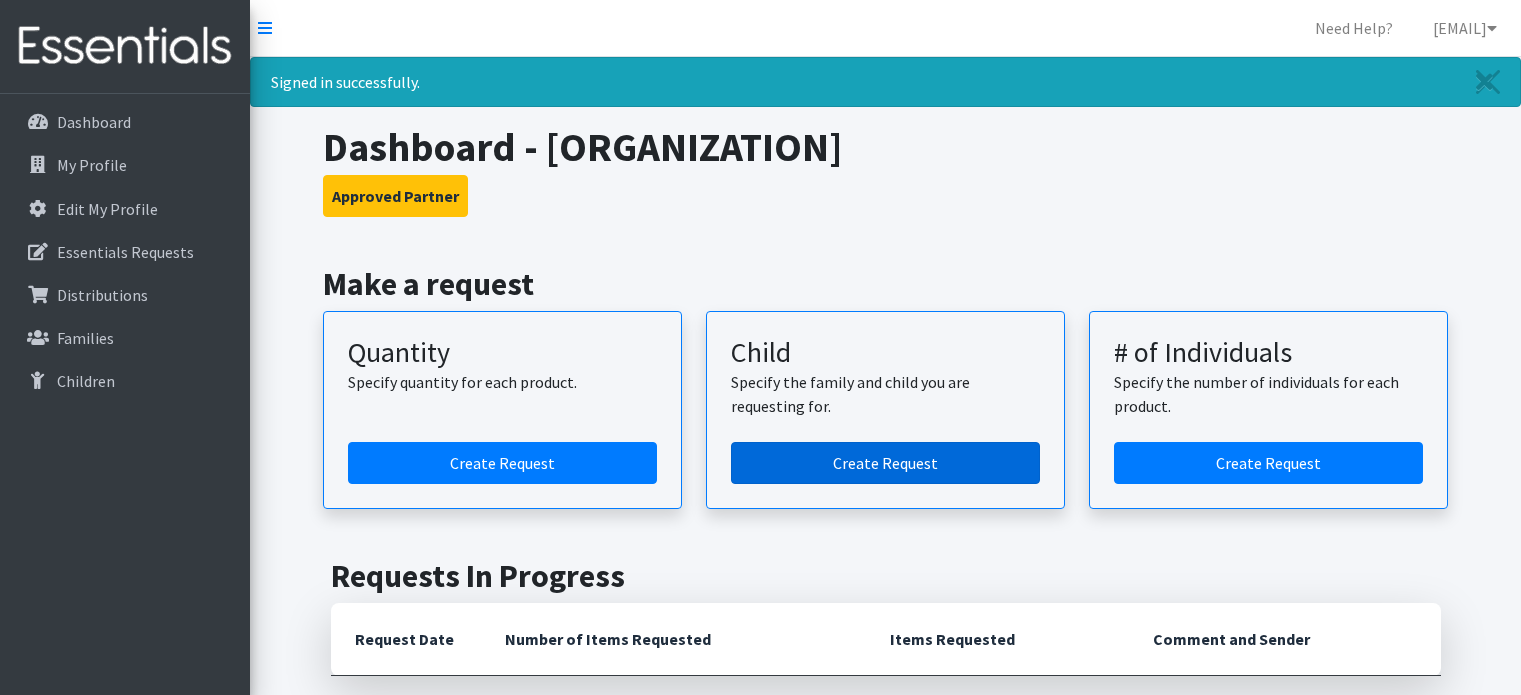 scroll, scrollTop: 0, scrollLeft: 0, axis: both 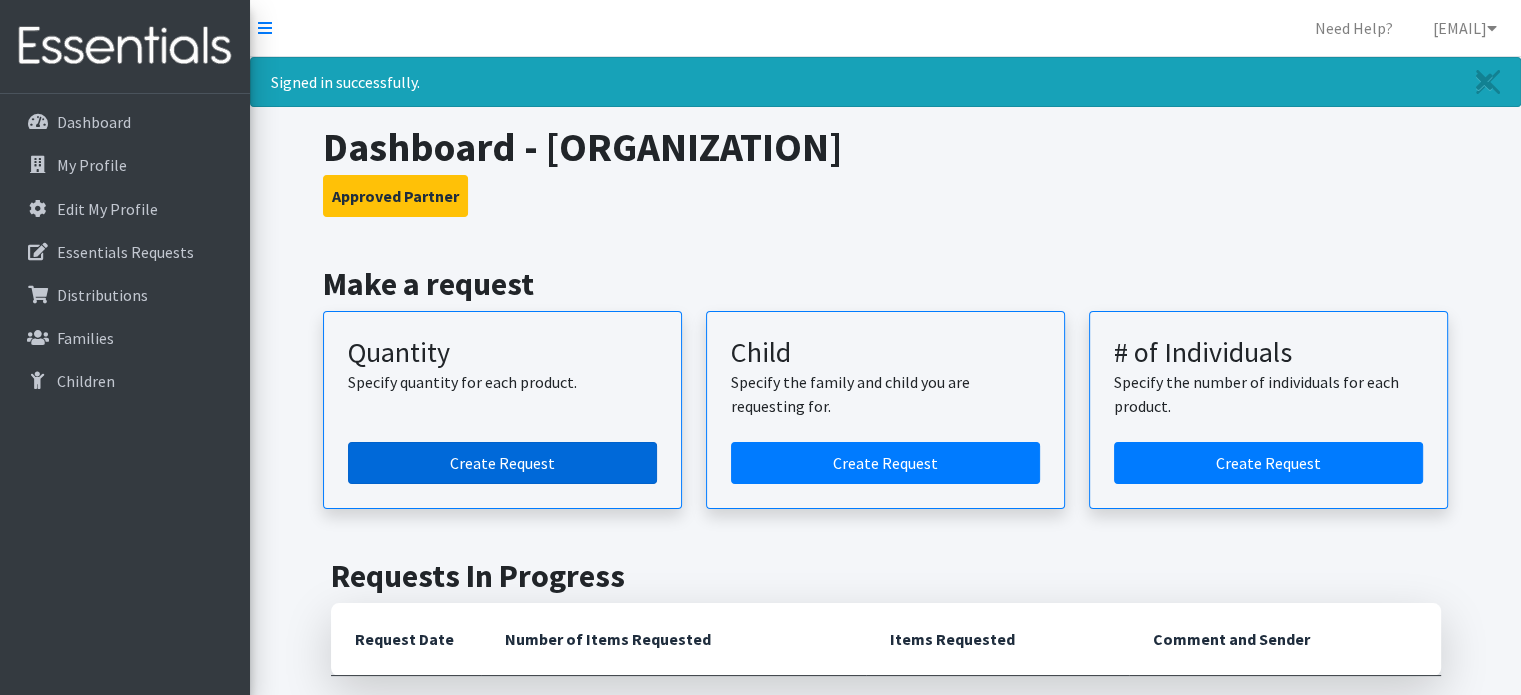 click on "Create Request" at bounding box center [502, 463] 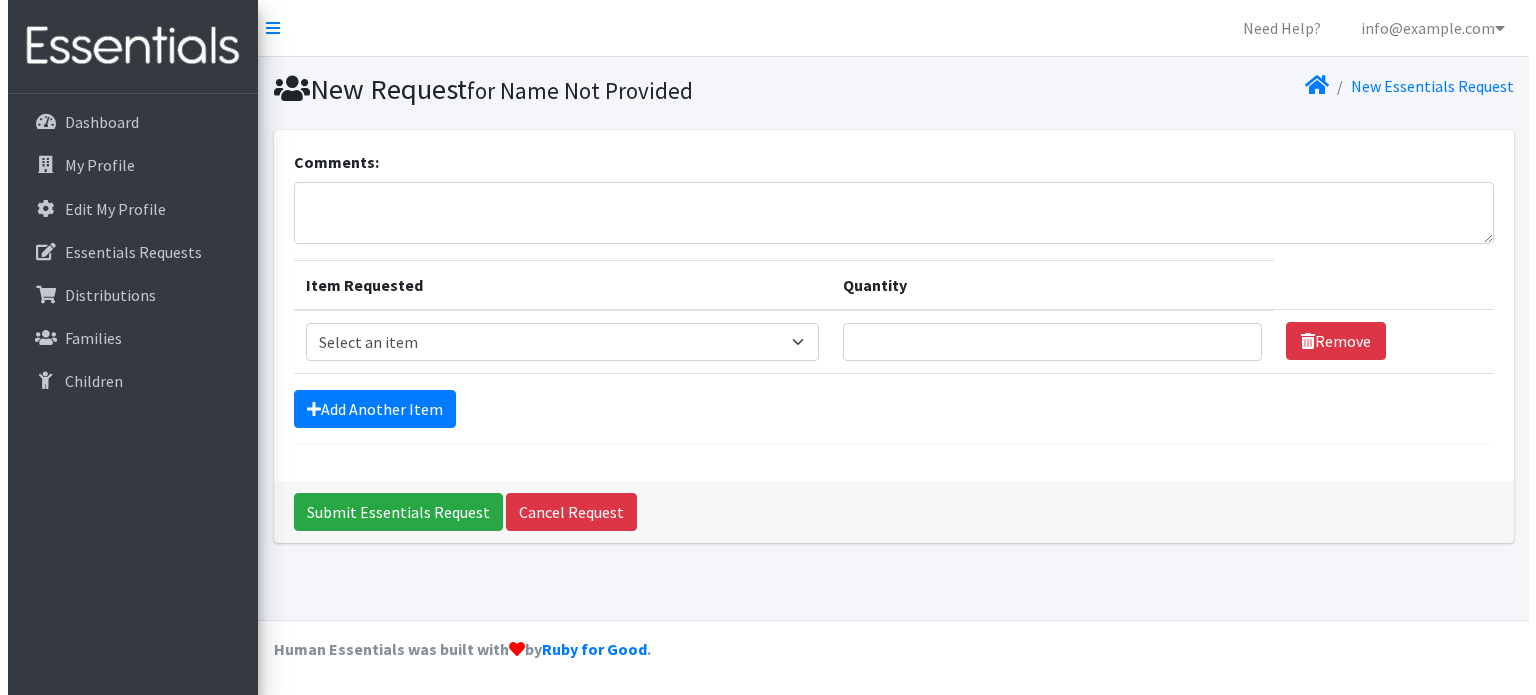 scroll, scrollTop: 0, scrollLeft: 0, axis: both 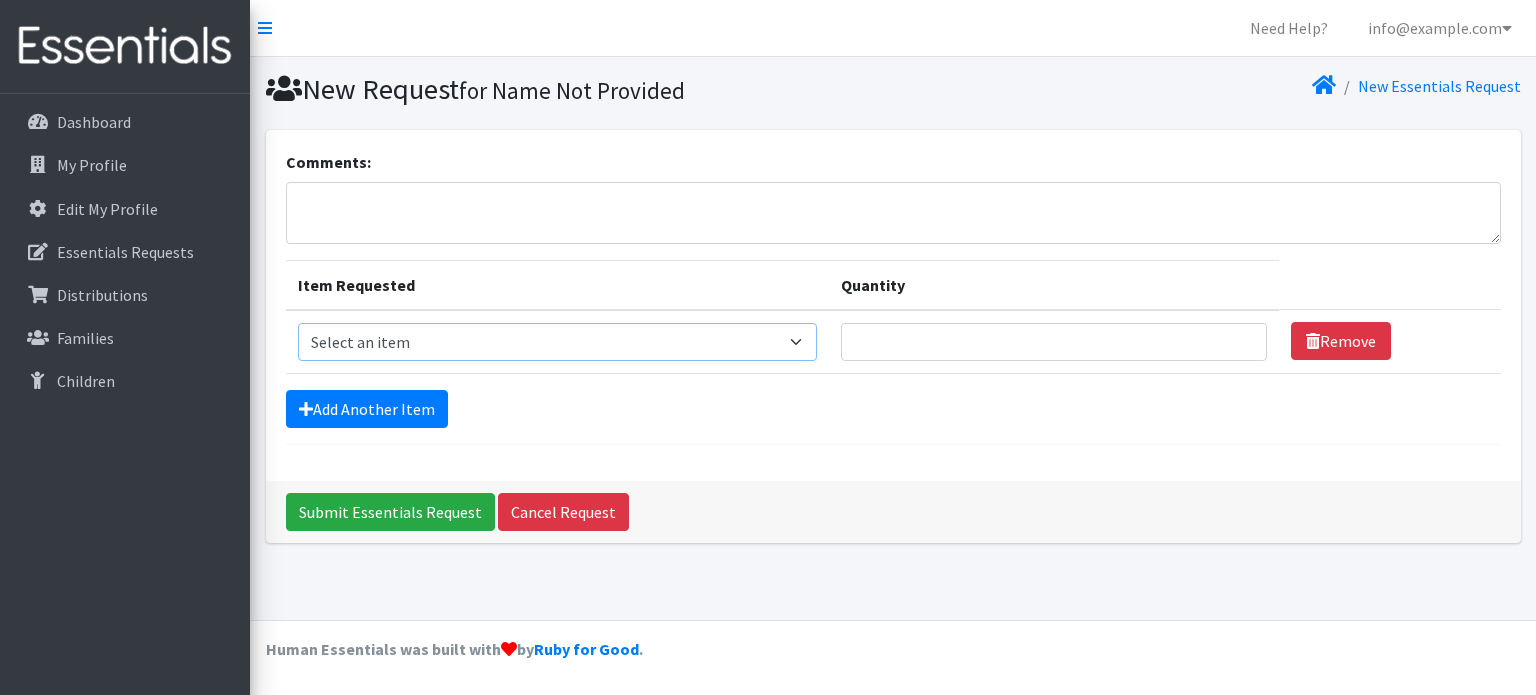 click on "Select an item
Baby Formula
Kids (Newborn)
Kids (Preemie)
Kids (Size 1)
Kids (Size 2)
Kids (Size 3)
Kids (Size 4)
Kids (Size 5)
Kids (Size 6)
Kids (Size 7)
Kids Swimmers
Kids Wipes (Baby) (# ofPacks)
Period Liners
Period Pads
Period Tampons
Toddler Goodnights L/XL (60-125 lbs)
Toddler Goodnights S/M (38-65 lbs)
Toddler Pull-Ups (2T-3T)
Toddler Pull-Ups (3T-4T)
Toddler Pull-Ups (4T-5T)" at bounding box center (558, 342) 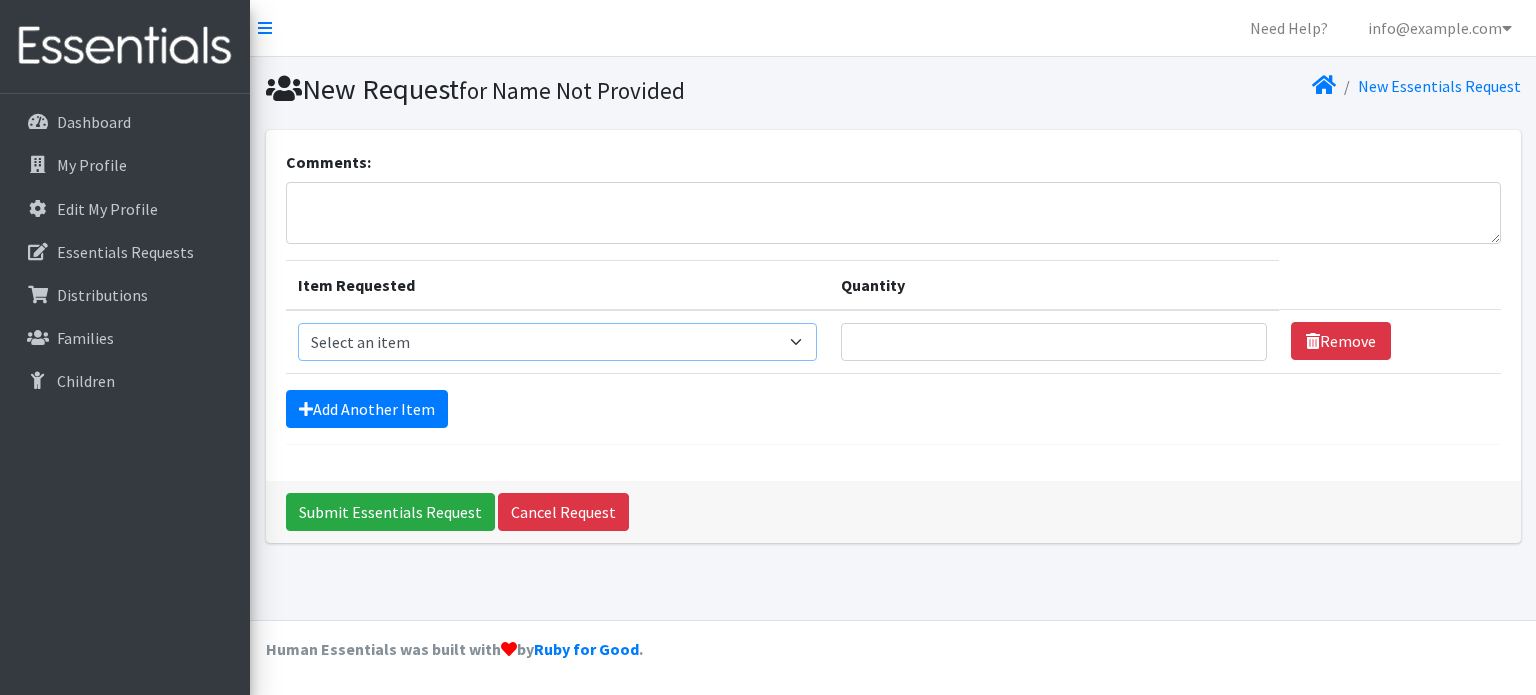 select on "451" 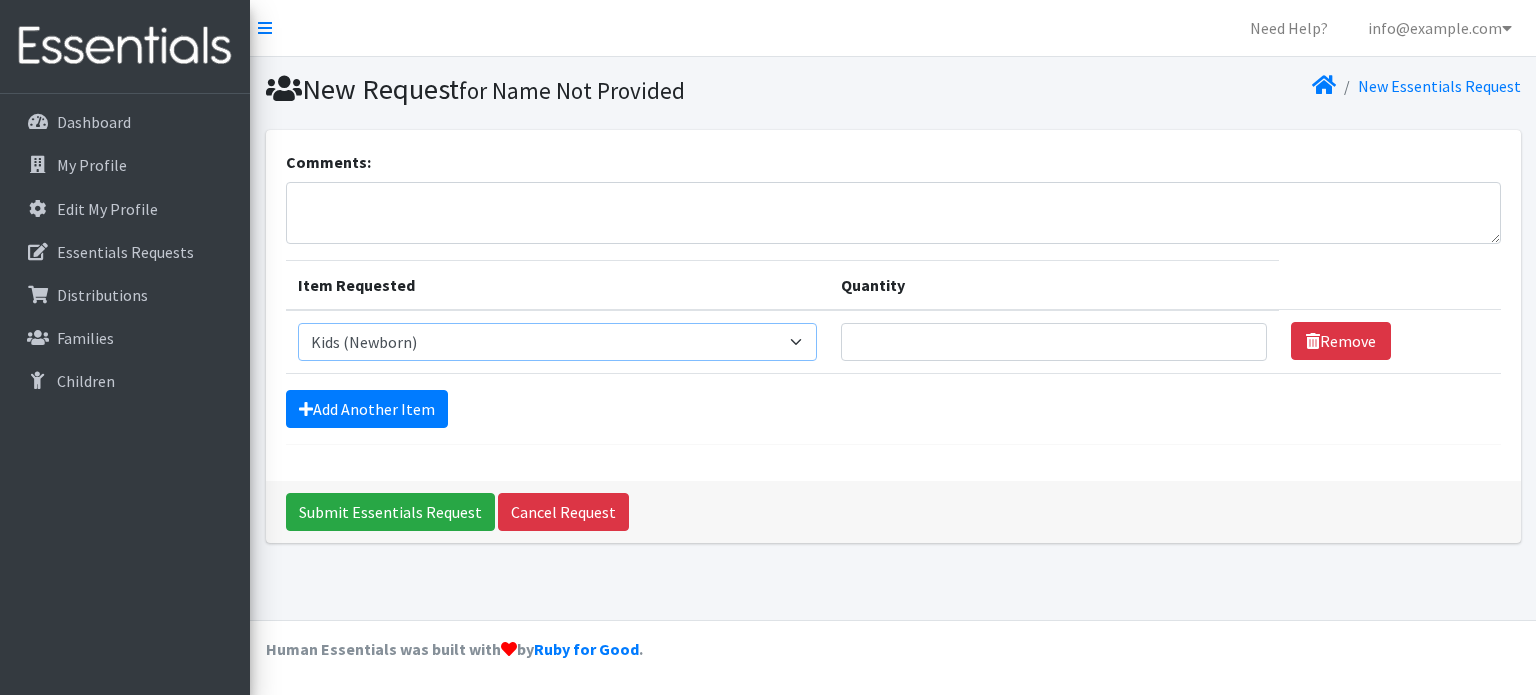 click on "Select an item
Baby Formula
Kids (Newborn)
Kids (Preemie)
Kids (Size 1)
Kids (Size 2)
Kids (Size 3)
Kids (Size 4)
Kids (Size 5)
Kids (Size 6)
Kids (Size 7)
Kids Swimmers
Kids Wipes (Baby) (# ofPacks)
Period Liners
Period Pads
Period Tampons
Toddler Goodnights L/XL (60-125 lbs)
Toddler Goodnights S/M (38-65 lbs)
Toddler Pull-Ups (2T-3T)
Toddler Pull-Ups (3T-4T)
Toddler Pull-Ups (4T-5T)" at bounding box center (558, 342) 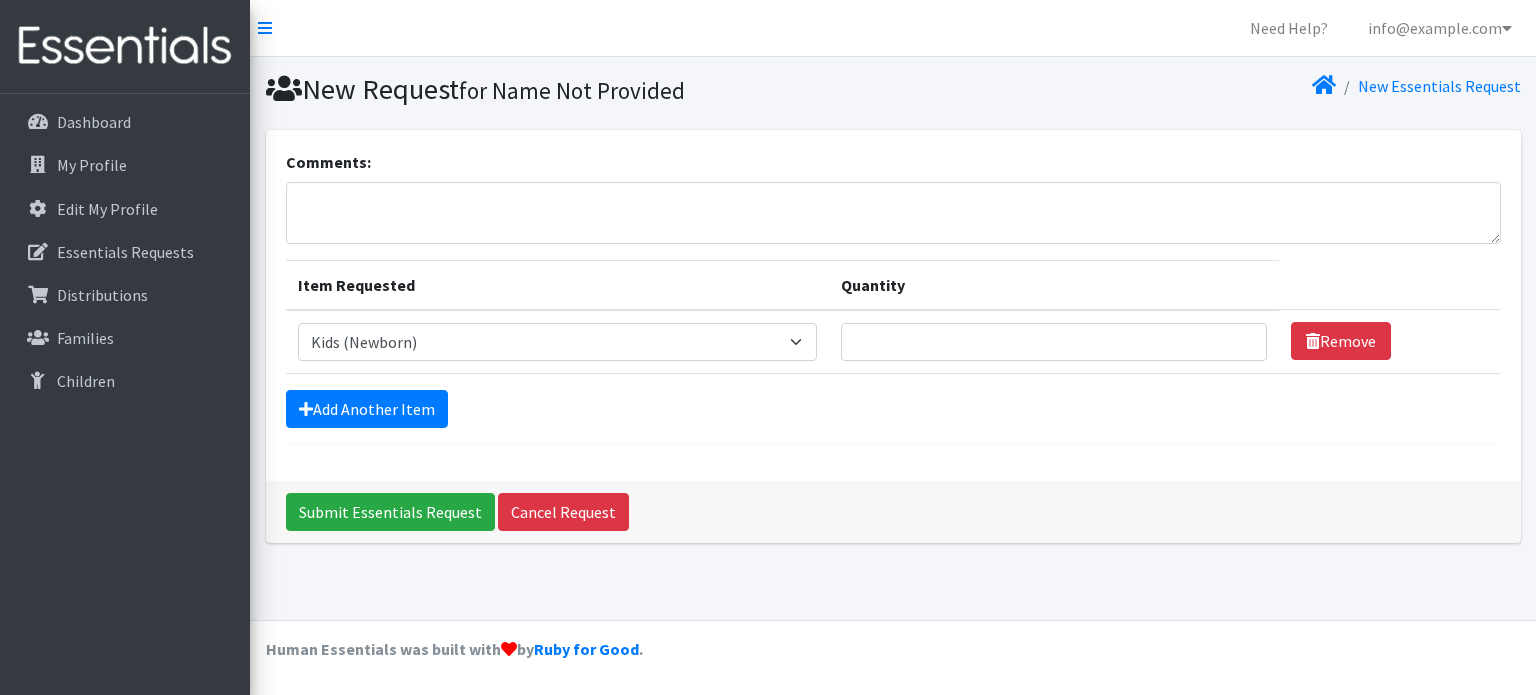 click on "Quantity" at bounding box center [1053, 342] 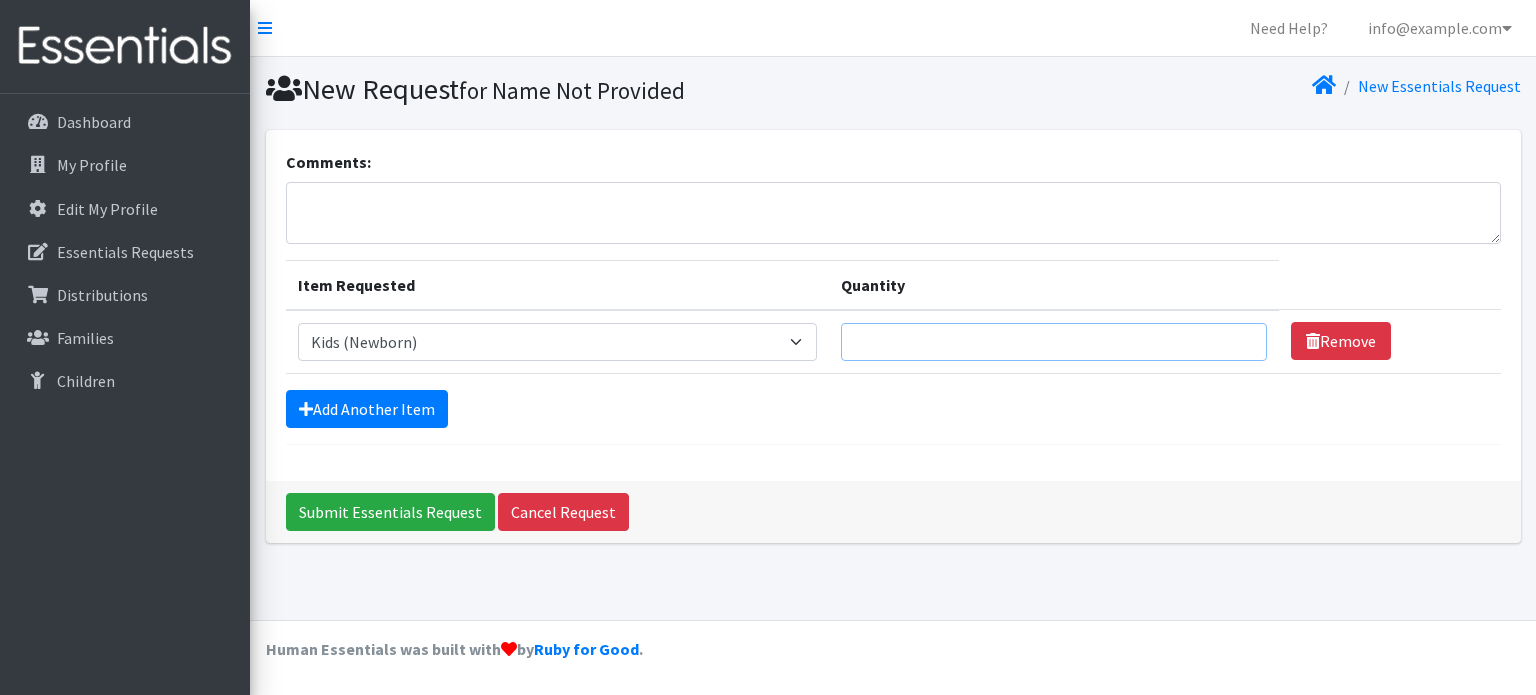 click on "Quantity" at bounding box center [1053, 342] 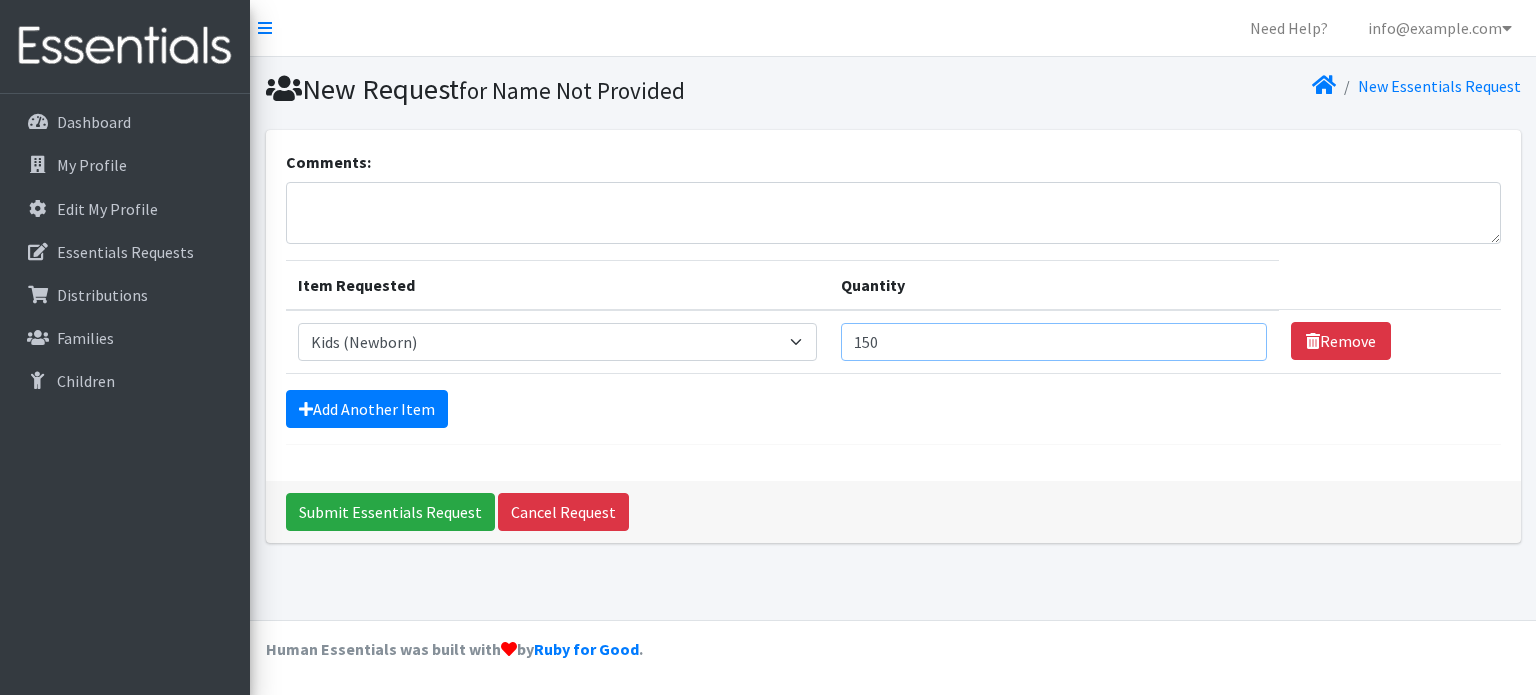 type on "150" 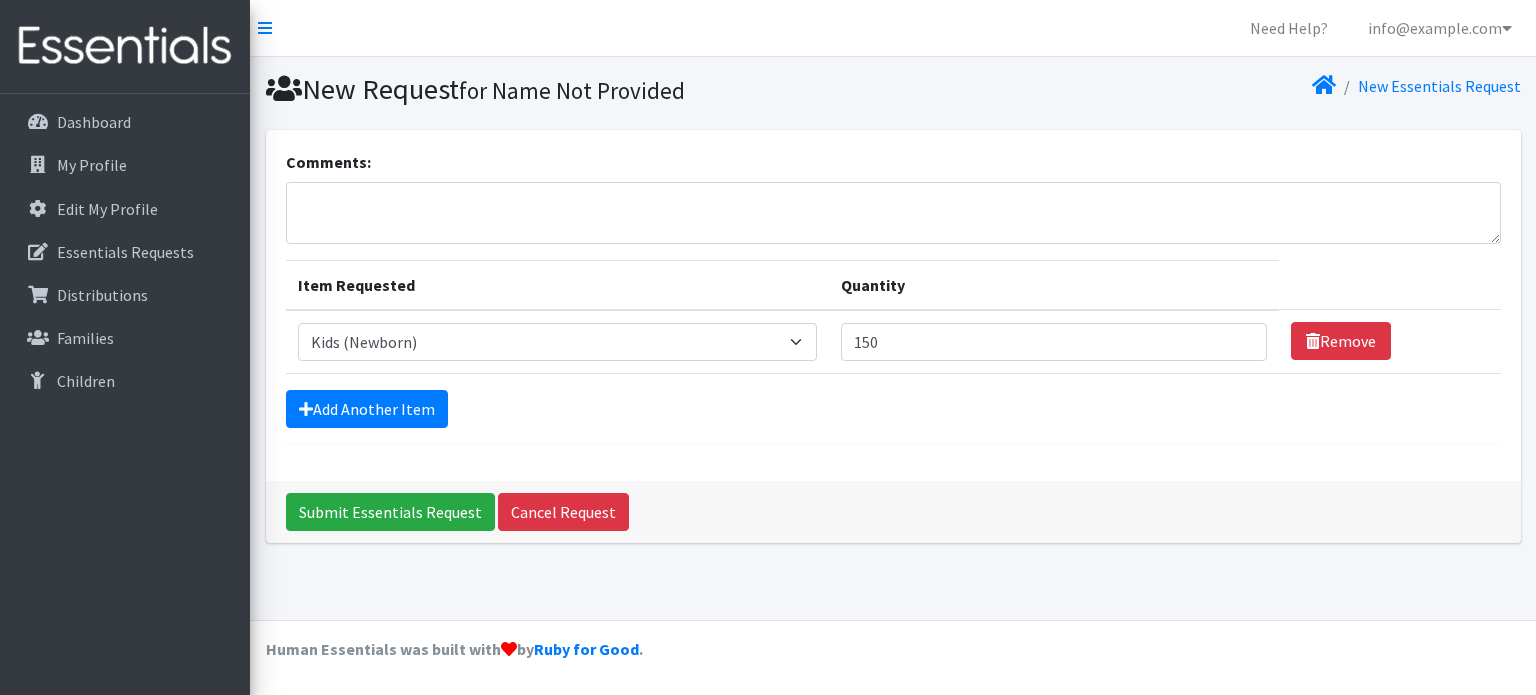 click on "Comments:
Item Requested
Quantity
Item Requested
Select an item
Baby Formula
Kids (Newborn)
Kids (Preemie)
Kids (Size 1)
Kids (Size 2)
Kids (Size 3)
Kids (Size 4)
Kids (Size 5)
Kids (Size 6)
Kids (Size 7)
Kids Swimmers
Kids Wipes (Baby) (# ofPacks)
Period Liners
Period Pads
Period Tampons
Toddler Goodnights L/XL (60-125 lbs)
Toddler Goodnights S/M (38-65 lbs)
Toddler Pull-Ups (2T-3T)
Toddler Pull-Ups (3T-4T)
Toddler Pull-Ups (4T-5T)
Quantity
150
Remove
Add Another Item" at bounding box center (893, 297) 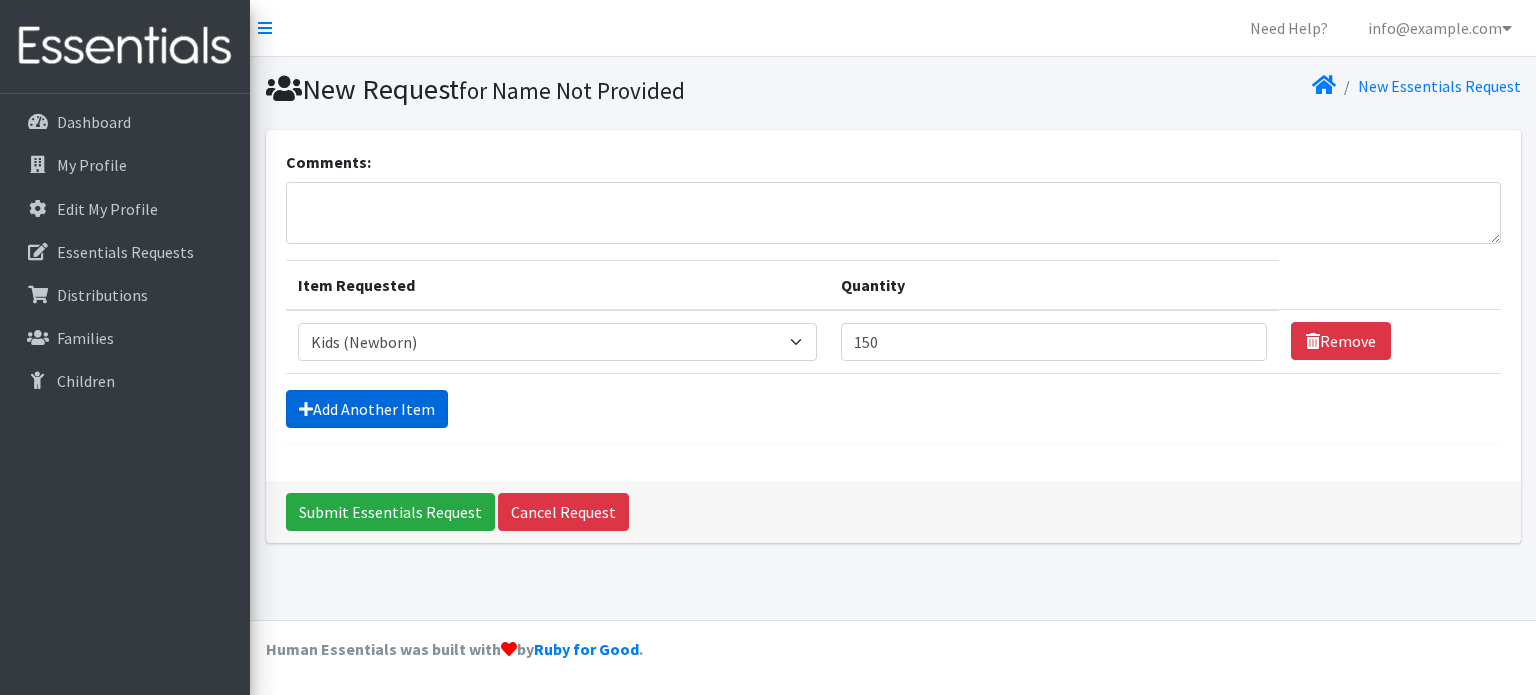 click on "Add Another Item" at bounding box center [367, 409] 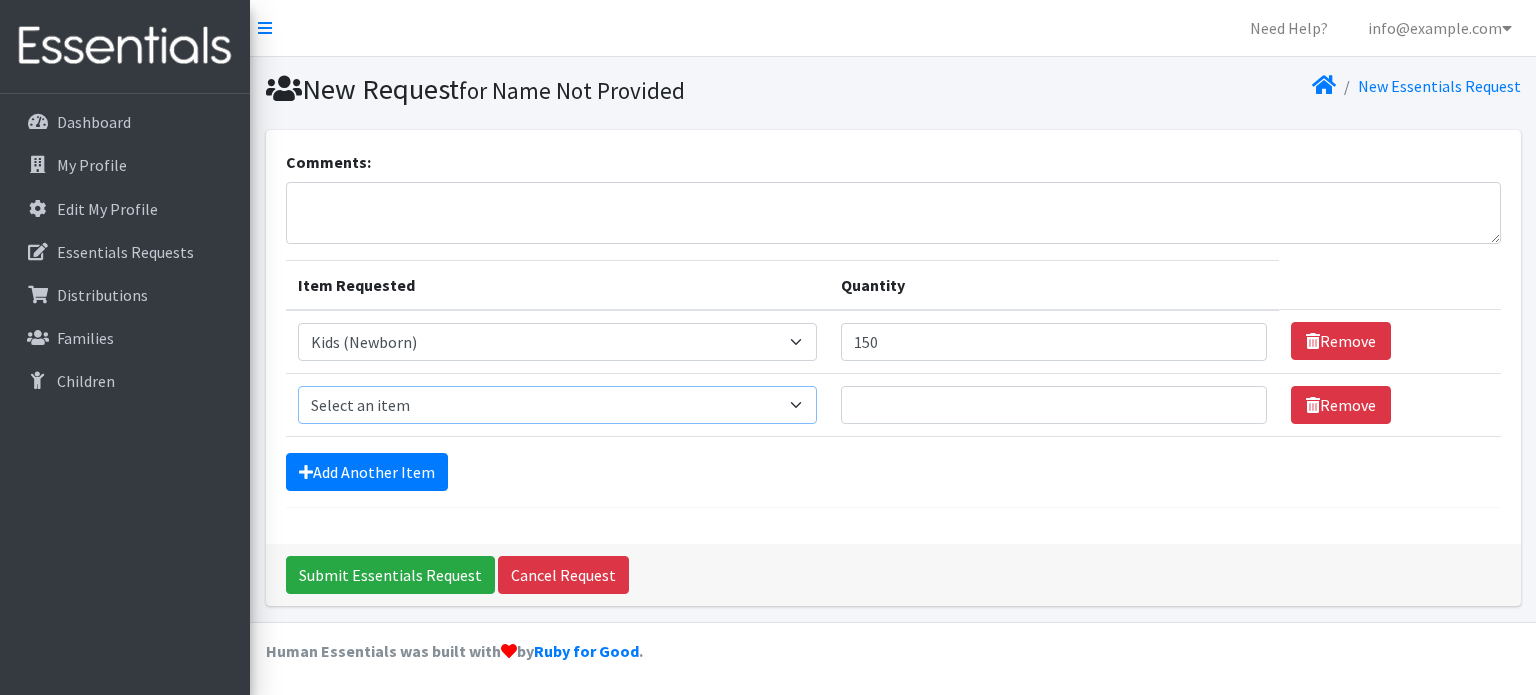click on "Select an item
Baby Formula
Kids (Newborn)
Kids (Preemie)
Kids (Size 1)
Kids (Size 2)
Kids (Size 3)
Kids (Size 4)
Kids (Size 5)
Kids (Size 6)
Kids (Size 7)
Kids Swimmers
Kids Wipes (Baby) (# ofPacks)
Period Liners
Period Pads
Period Tampons
Toddler Goodnights L/XL (60-125 lbs)
Toddler Goodnights S/M (38-65 lbs)
Toddler Pull-Ups (2T-3T)
Toddler Pull-Ups (3T-4T)
Toddler Pull-Ups (4T-5T)" at bounding box center [558, 405] 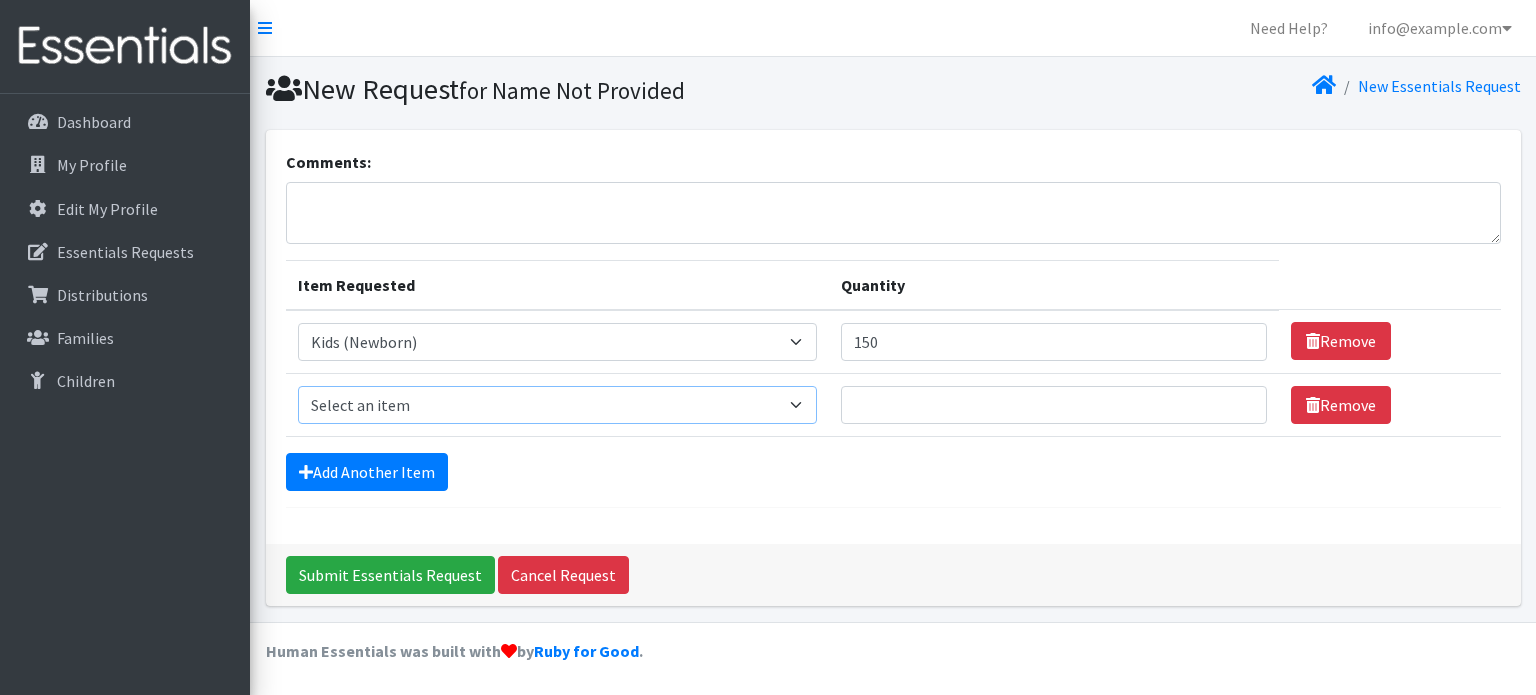 select on "453" 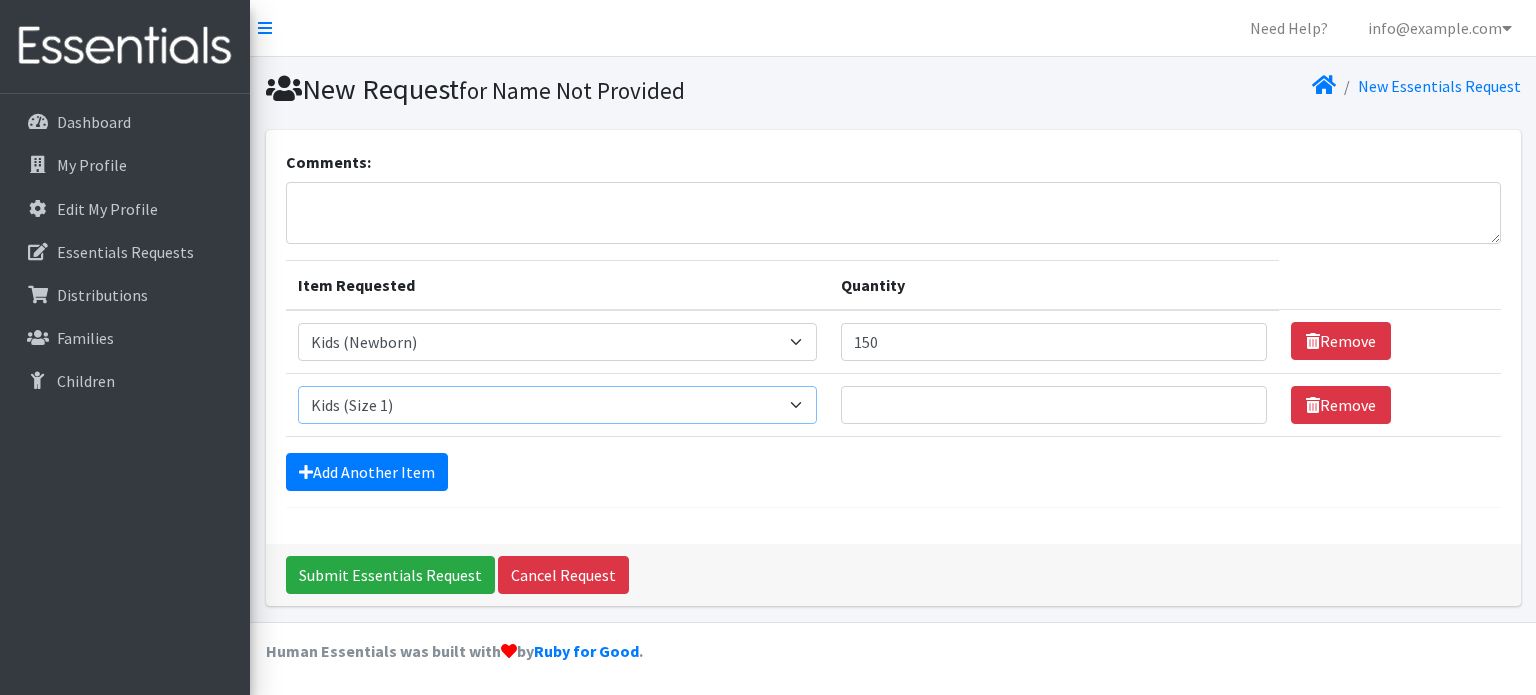 click on "Select an item
Baby Formula
Kids (Newborn)
Kids (Preemie)
Kids (Size 1)
Kids (Size 2)
Kids (Size 3)
Kids (Size 4)
Kids (Size 5)
Kids (Size 6)
Kids (Size 7)
Kids Swimmers
Kids Wipes (Baby) (# ofPacks)
Period Liners
Period Pads
Period Tampons
Toddler Goodnights L/XL (60-125 lbs)
Toddler Goodnights S/M (38-65 lbs)
Toddler Pull-Ups (2T-3T)
Toddler Pull-Ups (3T-4T)
Toddler Pull-Ups (4T-5T)" at bounding box center [558, 405] 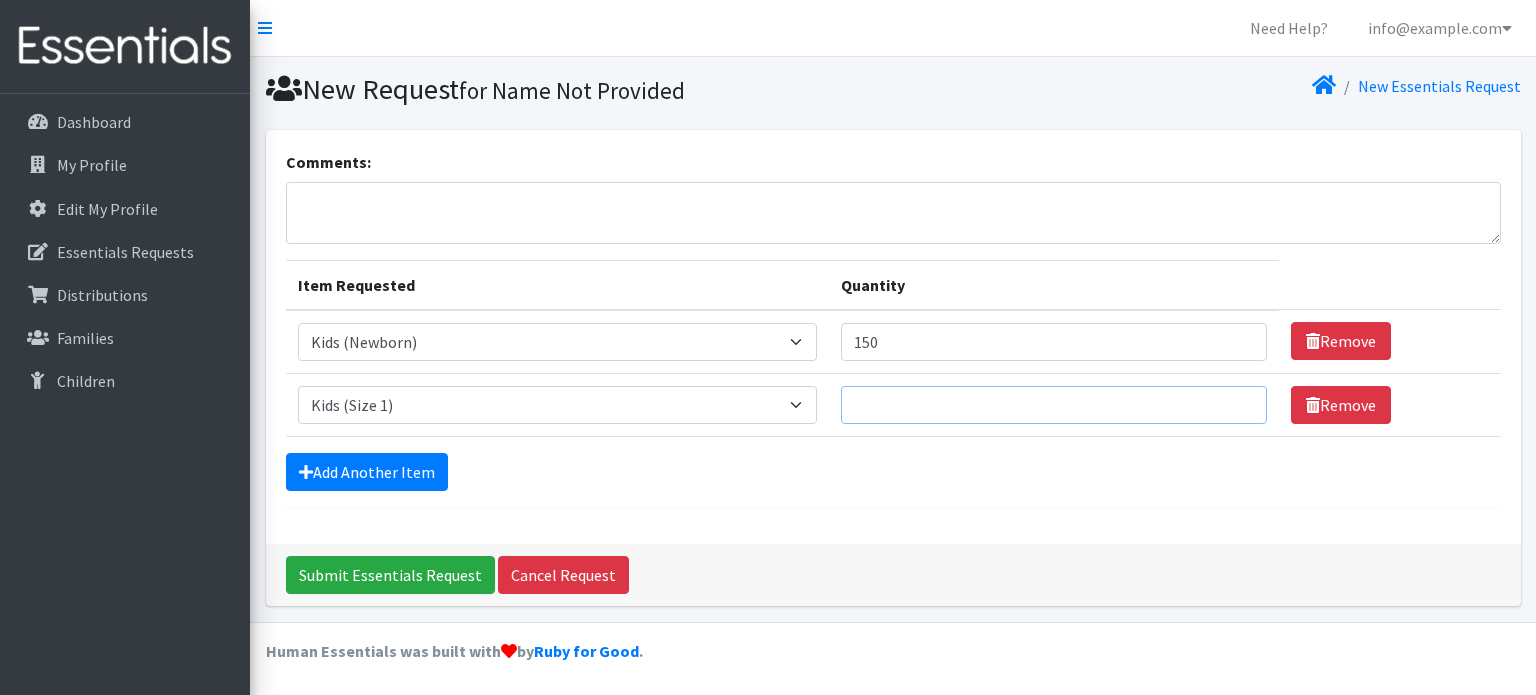 click on "Quantity" at bounding box center (1053, 405) 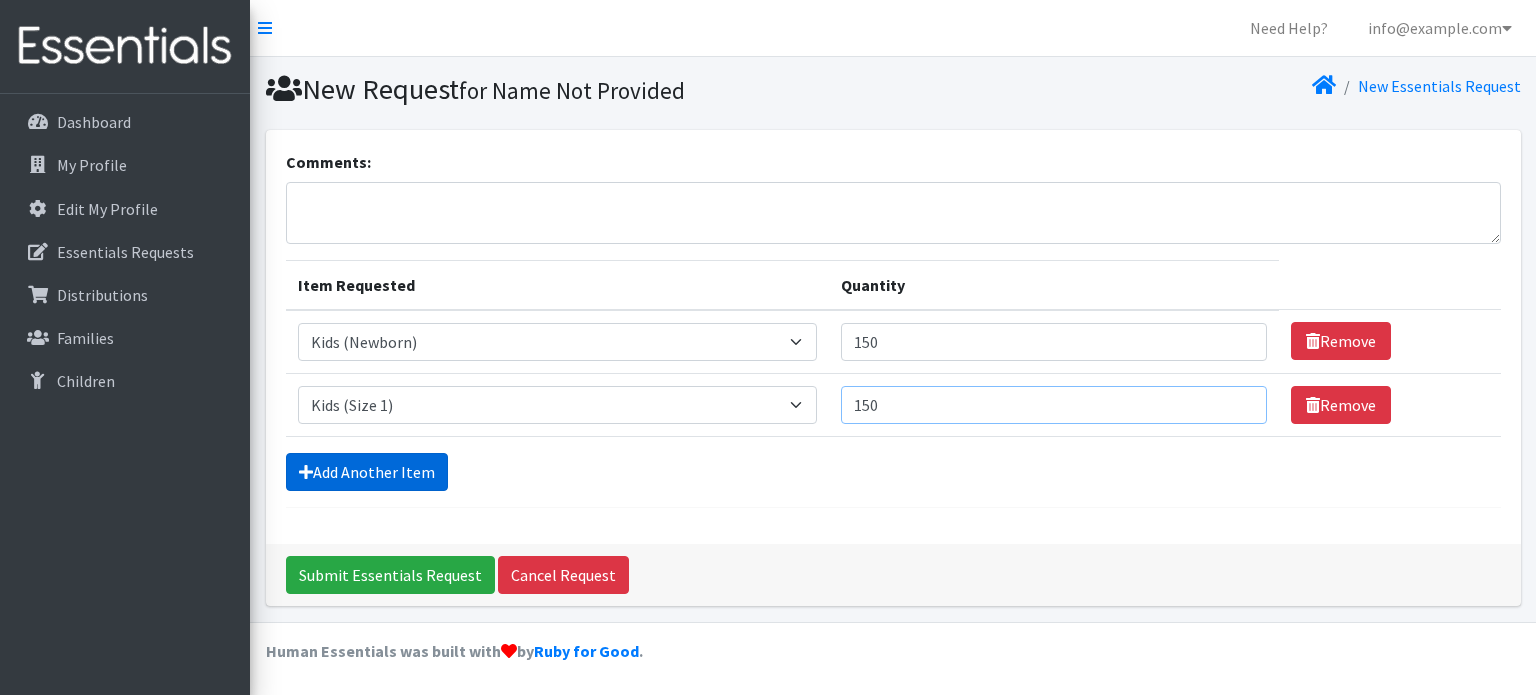 type on "150" 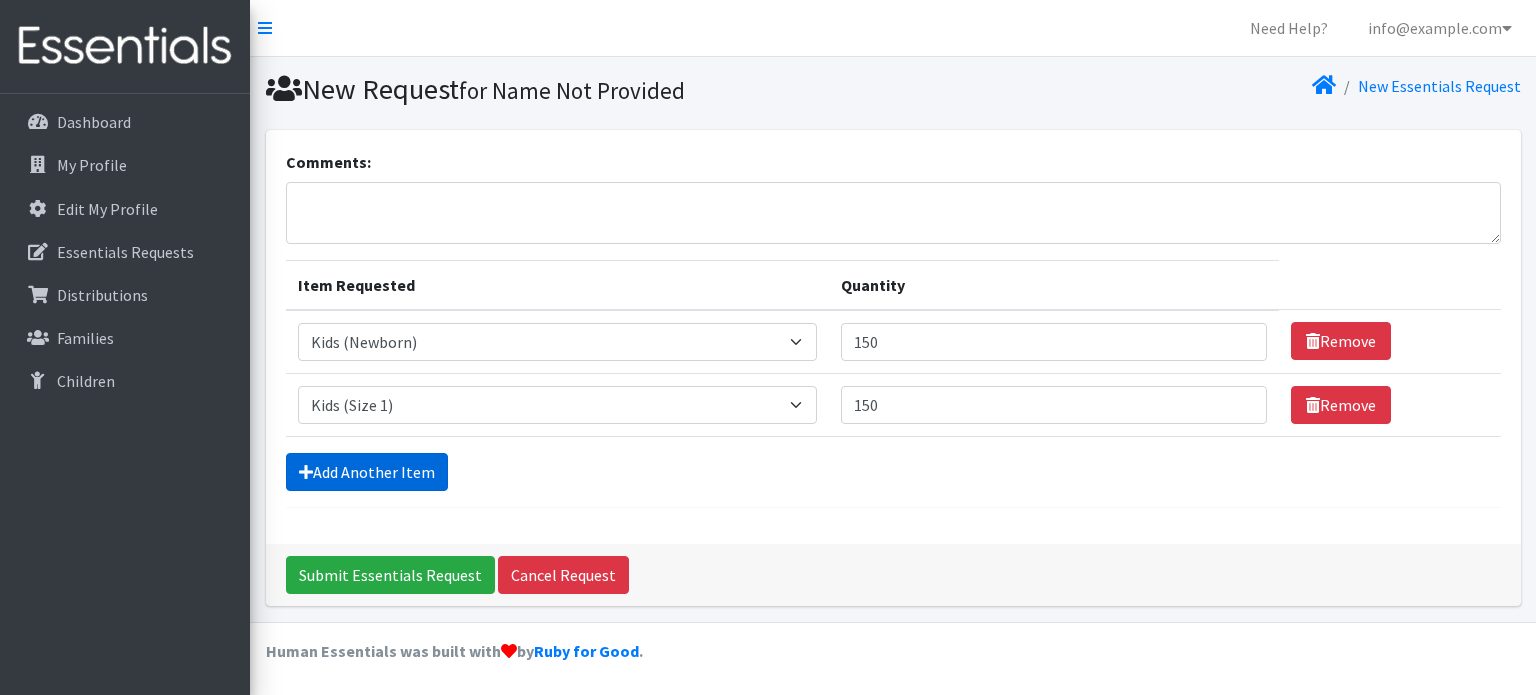 click on "Add Another Item" at bounding box center (367, 472) 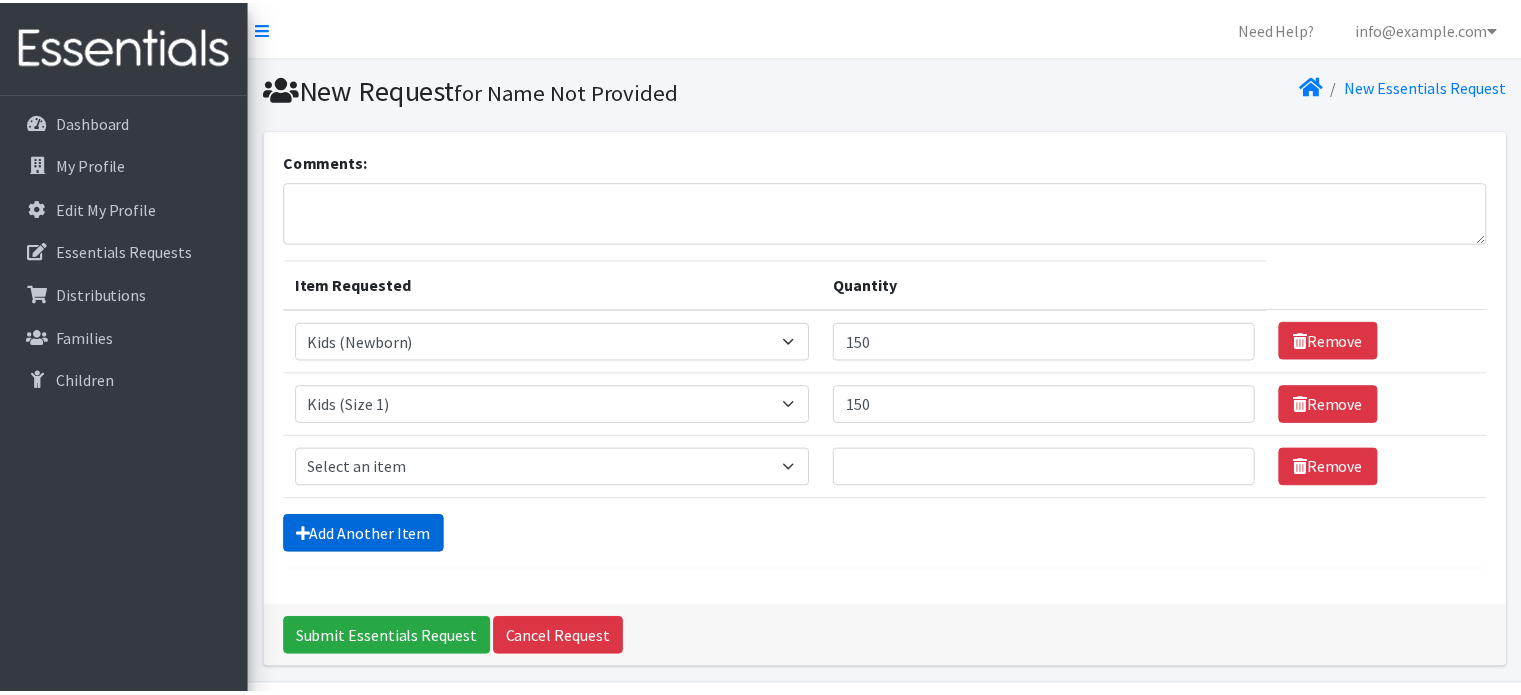 scroll, scrollTop: 61, scrollLeft: 0, axis: vertical 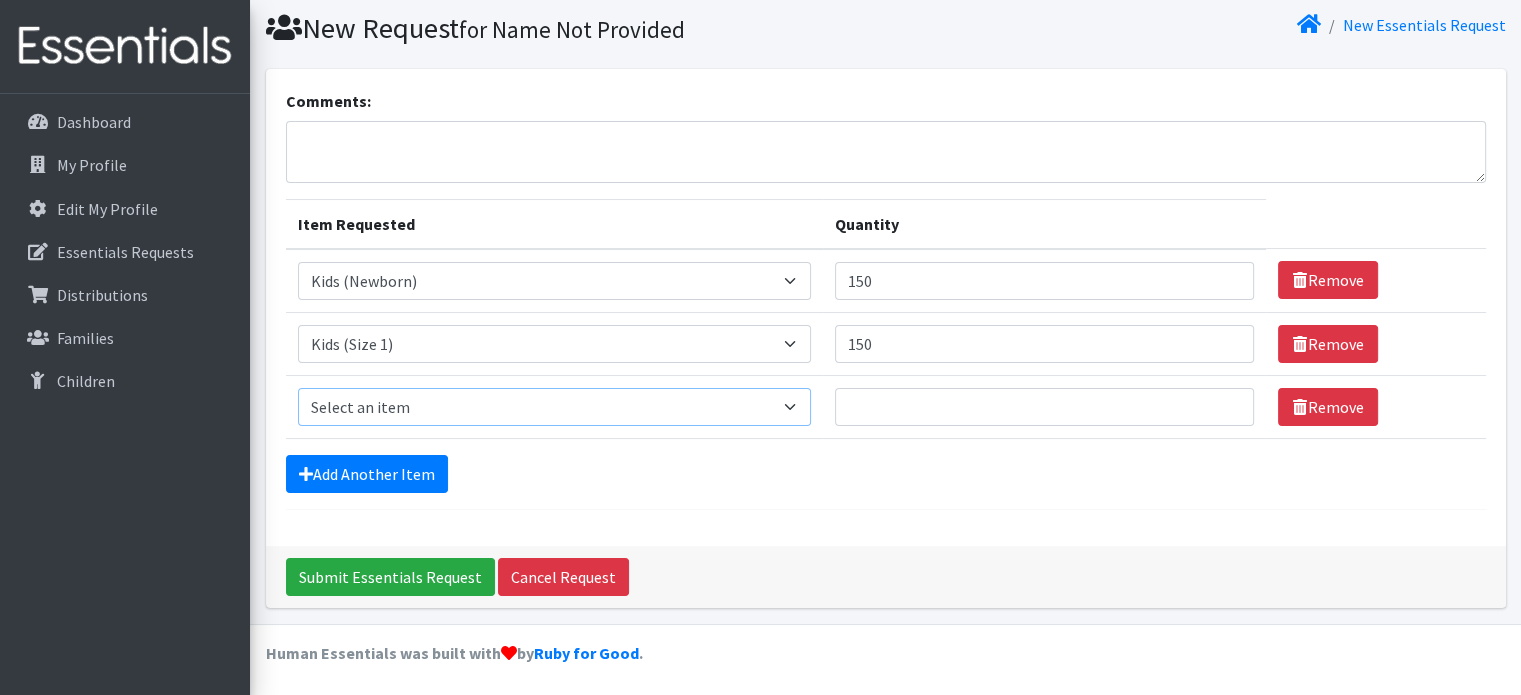 click on "Select an item
Baby Formula
Kids (Newborn)
Kids (Preemie)
Kids (Size 1)
Kids (Size 2)
Kids (Size 3)
Kids (Size 4)
Kids (Size 5)
Kids (Size 6)
Kids (Size 7)
Kids Swimmers
Kids Wipes (Baby) (# ofPacks)
Period Liners
Period Pads
Period Tampons
Toddler Goodnights L/XL (60-125 lbs)
Toddler Goodnights S/M (38-65 lbs)
Toddler Pull-Ups (2T-3T)
Toddler Pull-Ups (3T-4T)
Toddler Pull-Ups (4T-5T)" at bounding box center (554, 407) 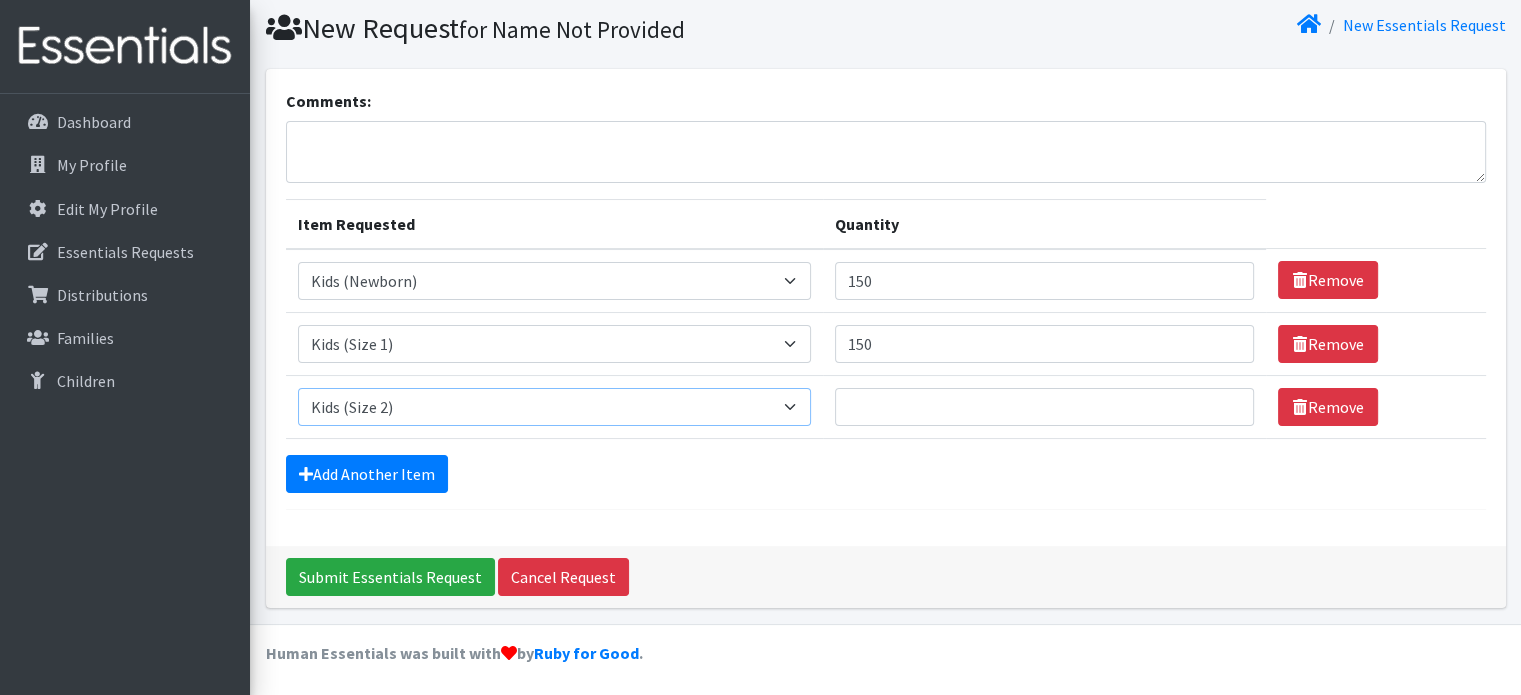 click on "Select an item
Baby Formula
Kids (Newborn)
Kids (Preemie)
Kids (Size 1)
Kids (Size 2)
Kids (Size 3)
Kids (Size 4)
Kids (Size 5)
Kids (Size 6)
Kids (Size 7)
Kids Swimmers
Kids Wipes (Baby) (# ofPacks)
Period Liners
Period Pads
Period Tampons
Toddler Goodnights L/XL (60-125 lbs)
Toddler Goodnights S/M (38-65 lbs)
Toddler Pull-Ups (2T-3T)
Toddler Pull-Ups (3T-4T)
Toddler Pull-Ups (4T-5T)" at bounding box center (554, 407) 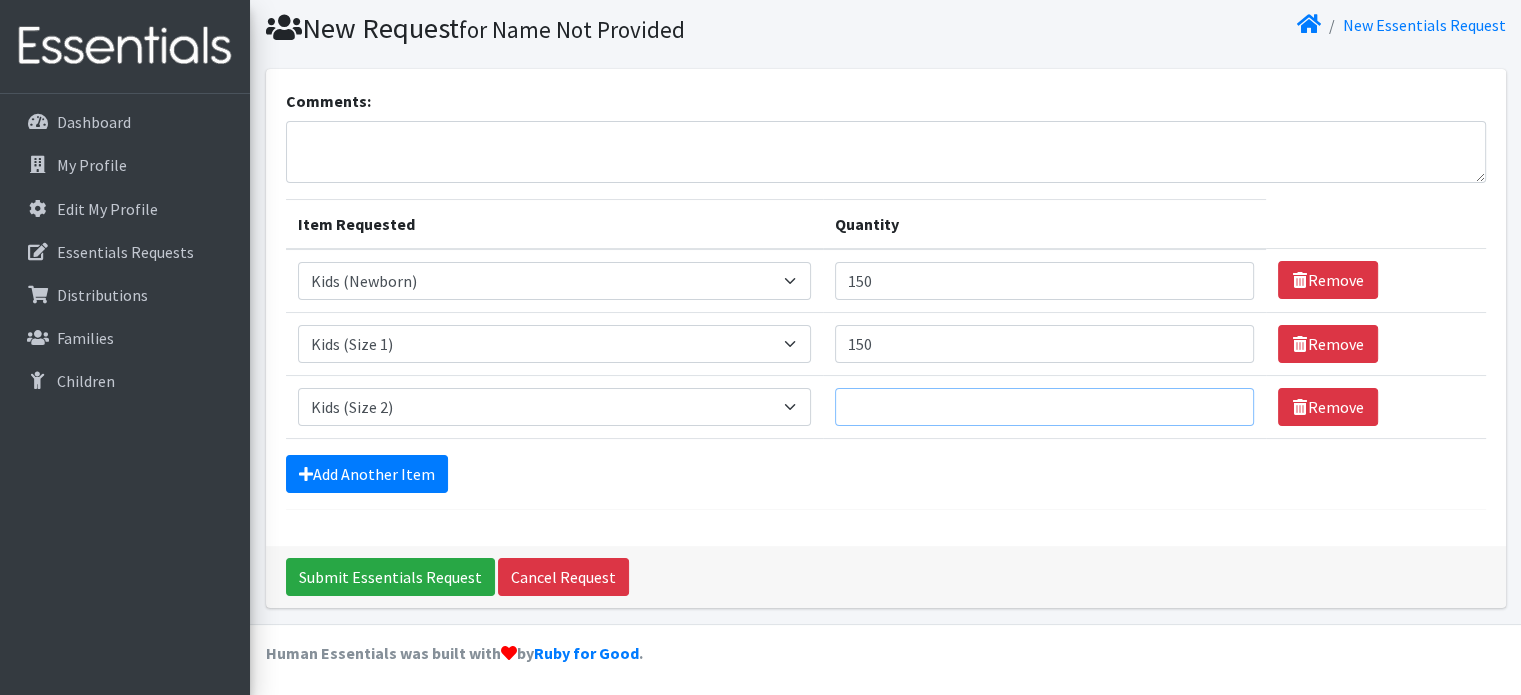 click on "Quantity" at bounding box center [1045, 407] 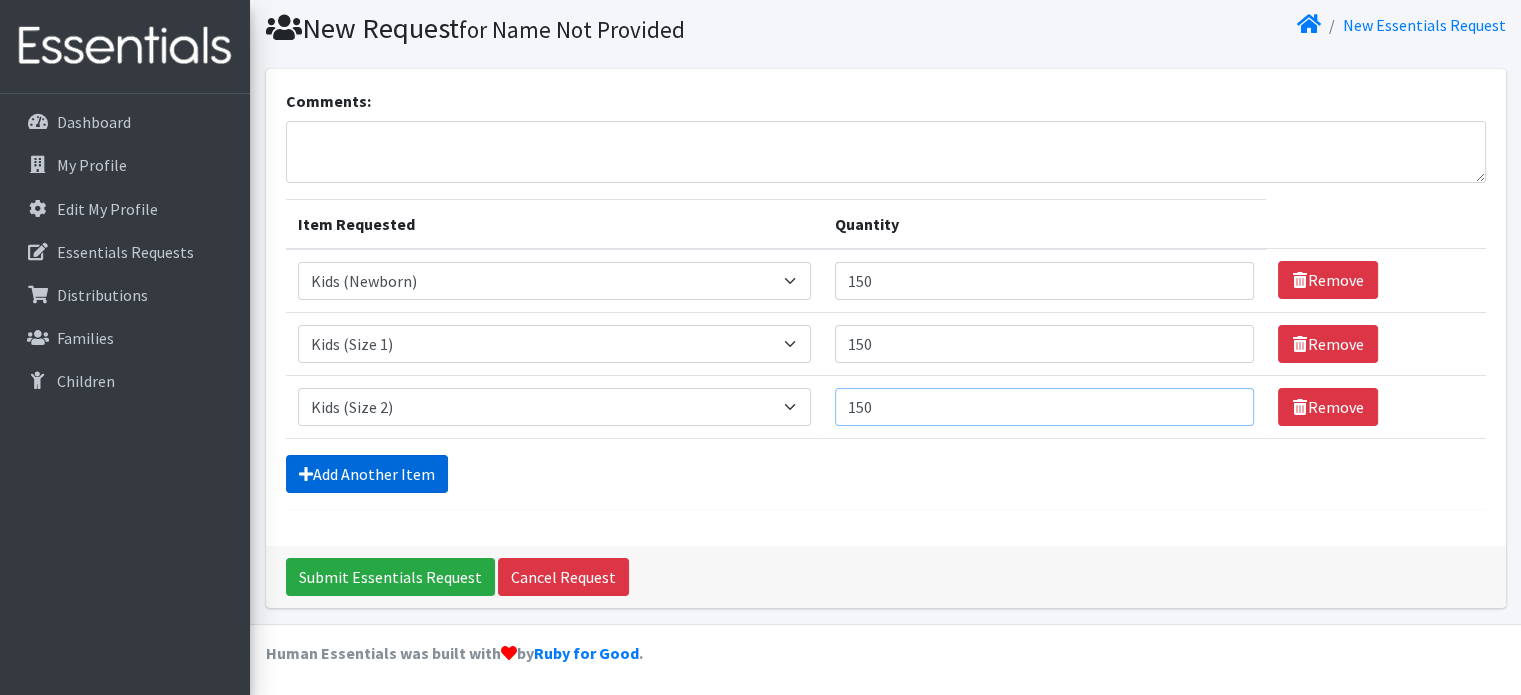 type on "150" 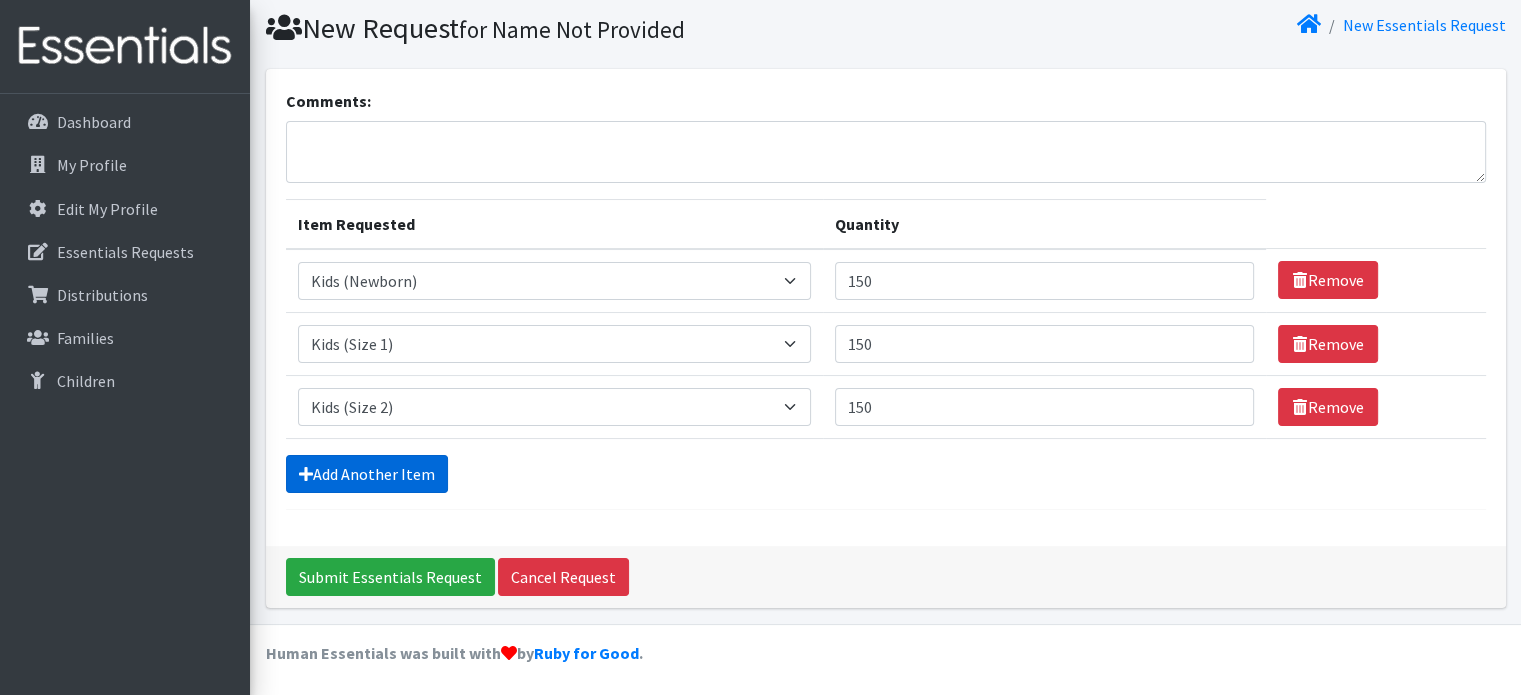 click on "Add Another Item" at bounding box center [367, 474] 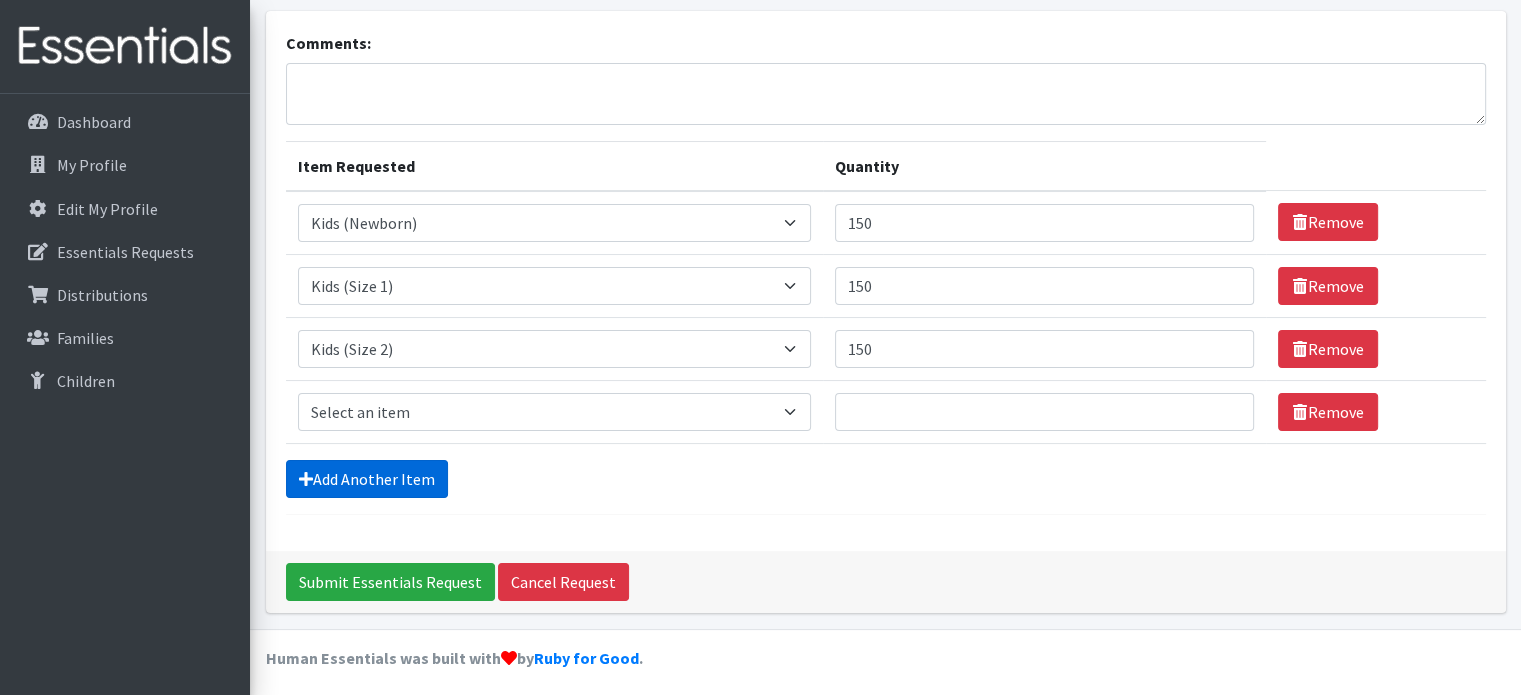 scroll, scrollTop: 124, scrollLeft: 0, axis: vertical 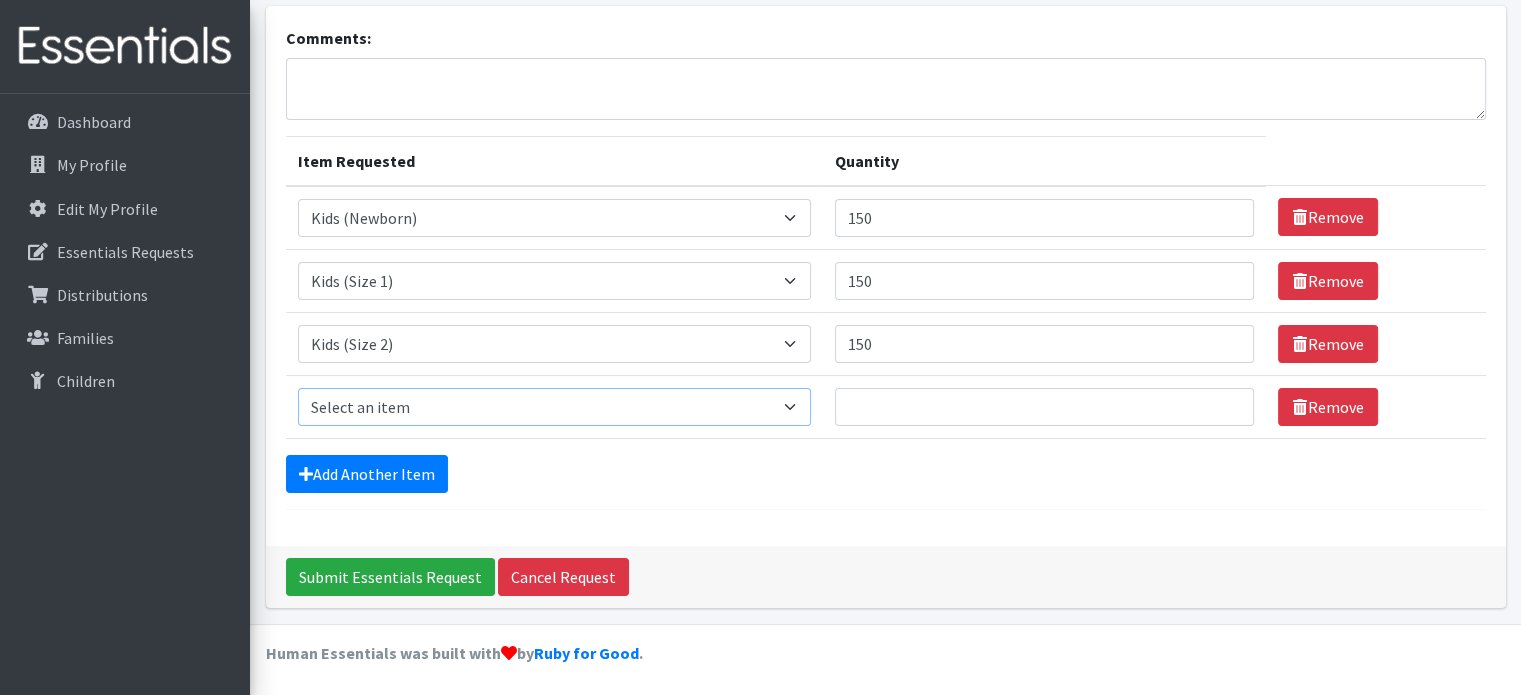 click on "Select an item
Baby Formula
Kids (Newborn)
Kids (Preemie)
Kids (Size 1)
Kids (Size 2)
Kids (Size 3)
Kids (Size 4)
Kids (Size 5)
Kids (Size 6)
Kids (Size 7)
Kids Swimmers
Kids Wipes (Baby) (# ofPacks)
Period Liners
Period Pads
Period Tampons
Toddler Goodnights L/XL (60-125 lbs)
Toddler Goodnights S/M (38-65 lbs)
Toddler Pull-Ups (2T-3T)
Toddler Pull-Ups (3T-4T)
Toddler Pull-Ups (4T-5T)" at bounding box center (554, 407) 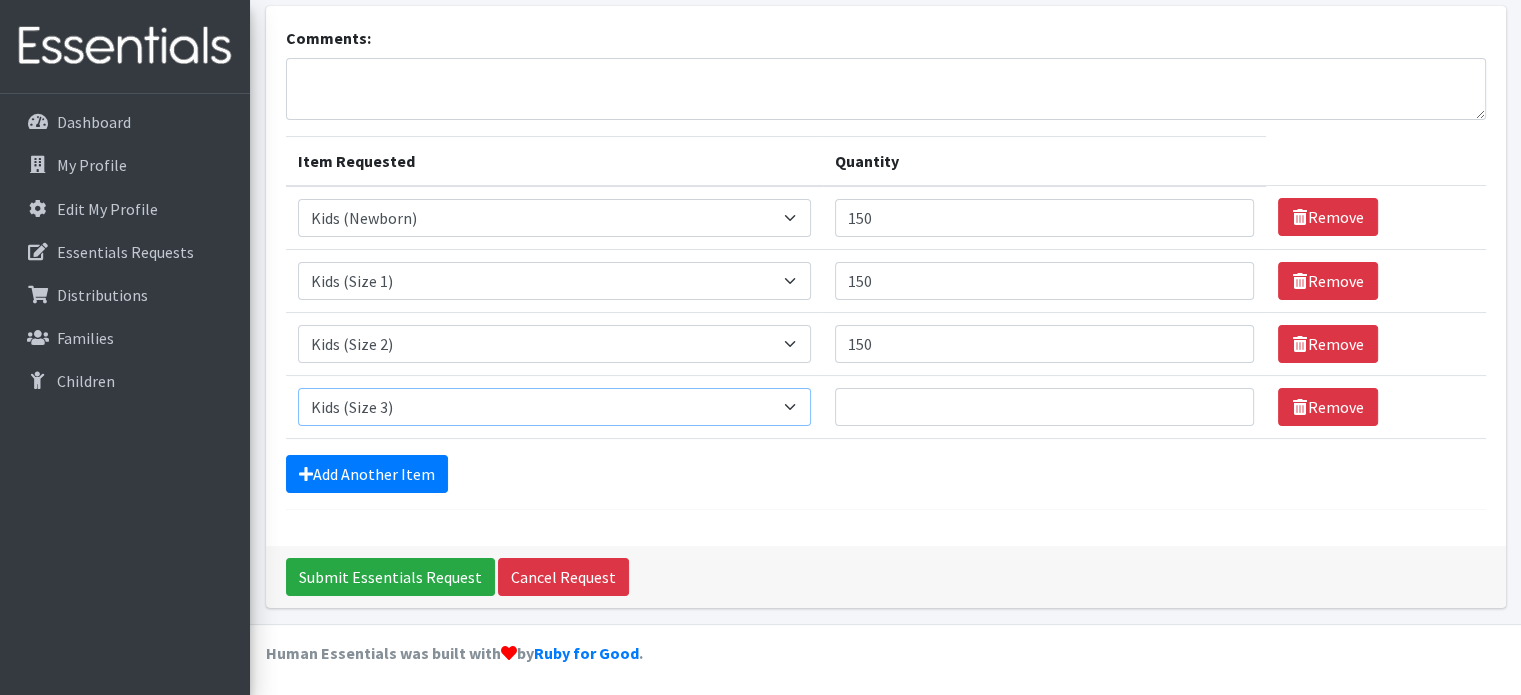 click on "Select an item
Baby Formula
Kids (Newborn)
Kids (Preemie)
Kids (Size 1)
Kids (Size 2)
Kids (Size 3)
Kids (Size 4)
Kids (Size 5)
Kids (Size 6)
Kids (Size 7)
Kids Swimmers
Kids Wipes (Baby) (# ofPacks)
Period Liners
Period Pads
Period Tampons
Toddler Goodnights L/XL (60-125 lbs)
Toddler Goodnights S/M (38-65 lbs)
Toddler Pull-Ups (2T-3T)
Toddler Pull-Ups (3T-4T)
Toddler Pull-Ups (4T-5T)" at bounding box center [554, 407] 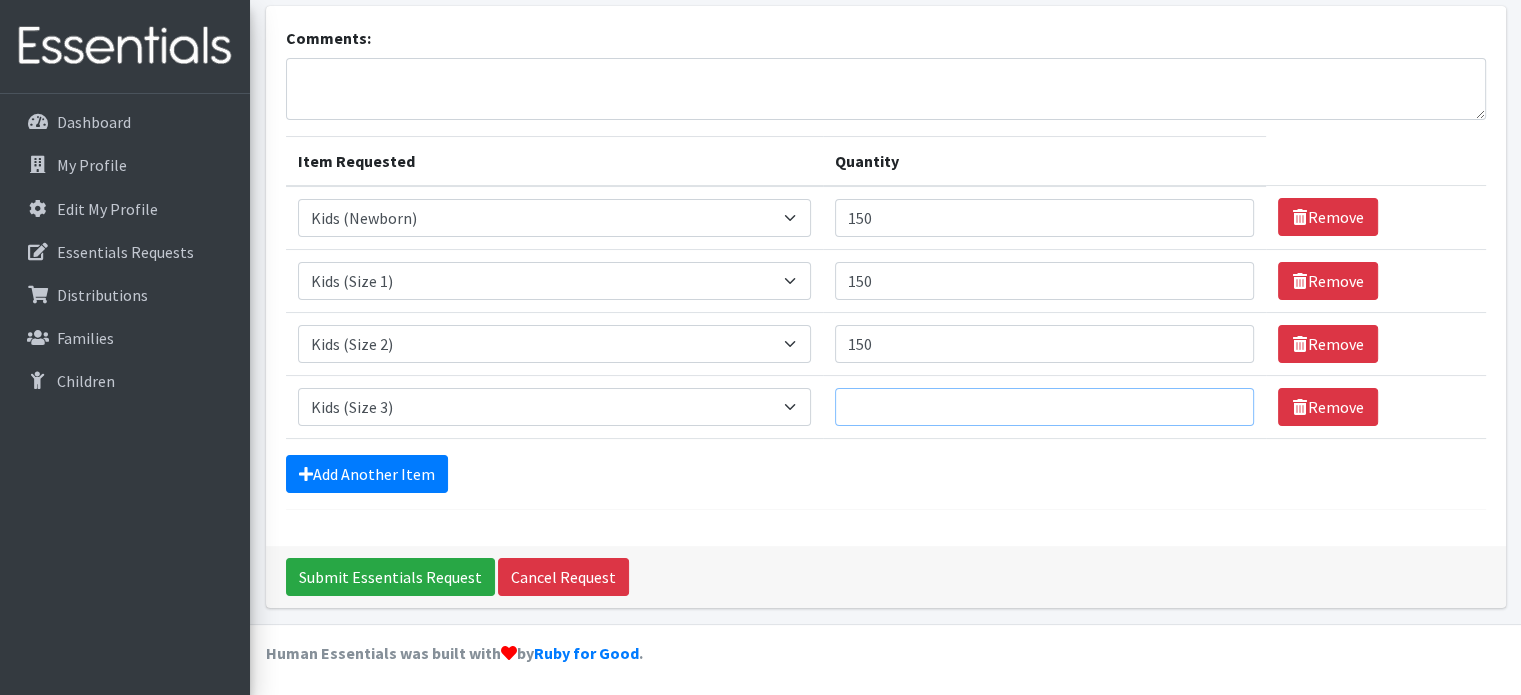 click on "Quantity" at bounding box center [1045, 407] 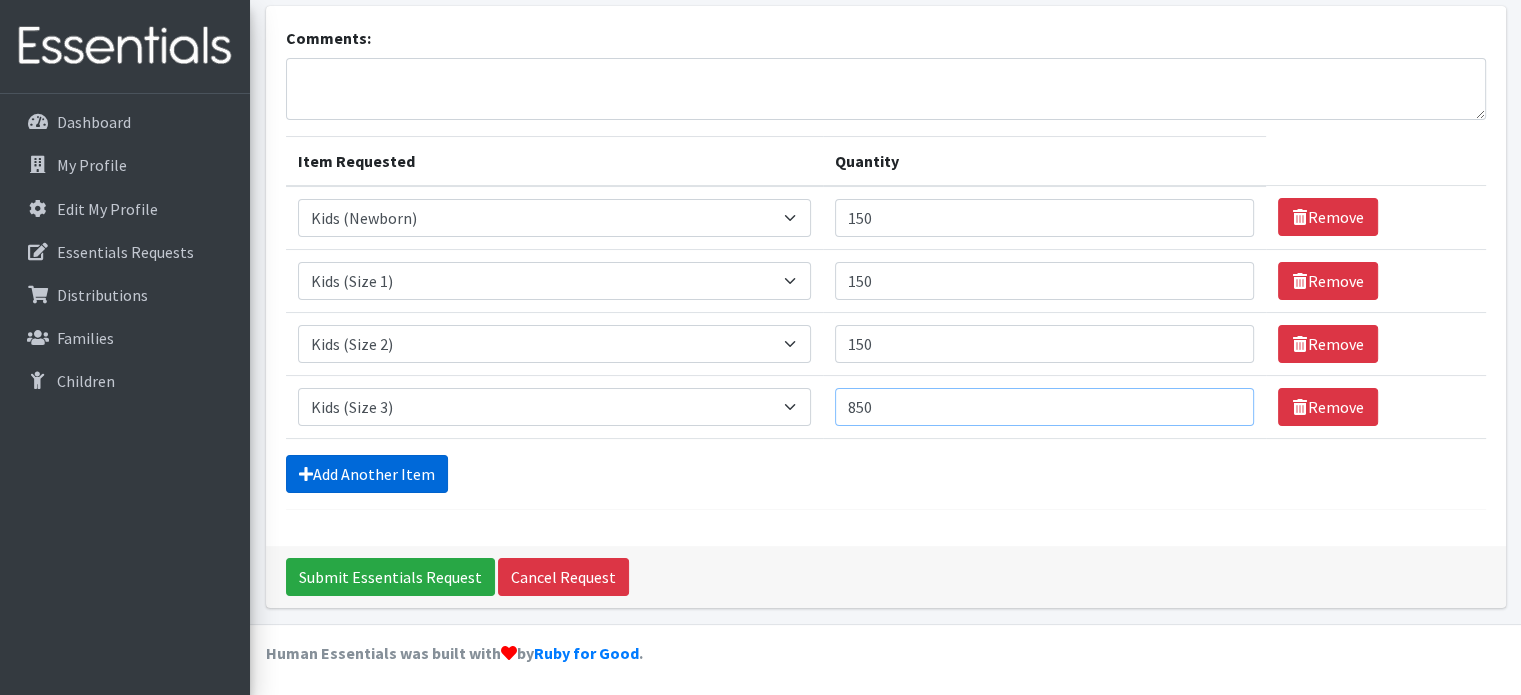 type on "850" 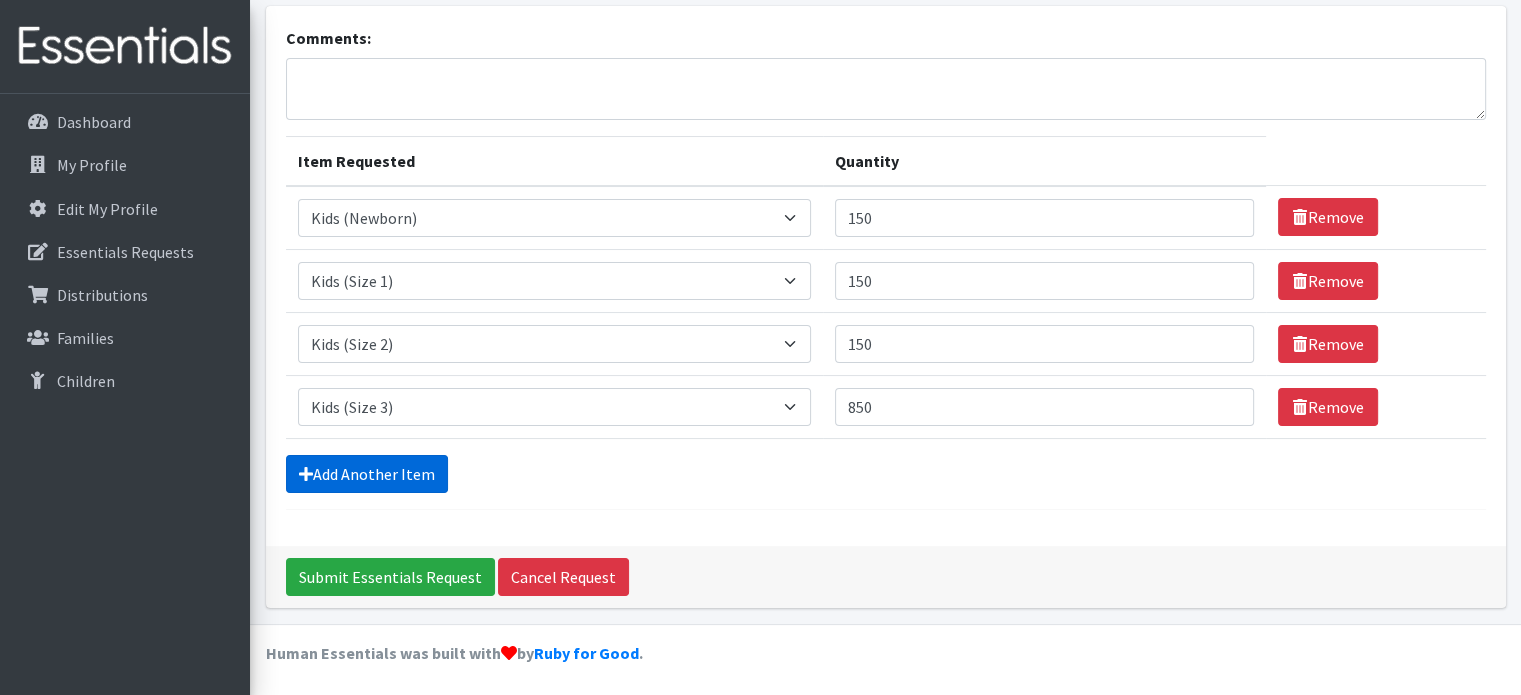 click on "Add Another Item" at bounding box center (367, 474) 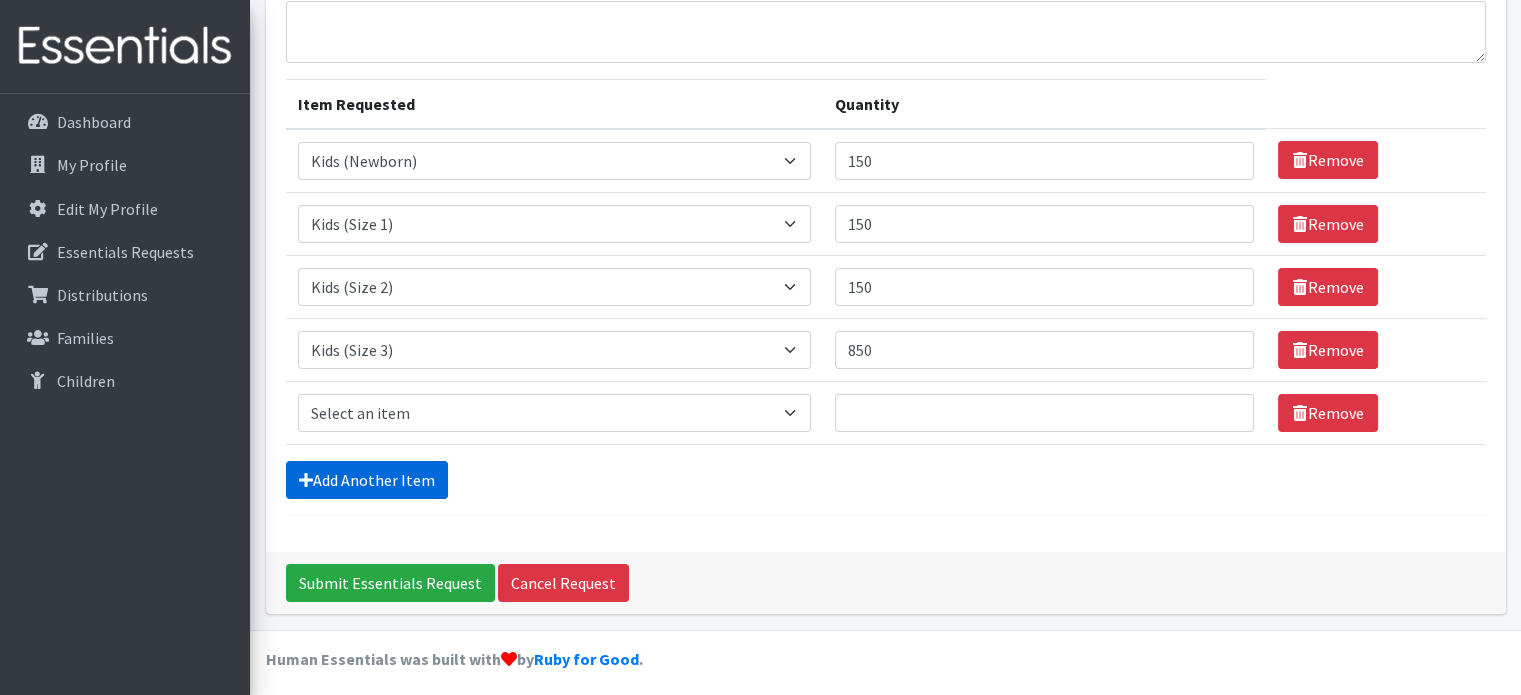 scroll, scrollTop: 187, scrollLeft: 0, axis: vertical 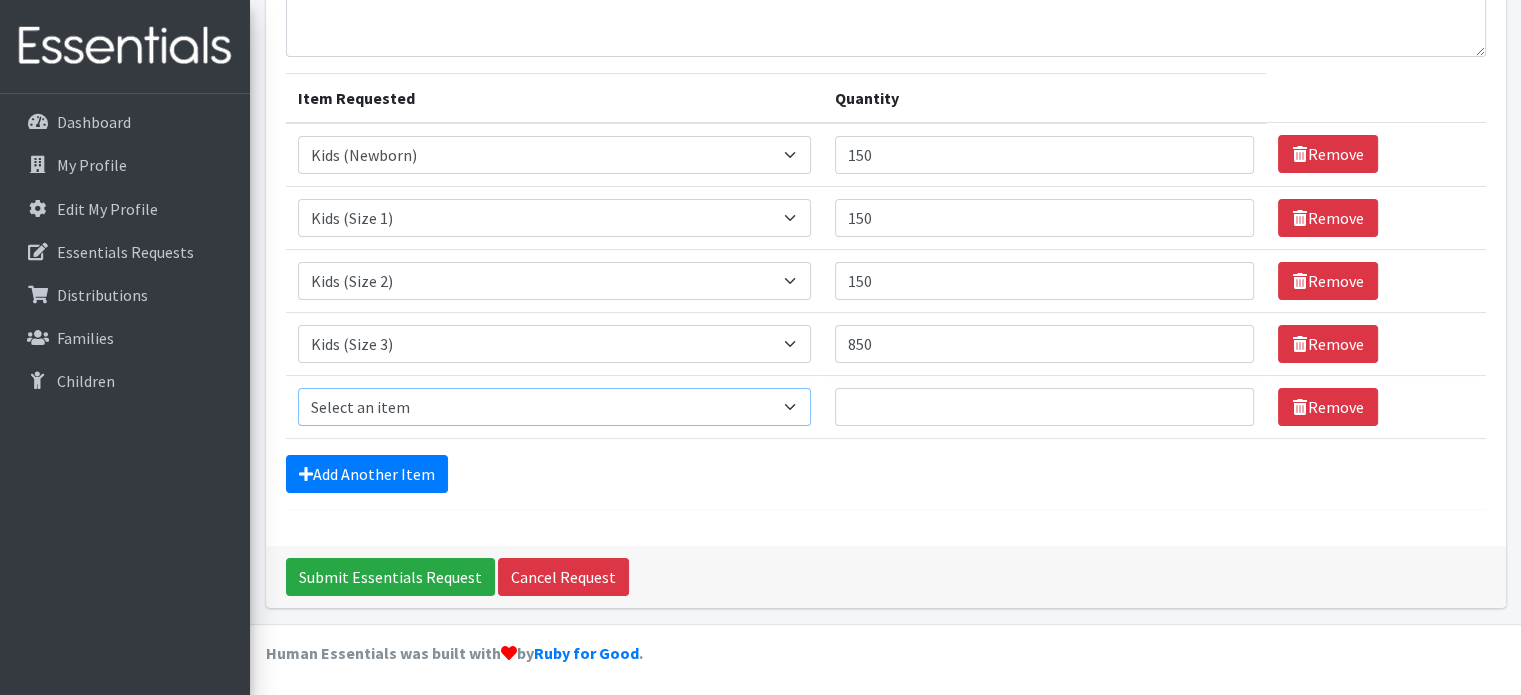 click on "Select an item
Baby Formula
Kids (Newborn)
Kids (Preemie)
Kids (Size 1)
Kids (Size 2)
Kids (Size 3)
Kids (Size 4)
Kids (Size 5)
Kids (Size 6)
Kids (Size 7)
Kids Swimmers
Kids Wipes (Baby) (# ofPacks)
Period Liners
Period Pads
Period Tampons
Toddler Goodnights L/XL (60-125 lbs)
Toddler Goodnights S/M (38-65 lbs)
Toddler Pull-Ups (2T-3T)
Toddler Pull-Ups (3T-4T)
Toddler Pull-Ups (4T-5T)" at bounding box center [554, 407] 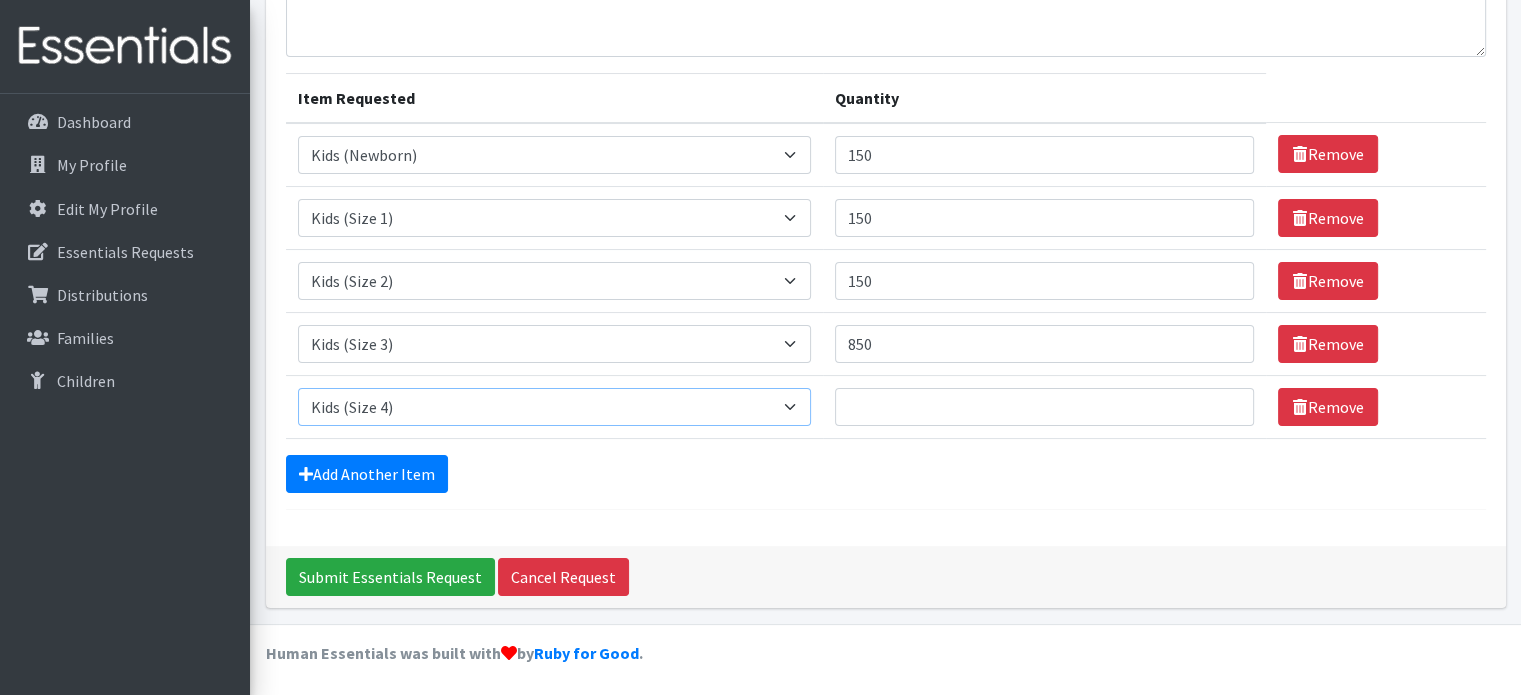 click on "Select an item
Baby Formula
Kids (Newborn)
Kids (Preemie)
Kids (Size 1)
Kids (Size 2)
Kids (Size 3)
Kids (Size 4)
Kids (Size 5)
Kids (Size 6)
Kids (Size 7)
Kids Swimmers
Kids Wipes (Baby) (# ofPacks)
Period Liners
Period Pads
Period Tampons
Toddler Goodnights L/XL (60-125 lbs)
Toddler Goodnights S/M (38-65 lbs)
Toddler Pull-Ups (2T-3T)
Toddler Pull-Ups (3T-4T)
Toddler Pull-Ups (4T-5T)" at bounding box center [554, 407] 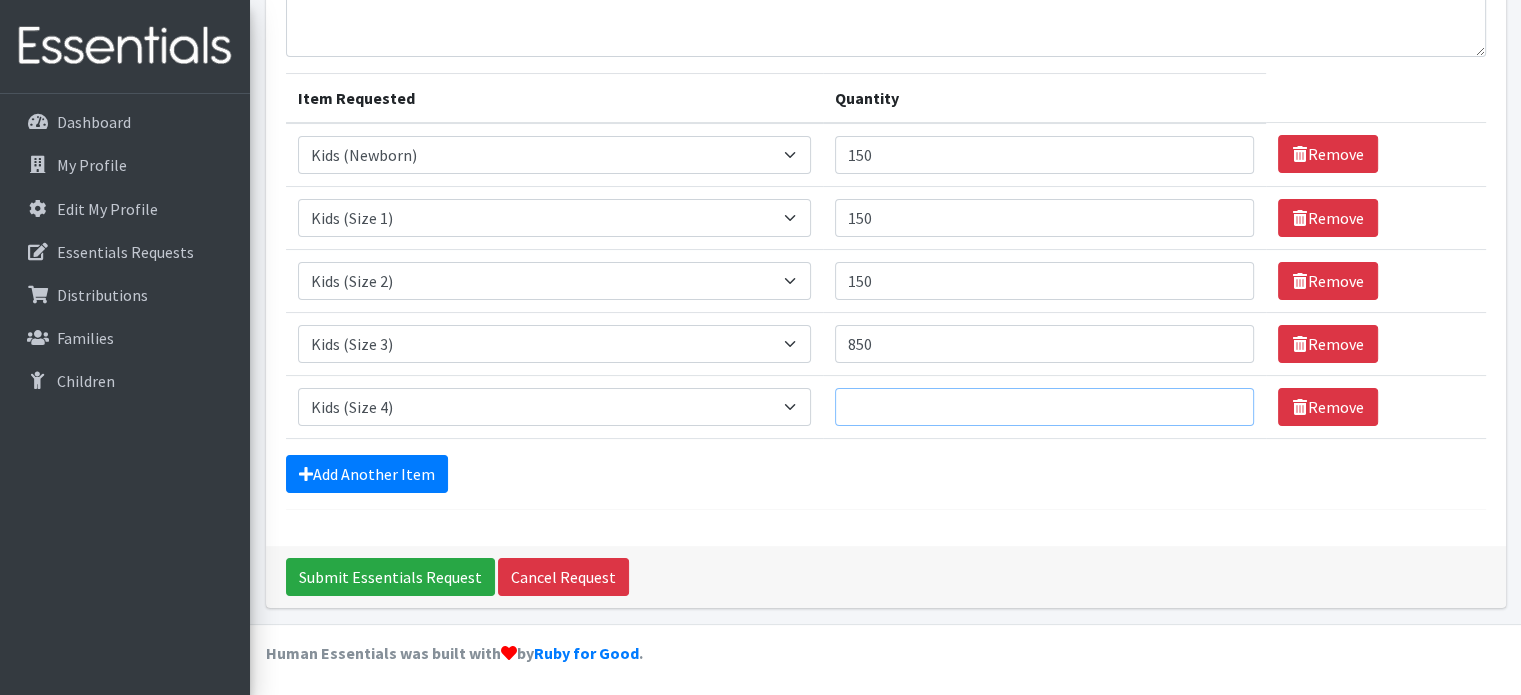 click on "Quantity" at bounding box center [1045, 407] 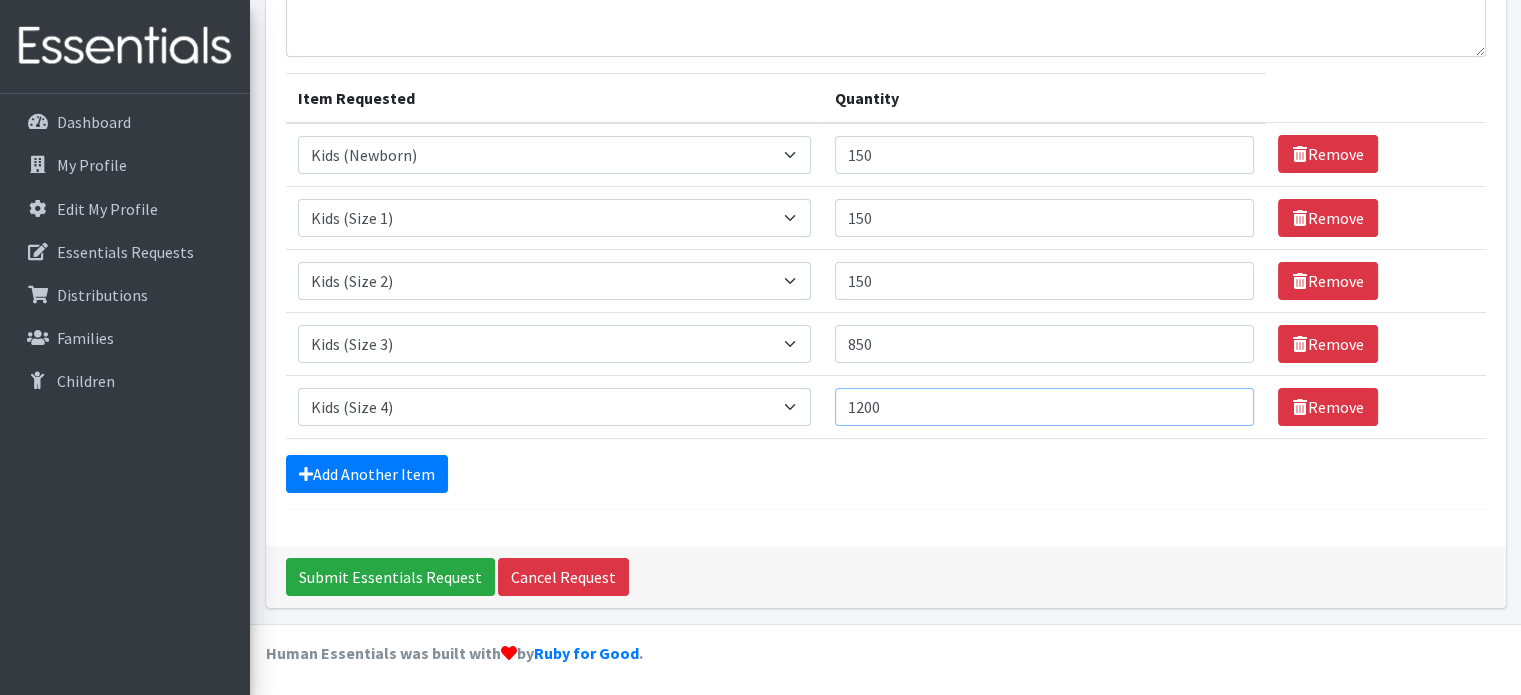 type on "1200" 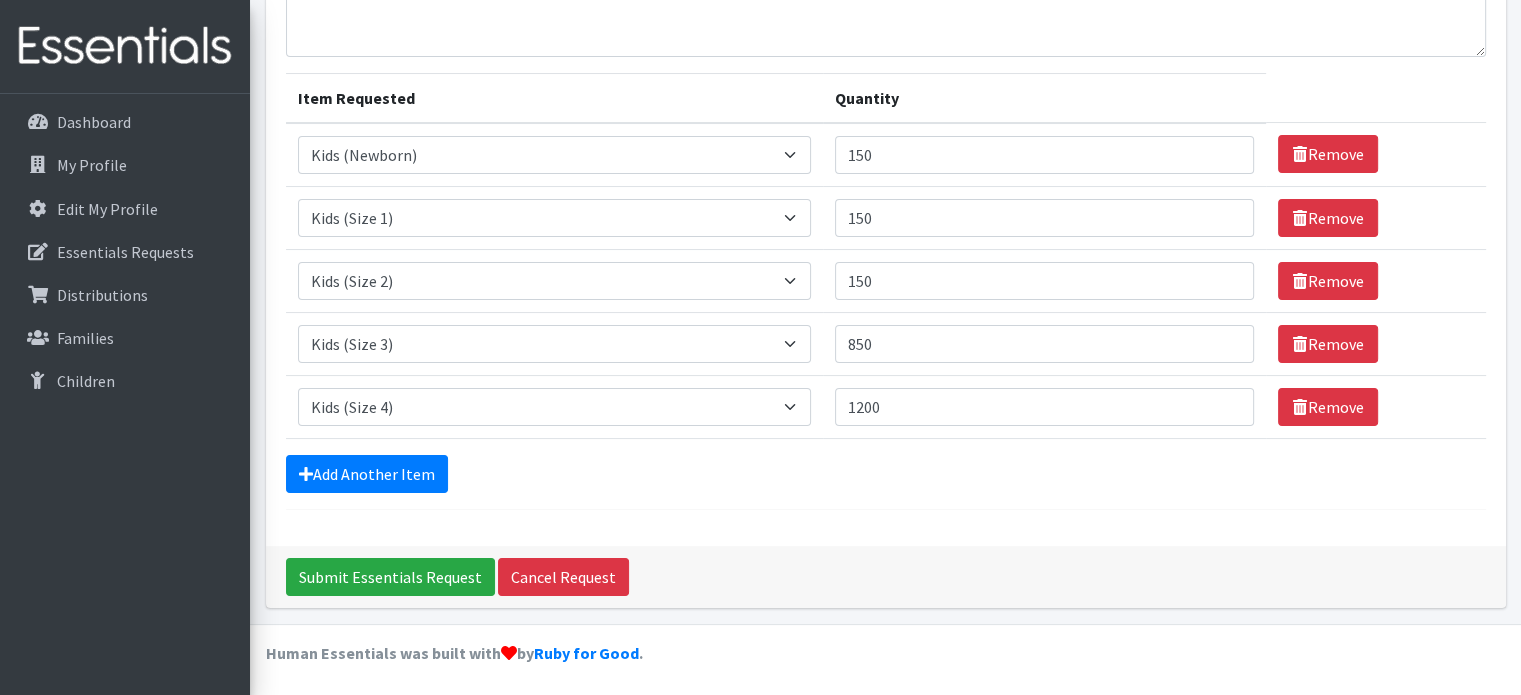 click on "Comments:
Item Requested
Quantity
Item Requested
Select an item
Baby Formula
Kids (Newborn)
Kids (Preemie)
Kids (Size 1)
Kids (Size 2)
Kids (Size 3)
Kids (Size 4)
Kids (Size 5)
Kids (Size 6)
Kids (Size 7)
Kids Swimmers
Kids Wipes (Baby) (# ofPacks)
Period Liners
Period Pads
Period Tampons
Toddler Goodnights L/XL (60-125 lbs)
Toddler Goodnights S/M (38-65 lbs)
Toddler Pull-Ups (2T-3T)
Toddler Pull-Ups (3T-4T)
Toddler Pull-Ups (4T-5T)
Quantity
150
Remove
Item Requested
Select an item
Baby Formula
Kids (Newborn)
Kids (Preemie)
Kids (Size 1)
Kids (Size 2)
Kids (Size 3)
Kids (Size 4)
Kids (Size 5)
Kids (Size 6)
Kids (Size 7)" at bounding box center [886, 236] 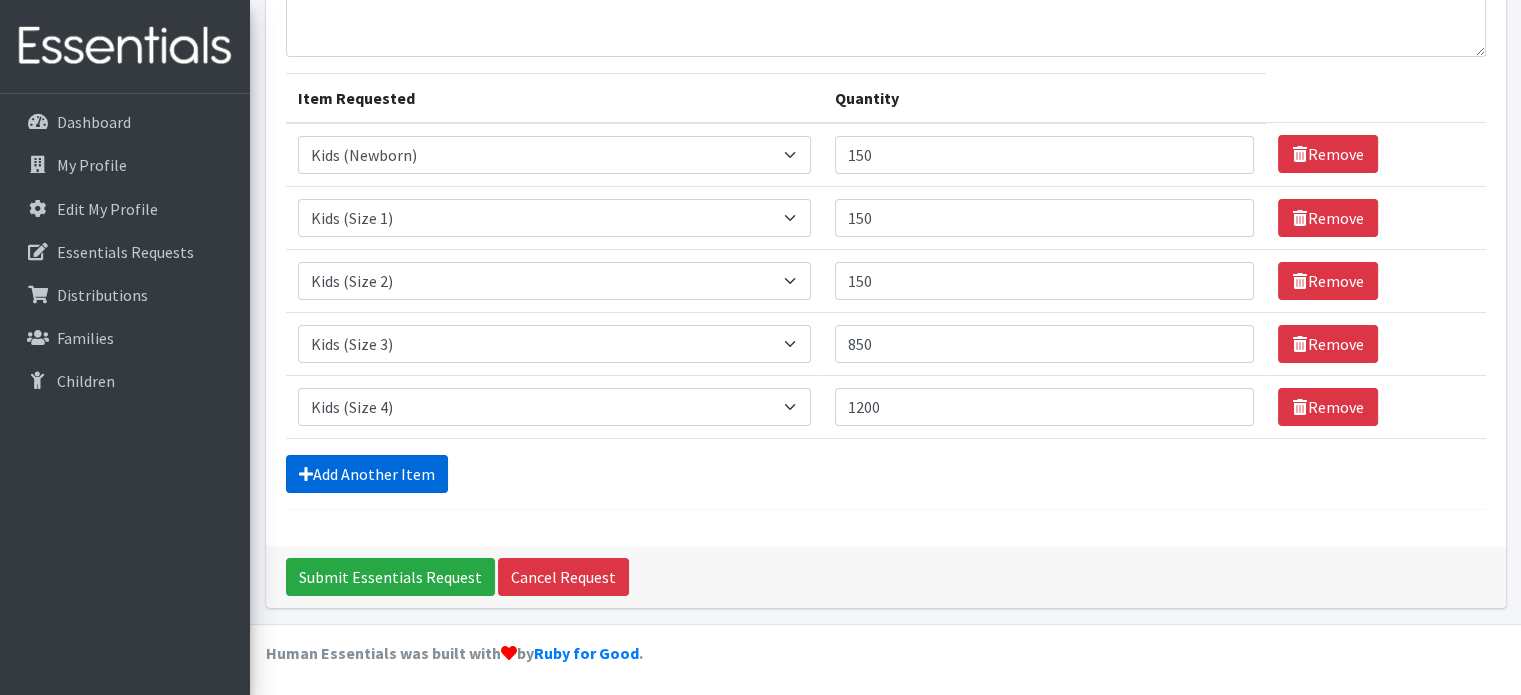 click on "Add Another Item" at bounding box center (367, 474) 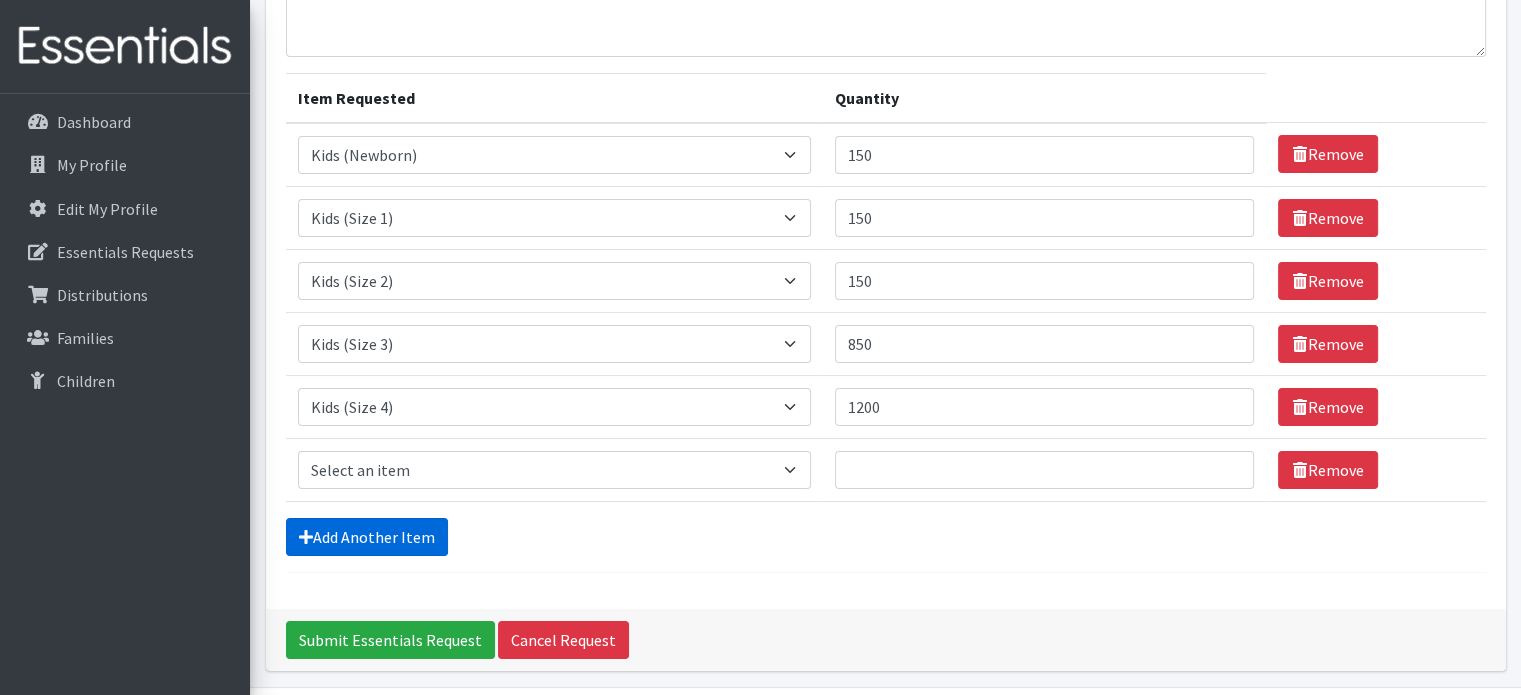 scroll, scrollTop: 250, scrollLeft: 0, axis: vertical 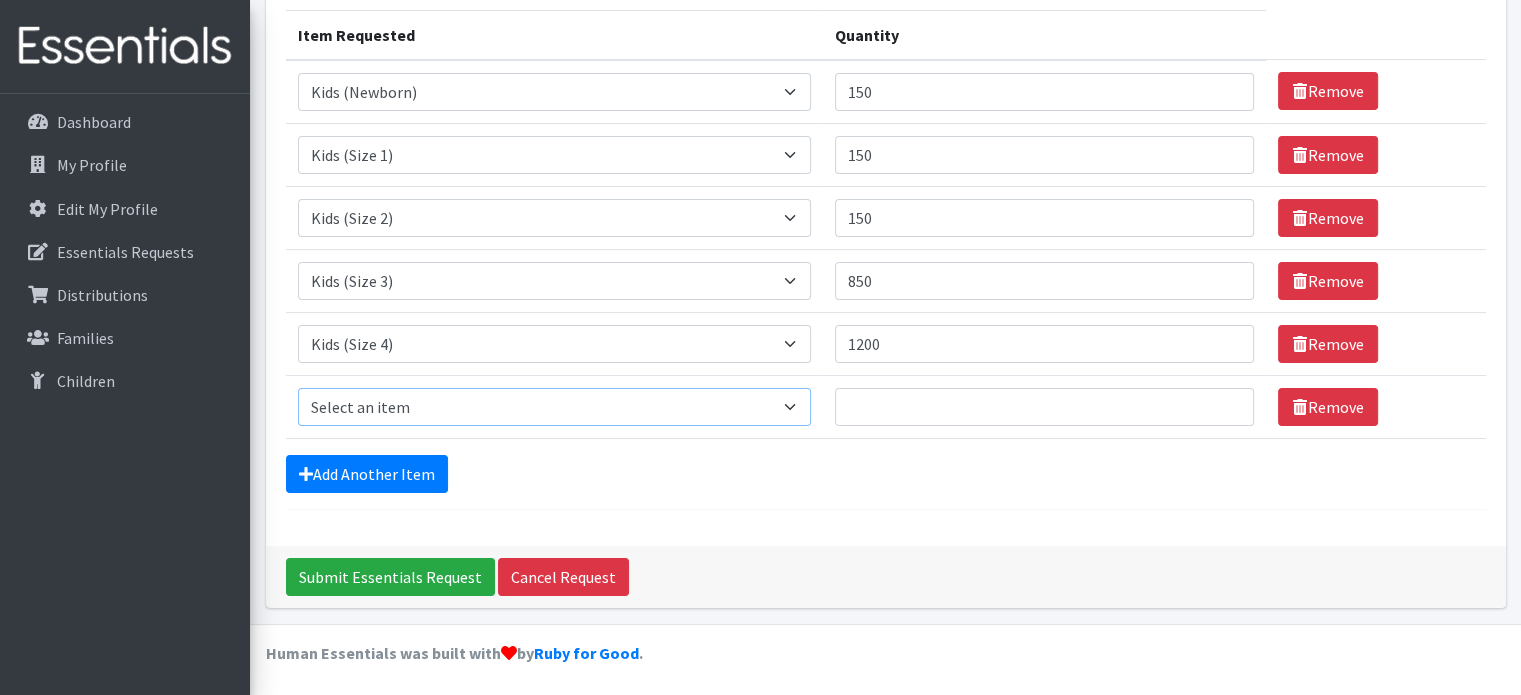 click on "Select an item
Baby Formula
Kids (Newborn)
Kids (Preemie)
Kids (Size 1)
Kids (Size 2)
Kids (Size 3)
Kids (Size 4)
Kids (Size 5)
Kids (Size 6)
Kids (Size 7)
Kids Swimmers
Kids Wipes (Baby) (# ofPacks)
Period Liners
Period Pads
Period Tampons
Toddler Goodnights L/XL (60-125 lbs)
Toddler Goodnights S/M (38-65 lbs)
Toddler Pull-Ups (2T-3T)
Toddler Pull-Ups (3T-4T)
Toddler Pull-Ups (4T-5T)" at bounding box center [554, 407] 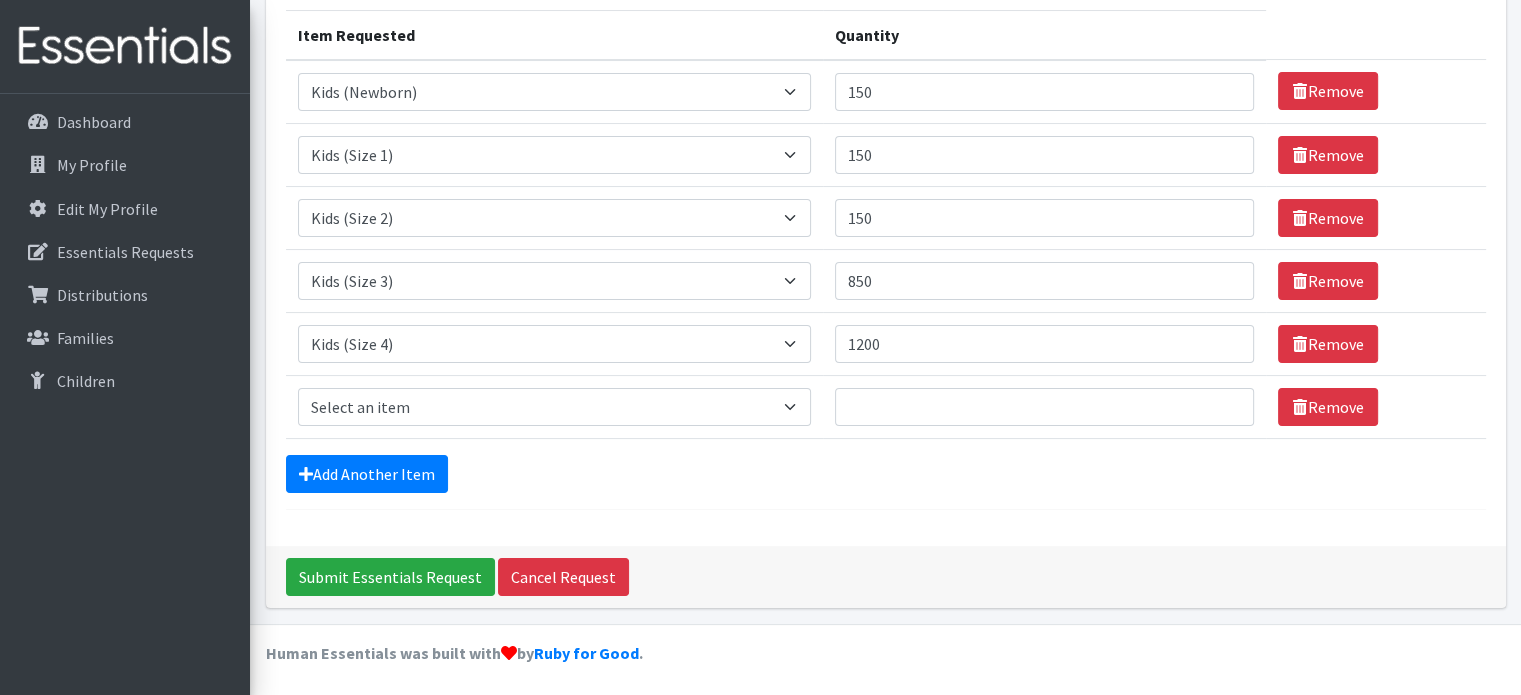 click on "Add Another Item" at bounding box center [886, 474] 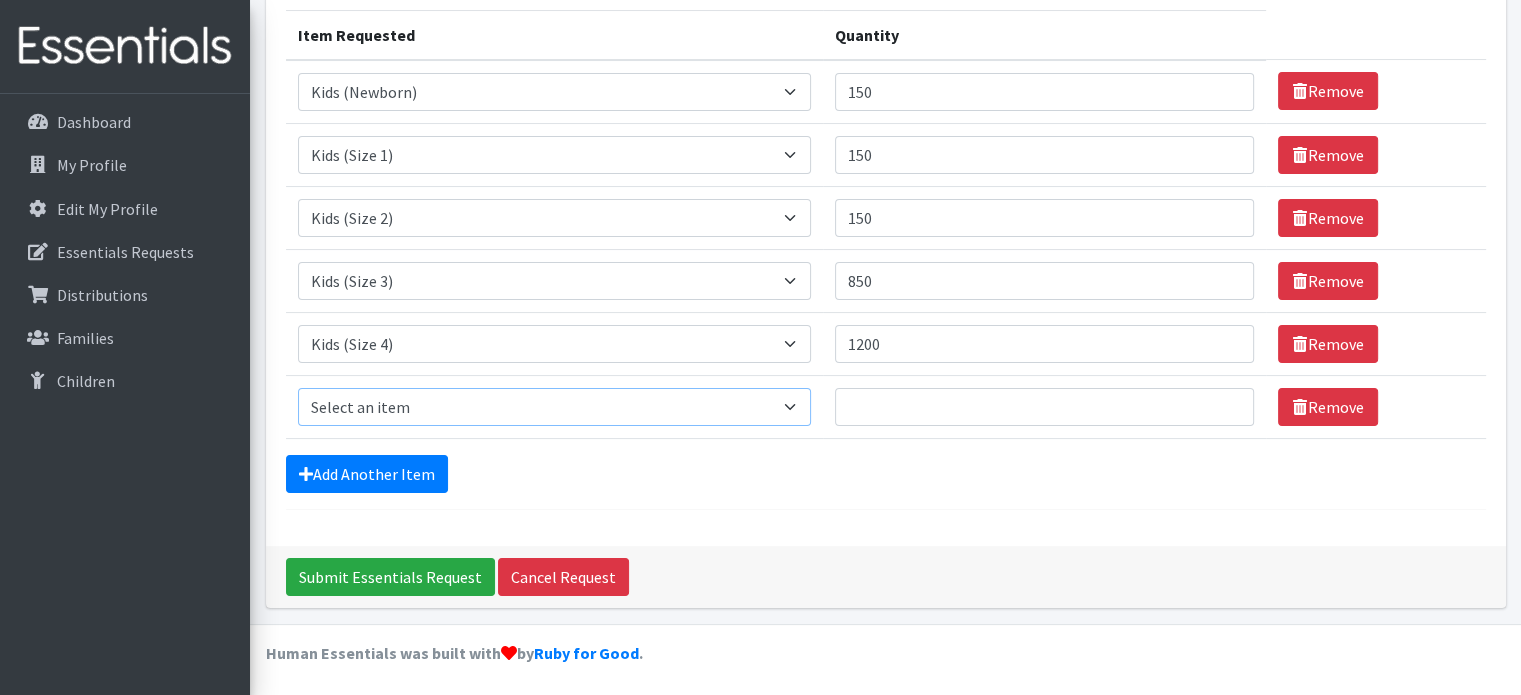 click on "Select an item
Baby Formula
Kids (Newborn)
Kids (Preemie)
Kids (Size 1)
Kids (Size 2)
Kids (Size 3)
Kids (Size 4)
Kids (Size 5)
Kids (Size 6)
Kids (Size 7)
Kids Swimmers
Kids Wipes (Baby) (# ofPacks)
Period Liners
Period Pads
Period Tampons
Toddler Goodnights L/XL (60-125 lbs)
Toddler Goodnights S/M (38-65 lbs)
Toddler Pull-Ups (2T-3T)
Toddler Pull-Ups (3T-4T)
Toddler Pull-Ups (4T-5T)" at bounding box center [554, 407] 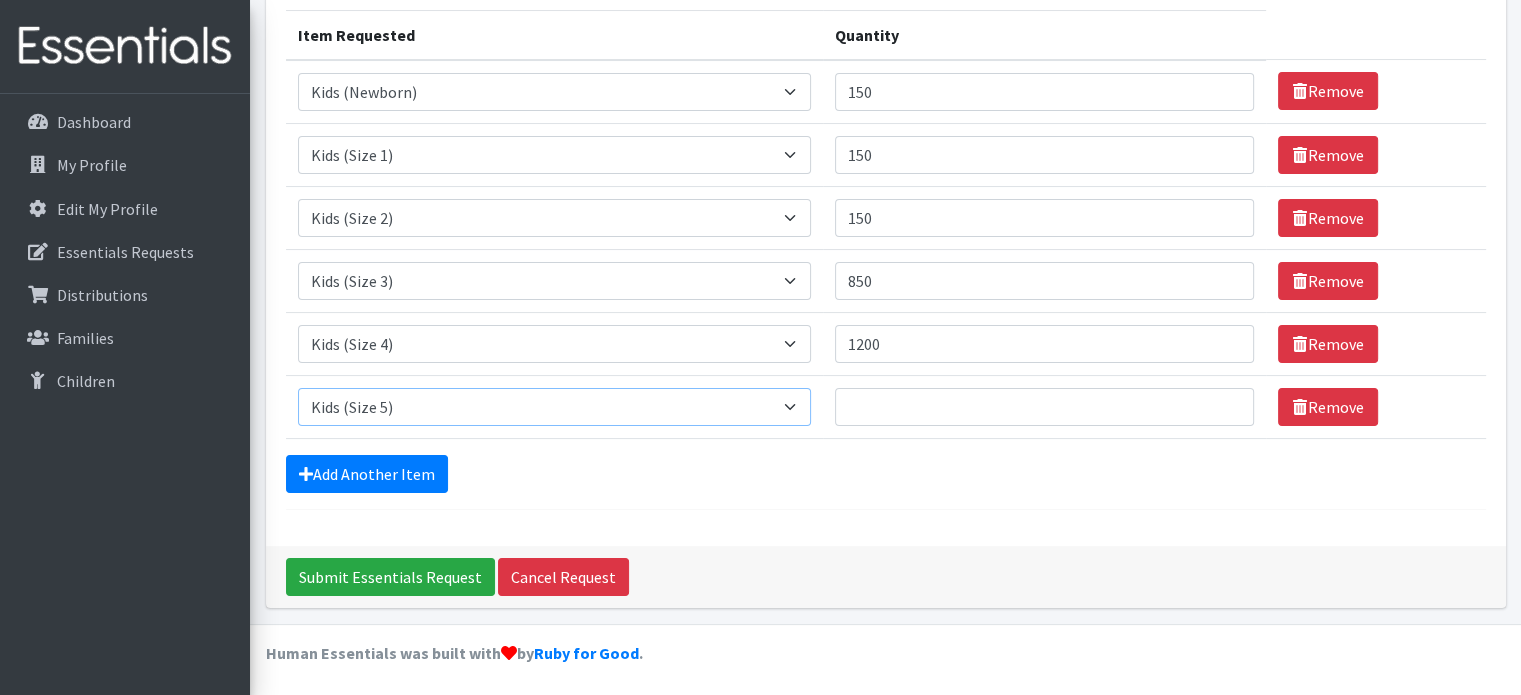 click on "Select an item
Baby Formula
Kids (Newborn)
Kids (Preemie)
Kids (Size 1)
Kids (Size 2)
Kids (Size 3)
Kids (Size 4)
Kids (Size 5)
Kids (Size 6)
Kids (Size 7)
Kids Swimmers
Kids Wipes (Baby) (# ofPacks)
Period Liners
Period Pads
Period Tampons
Toddler Goodnights L/XL (60-125 lbs)
Toddler Goodnights S/M (38-65 lbs)
Toddler Pull-Ups (2T-3T)
Toddler Pull-Ups (3T-4T)
Toddler Pull-Ups (4T-5T)" at bounding box center [554, 407] 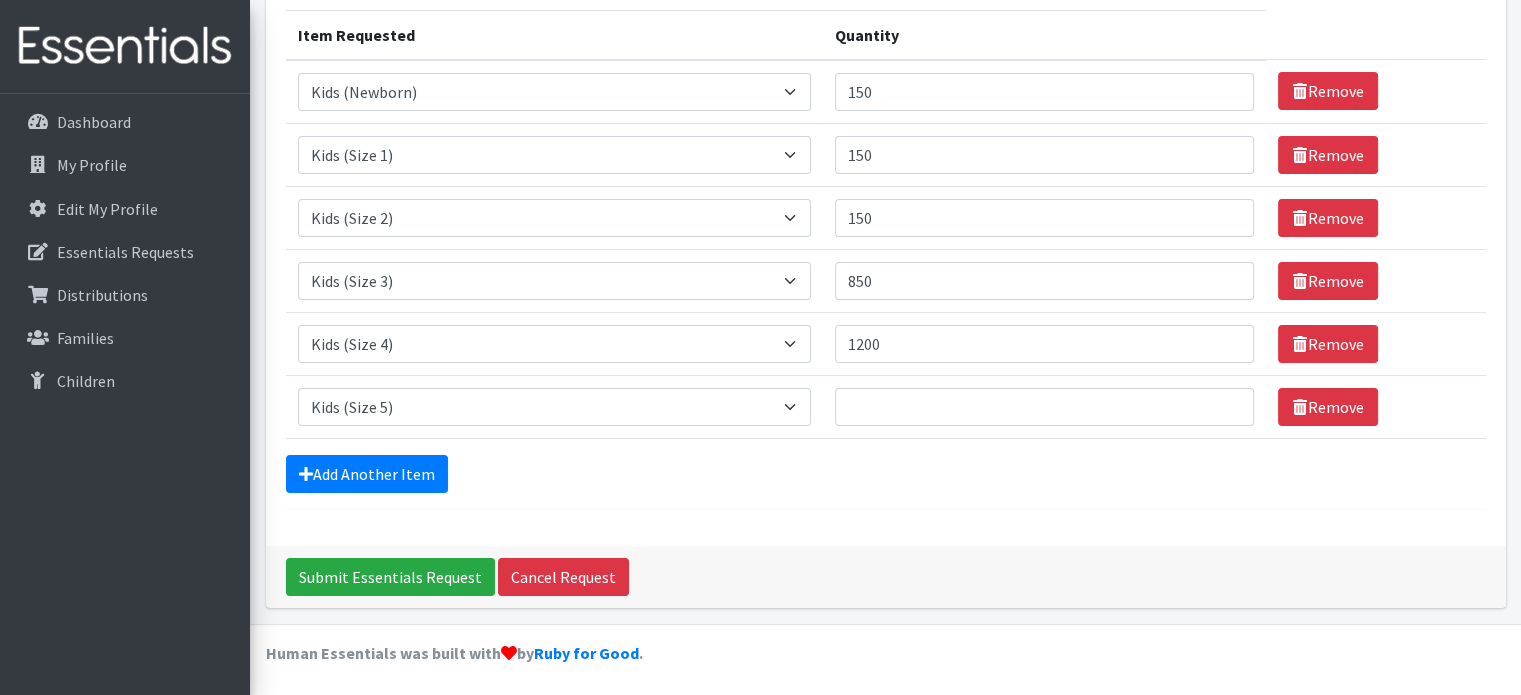 click on "Quantity" at bounding box center [1045, 406] 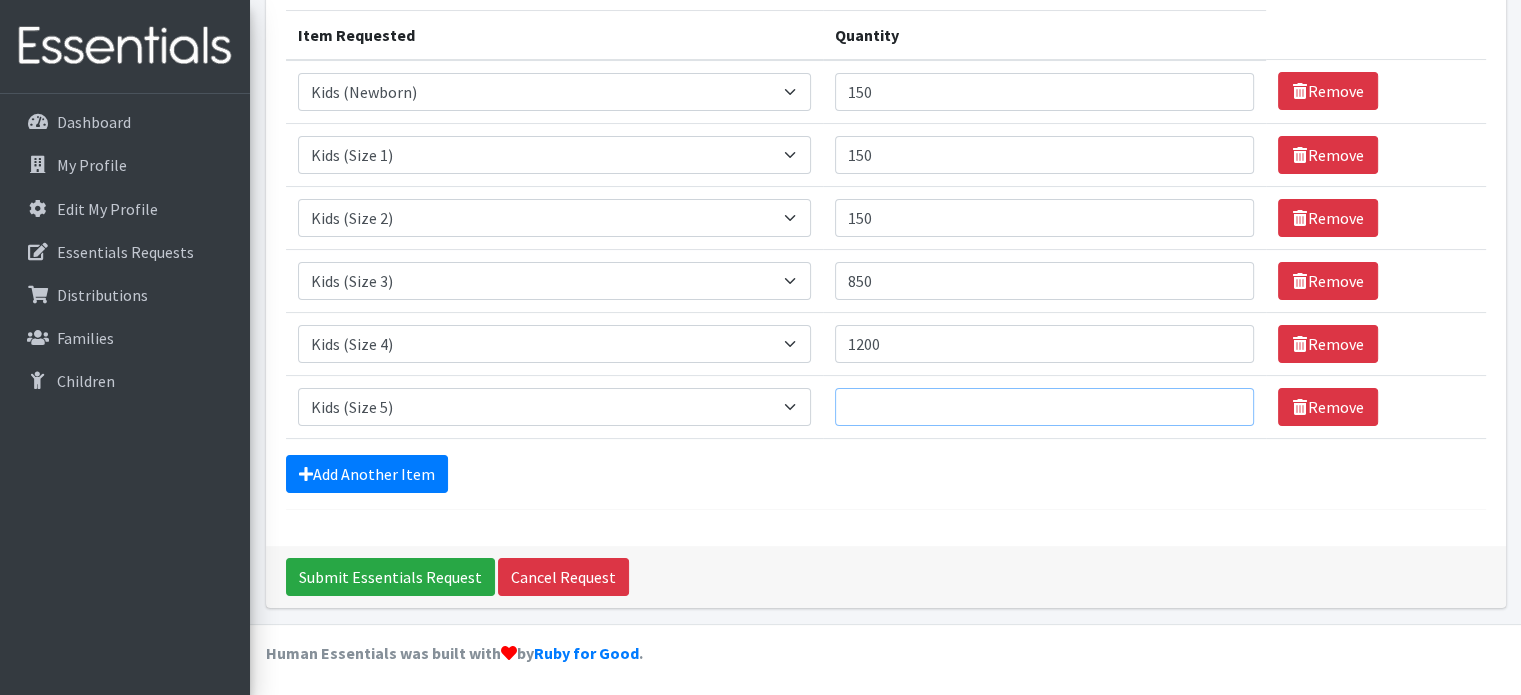click on "Quantity" at bounding box center [1045, 407] 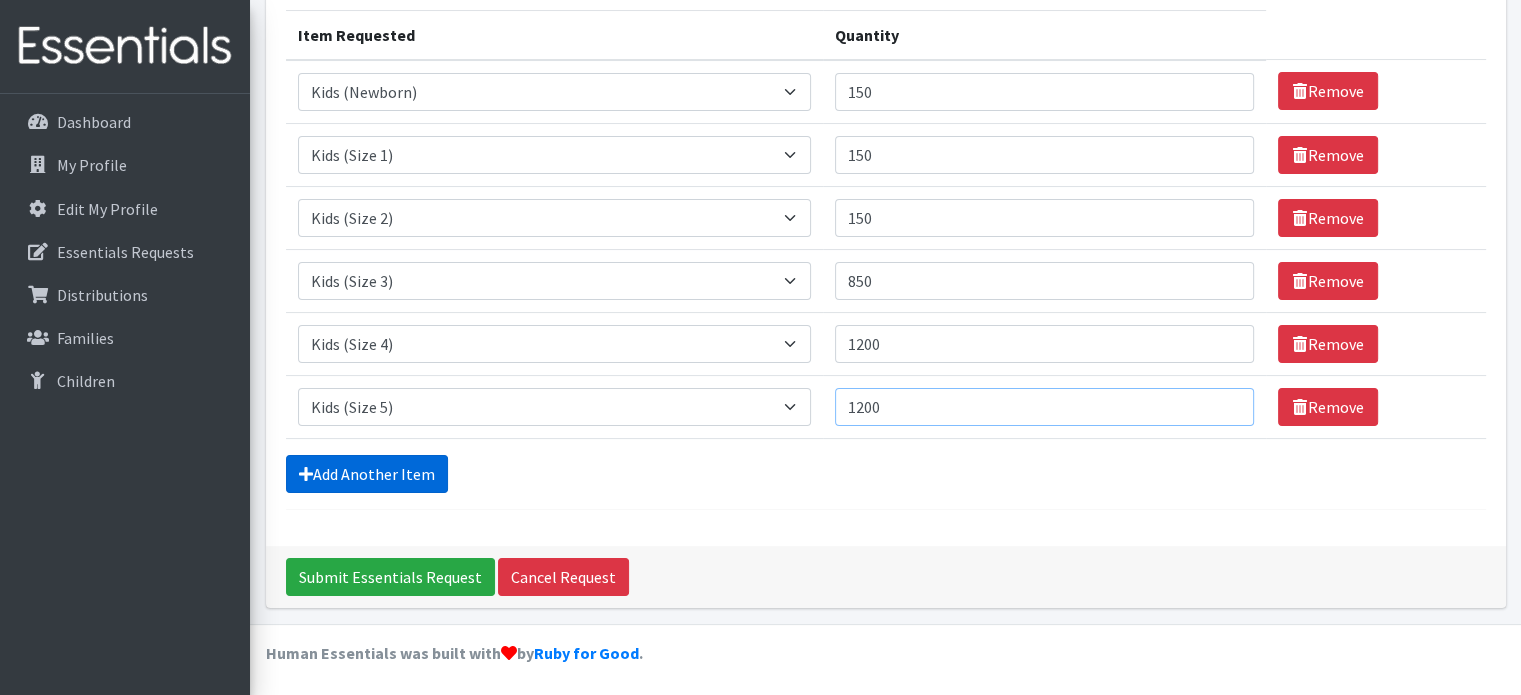type on "1200" 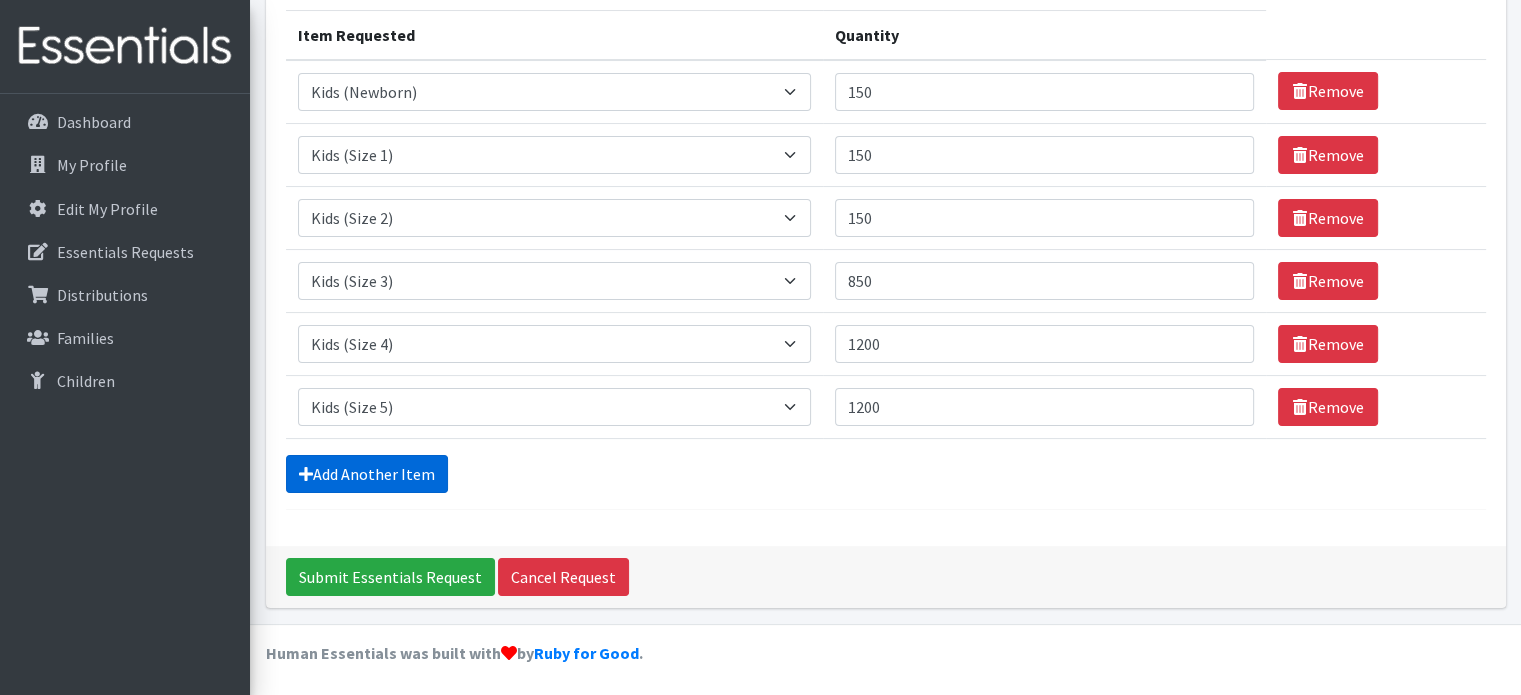 click on "Add Another Item" at bounding box center (367, 474) 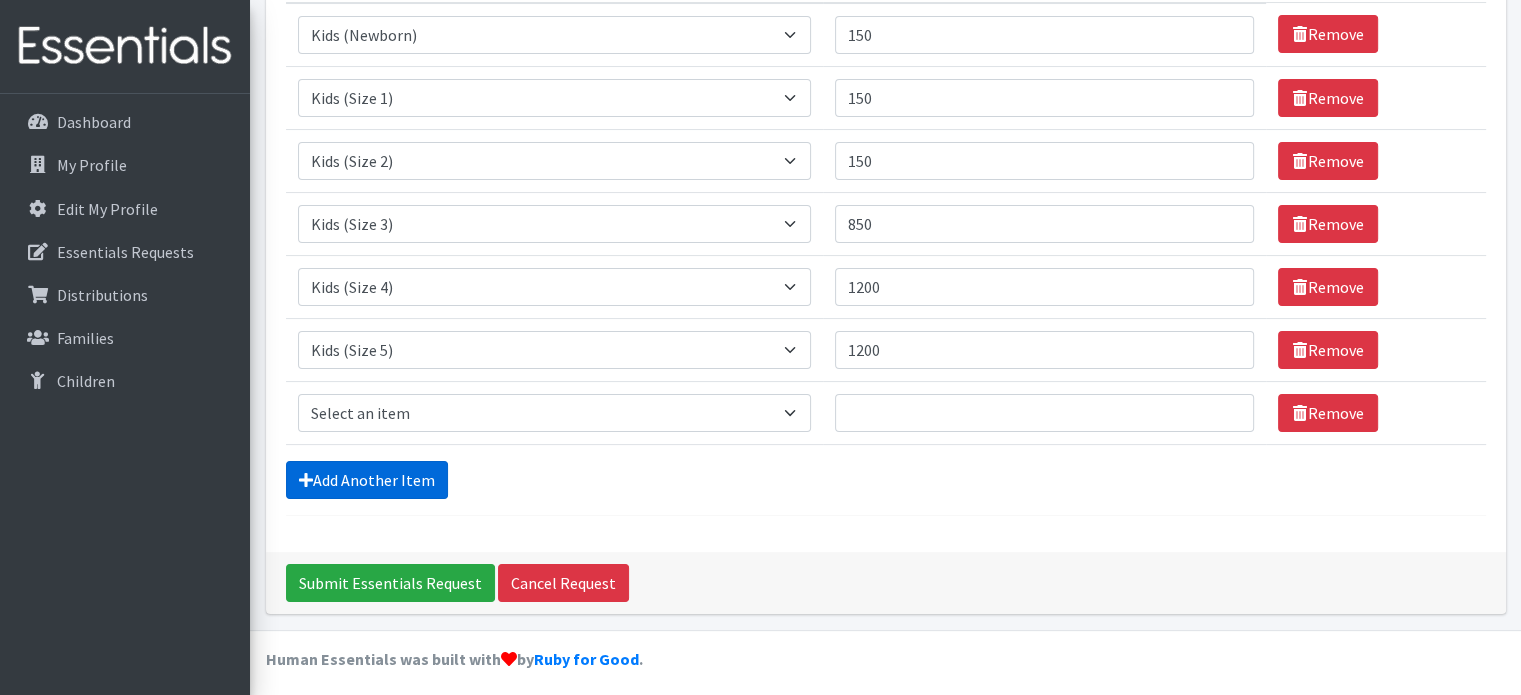 scroll, scrollTop: 312, scrollLeft: 0, axis: vertical 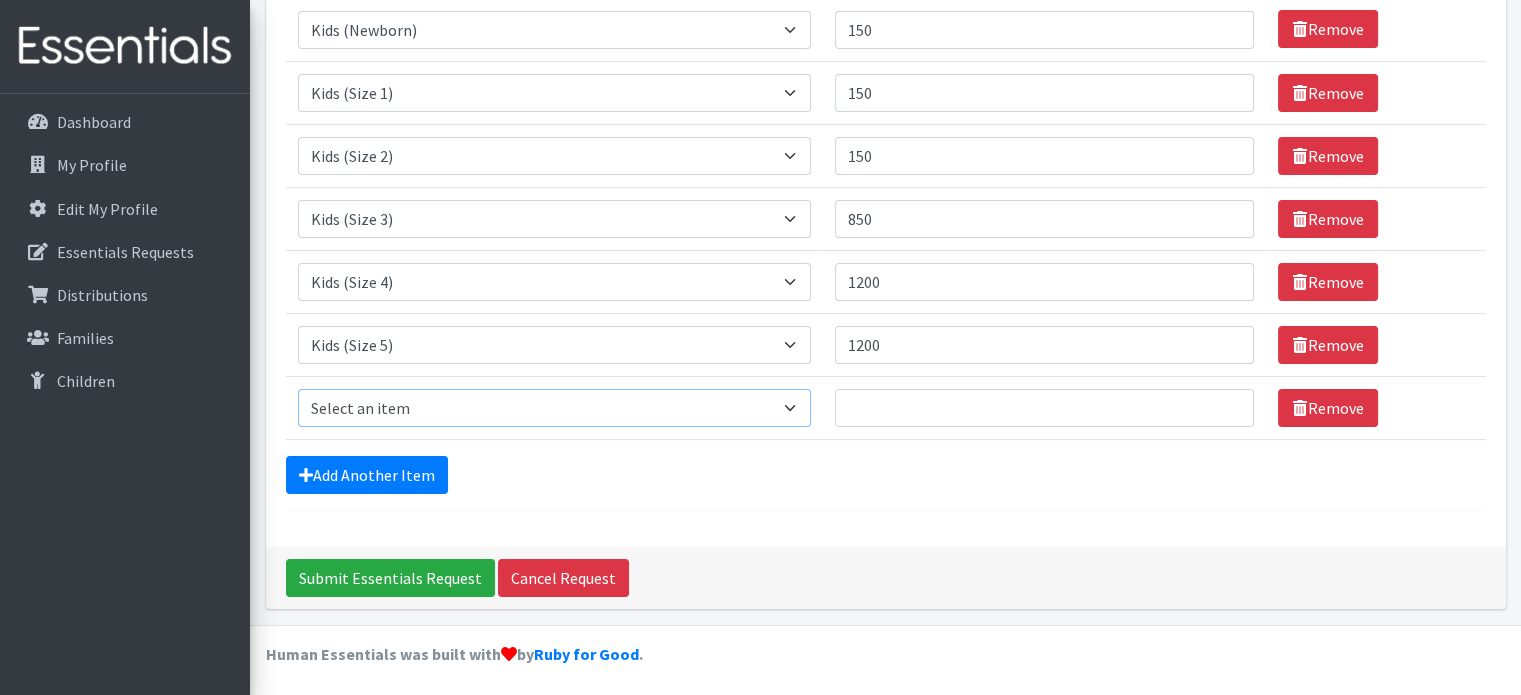 click on "Select an item
Baby Formula
Kids (Newborn)
Kids (Preemie)
Kids (Size 1)
Kids (Size 2)
Kids (Size 3)
Kids (Size 4)
Kids (Size 5)
Kids (Size 6)
Kids (Size 7)
Kids Swimmers
Kids Wipes (Baby) (# ofPacks)
Period Liners
Period Pads
Period Tampons
Toddler Goodnights L/XL (60-125 lbs)
Toddler Goodnights S/M (38-65 lbs)
Toddler Pull-Ups (2T-3T)
Toddler Pull-Ups (3T-4T)
Toddler Pull-Ups (4T-5T)" at bounding box center (554, 408) 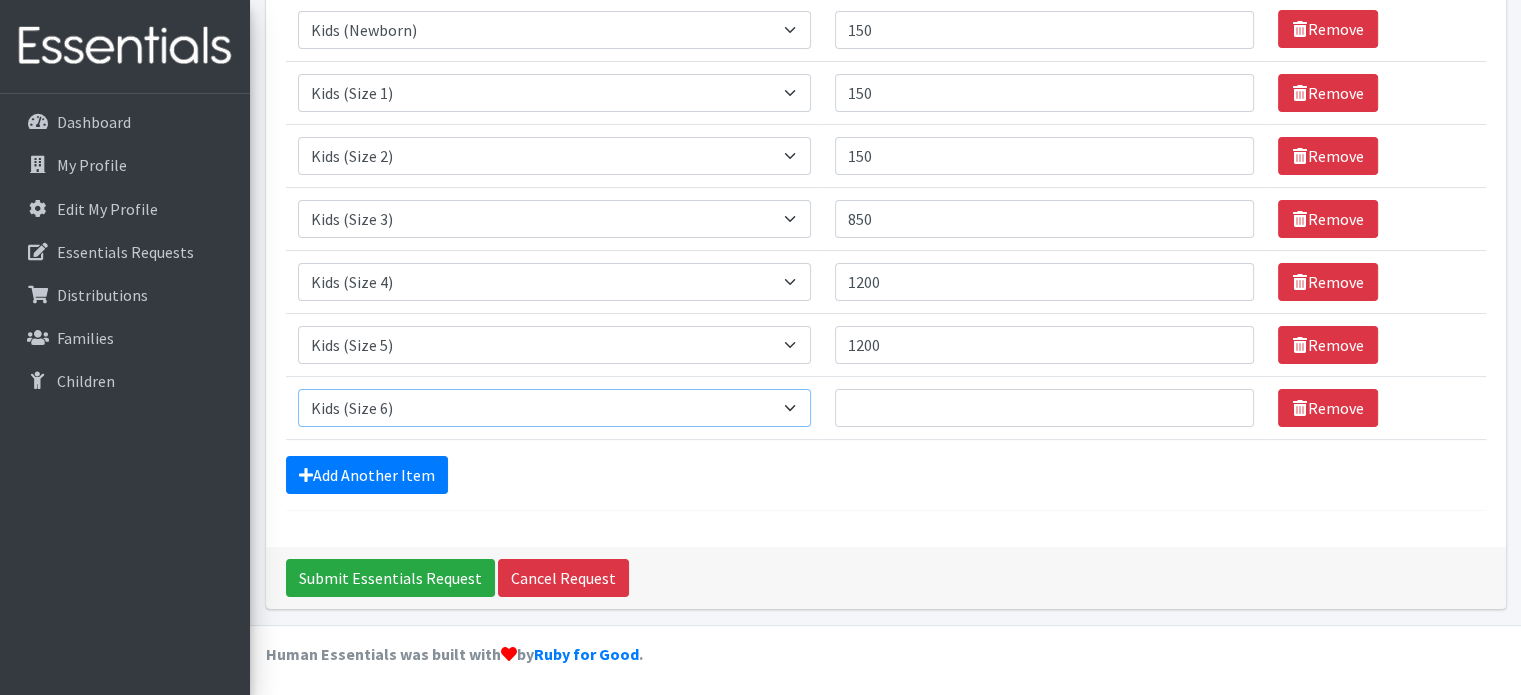 click on "Select an item
Baby Formula
Kids (Newborn)
Kids (Preemie)
Kids (Size 1)
Kids (Size 2)
Kids (Size 3)
Kids (Size 4)
Kids (Size 5)
Kids (Size 6)
Kids (Size 7)
Kids Swimmers
Kids Wipes (Baby) (# ofPacks)
Period Liners
Period Pads
Period Tampons
Toddler Goodnights L/XL (60-125 lbs)
Toddler Goodnights S/M (38-65 lbs)
Toddler Pull-Ups (2T-3T)
Toddler Pull-Ups (3T-4T)
Toddler Pull-Ups (4T-5T)" at bounding box center (554, 408) 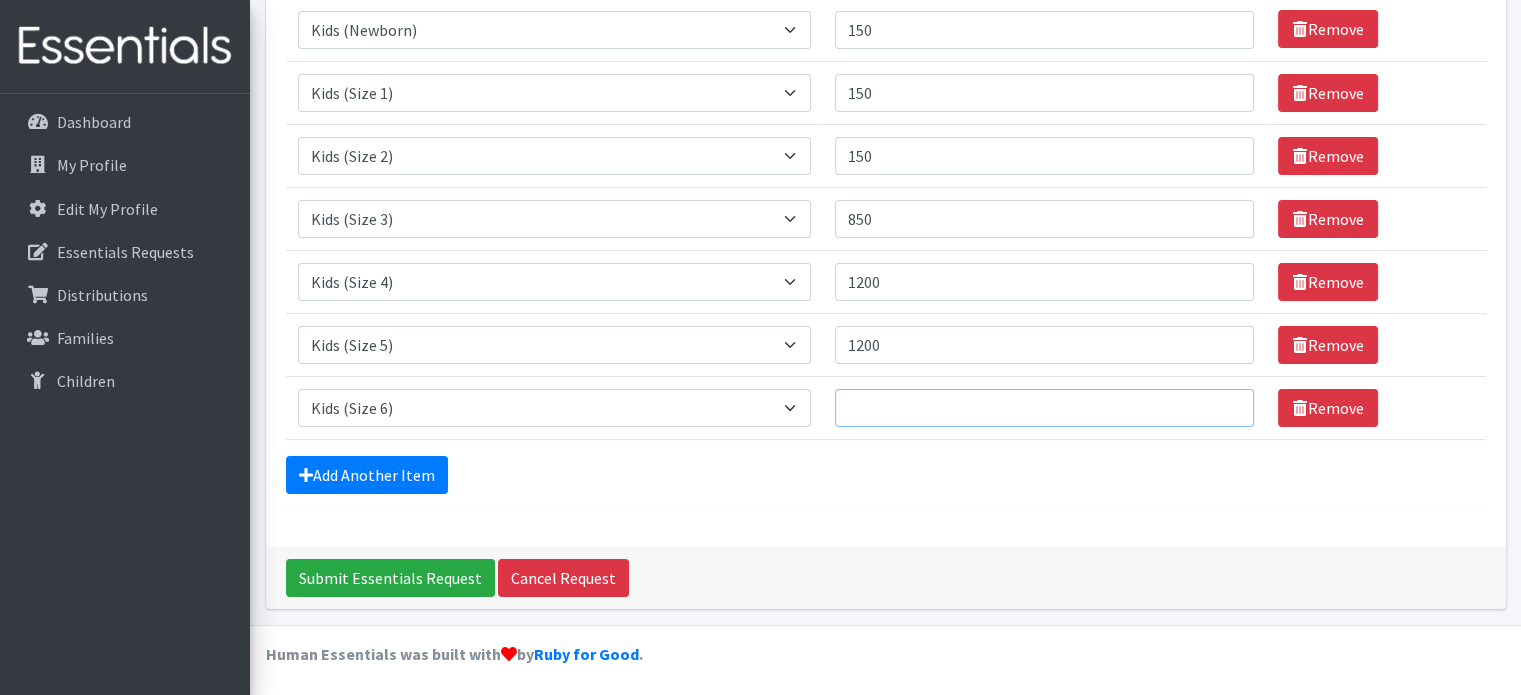 click on "Quantity" at bounding box center (1045, 408) 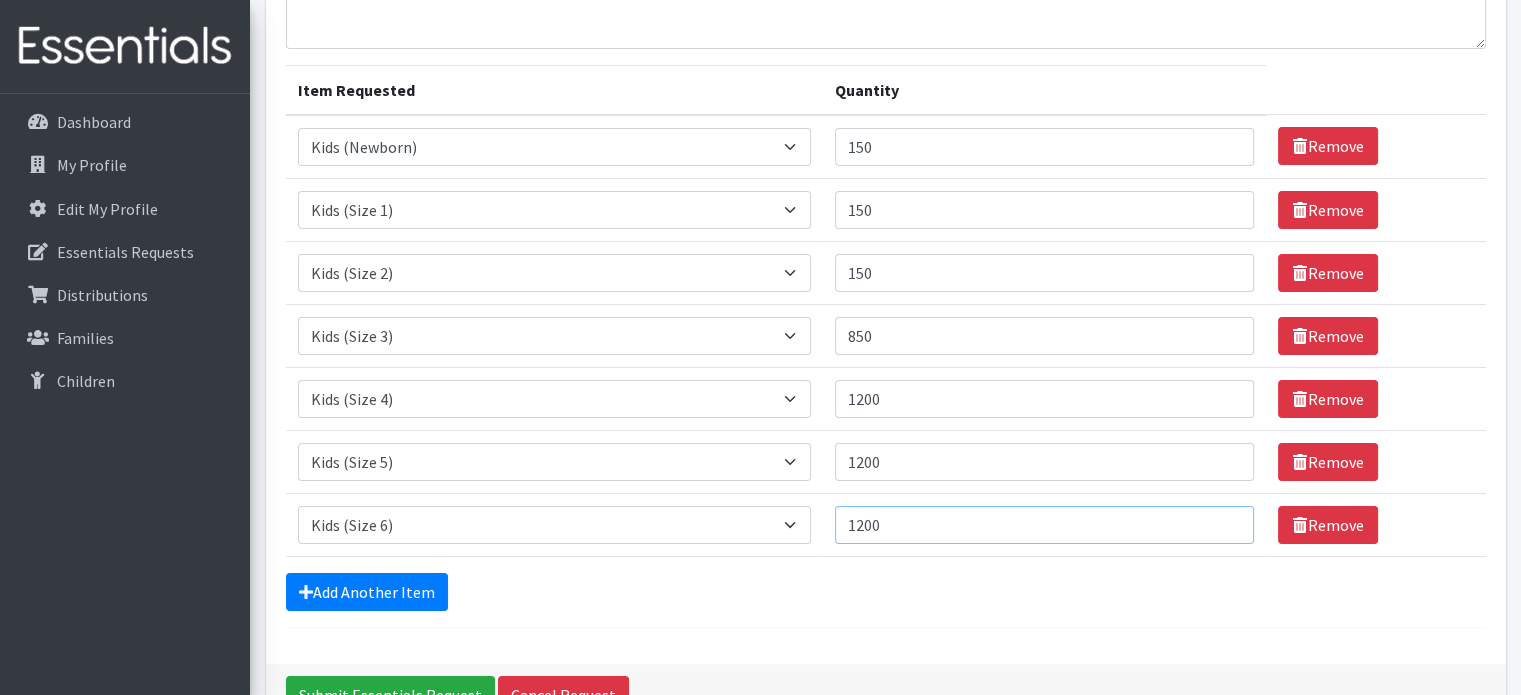 scroll, scrollTop: 12, scrollLeft: 0, axis: vertical 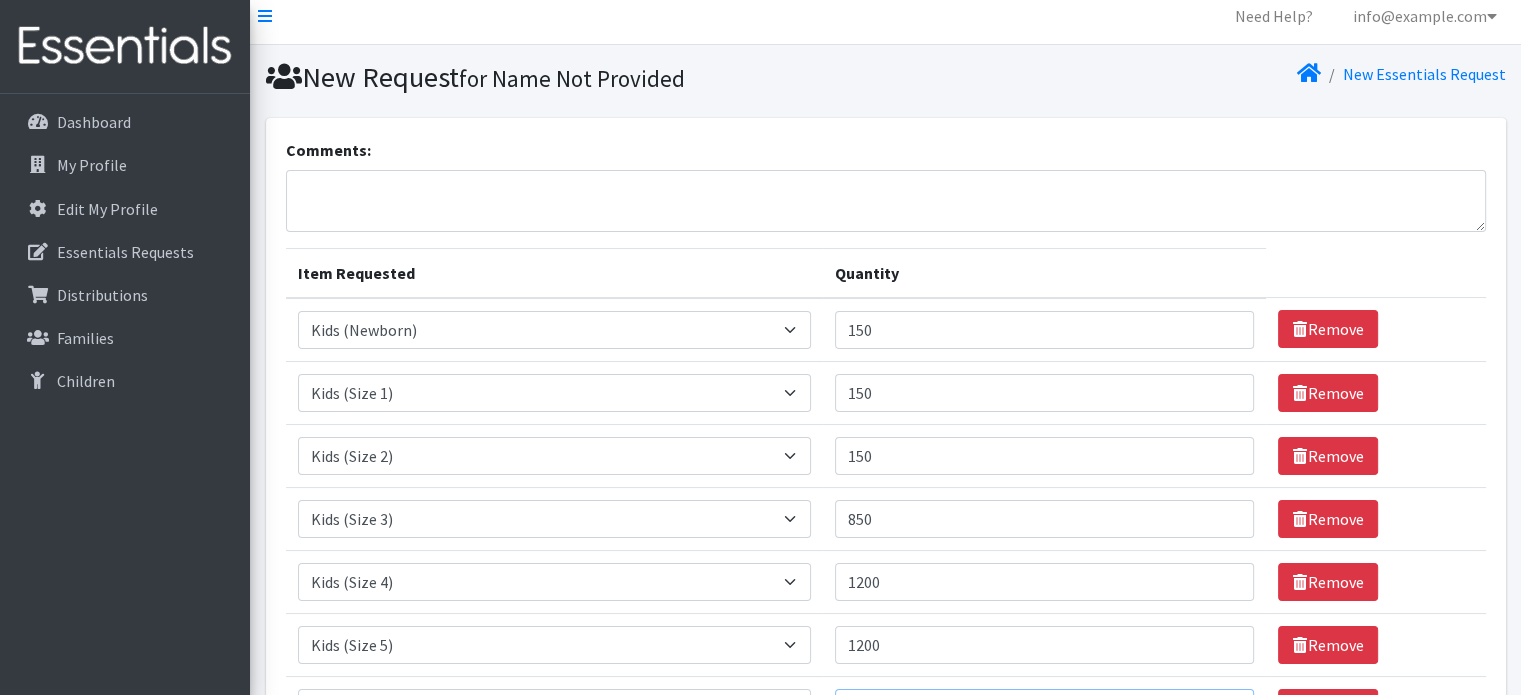 type on "1200" 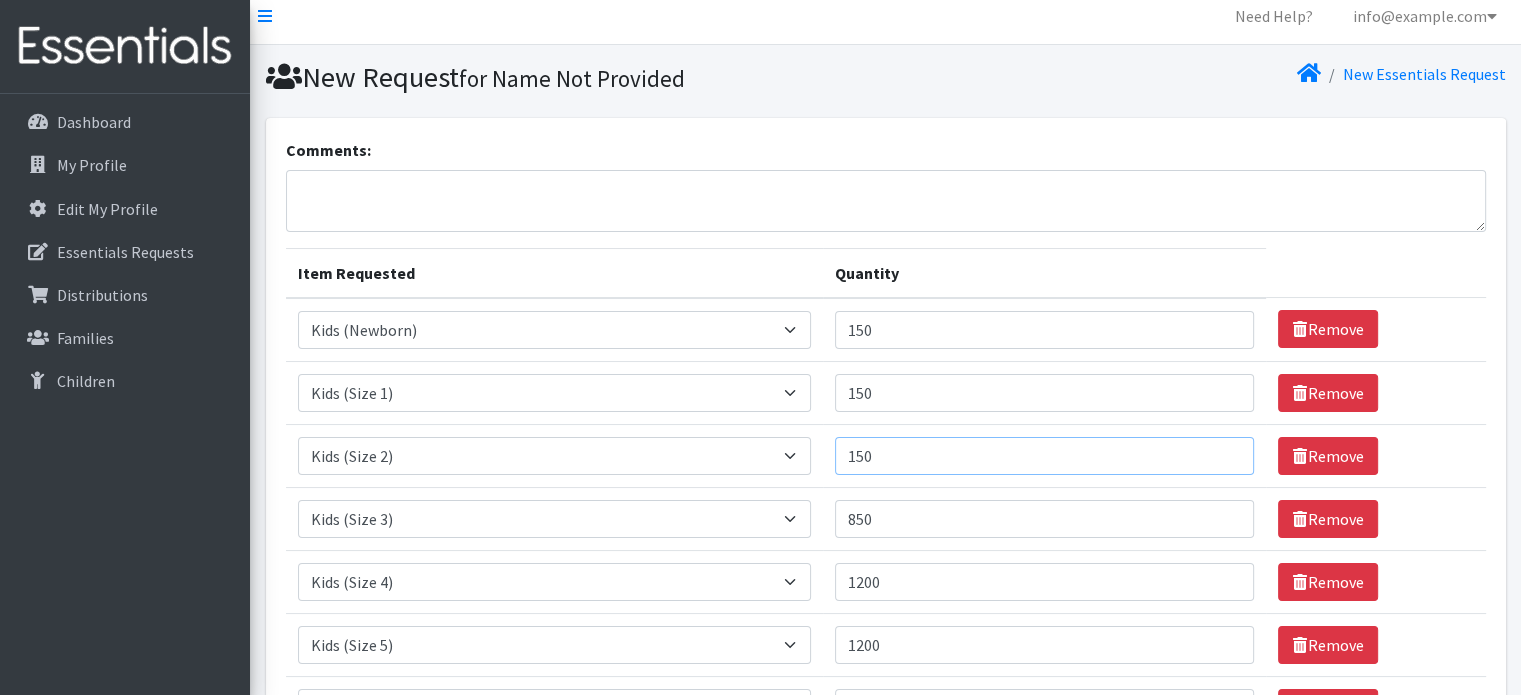 drag, startPoint x: 978, startPoint y: 450, endPoint x: 815, endPoint y: 471, distance: 164.3472 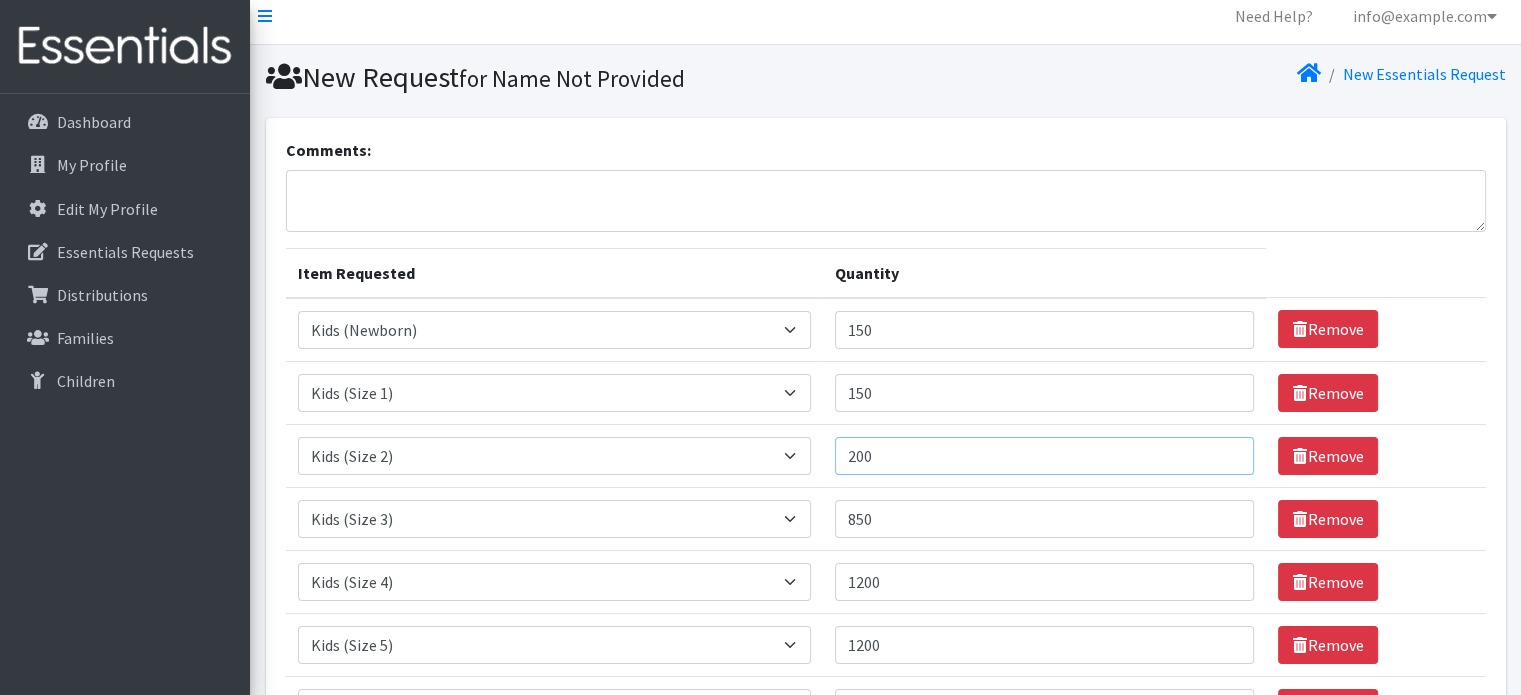 type on "200" 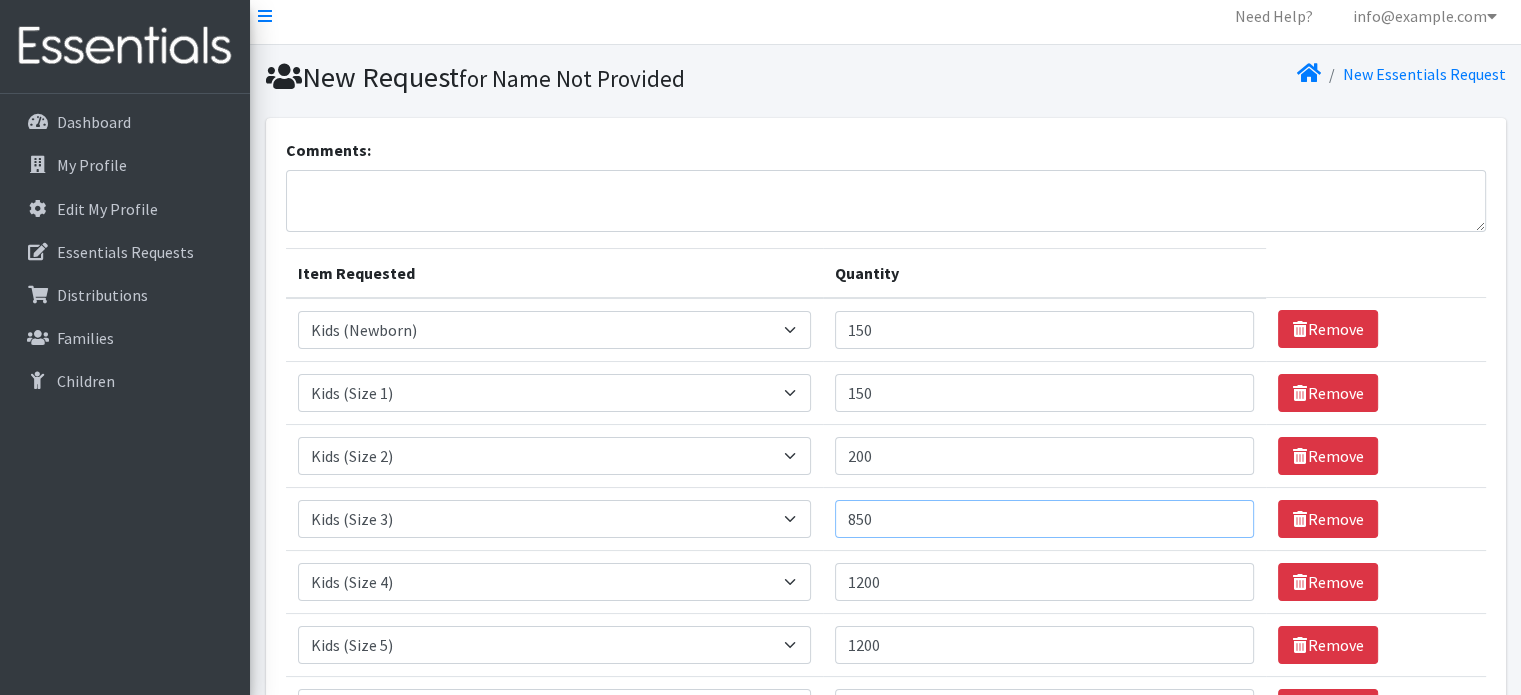 click on "850" at bounding box center (1045, 519) 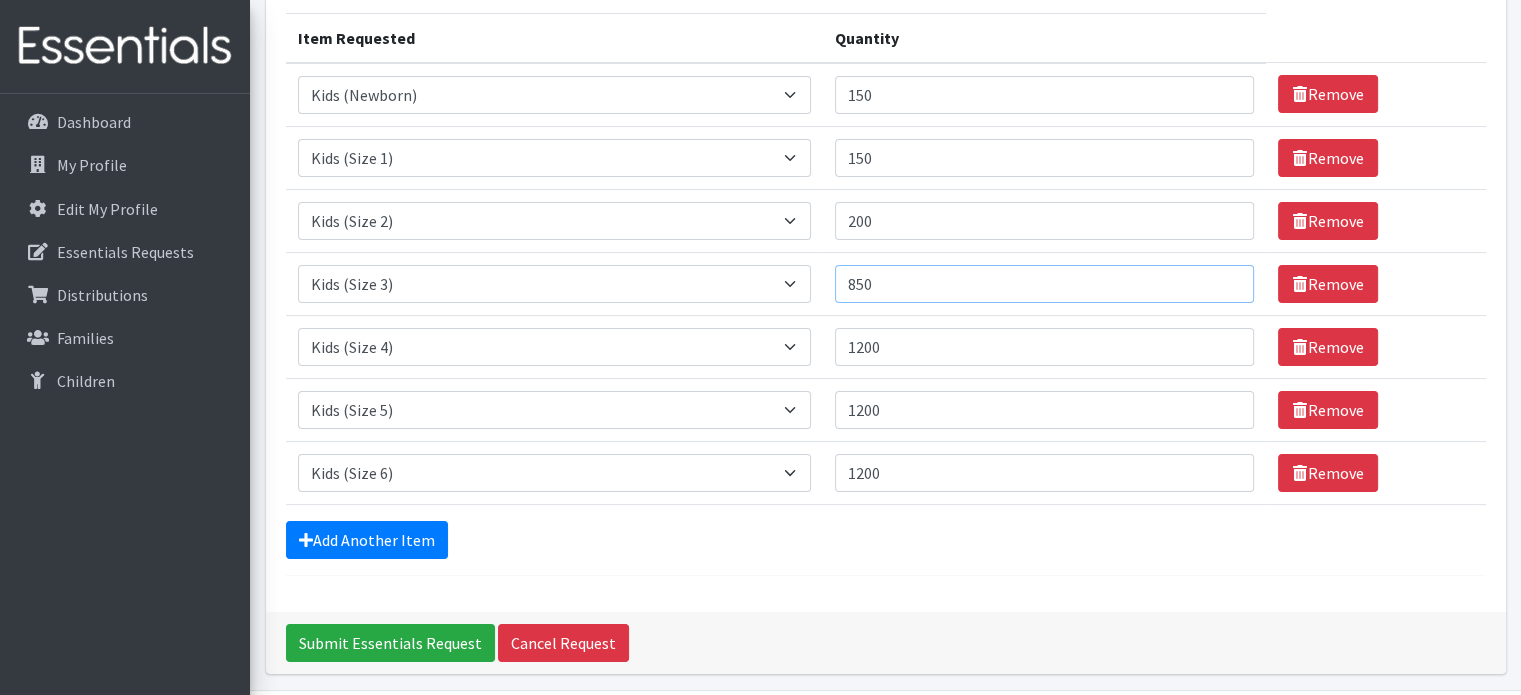 scroll, scrollTop: 212, scrollLeft: 0, axis: vertical 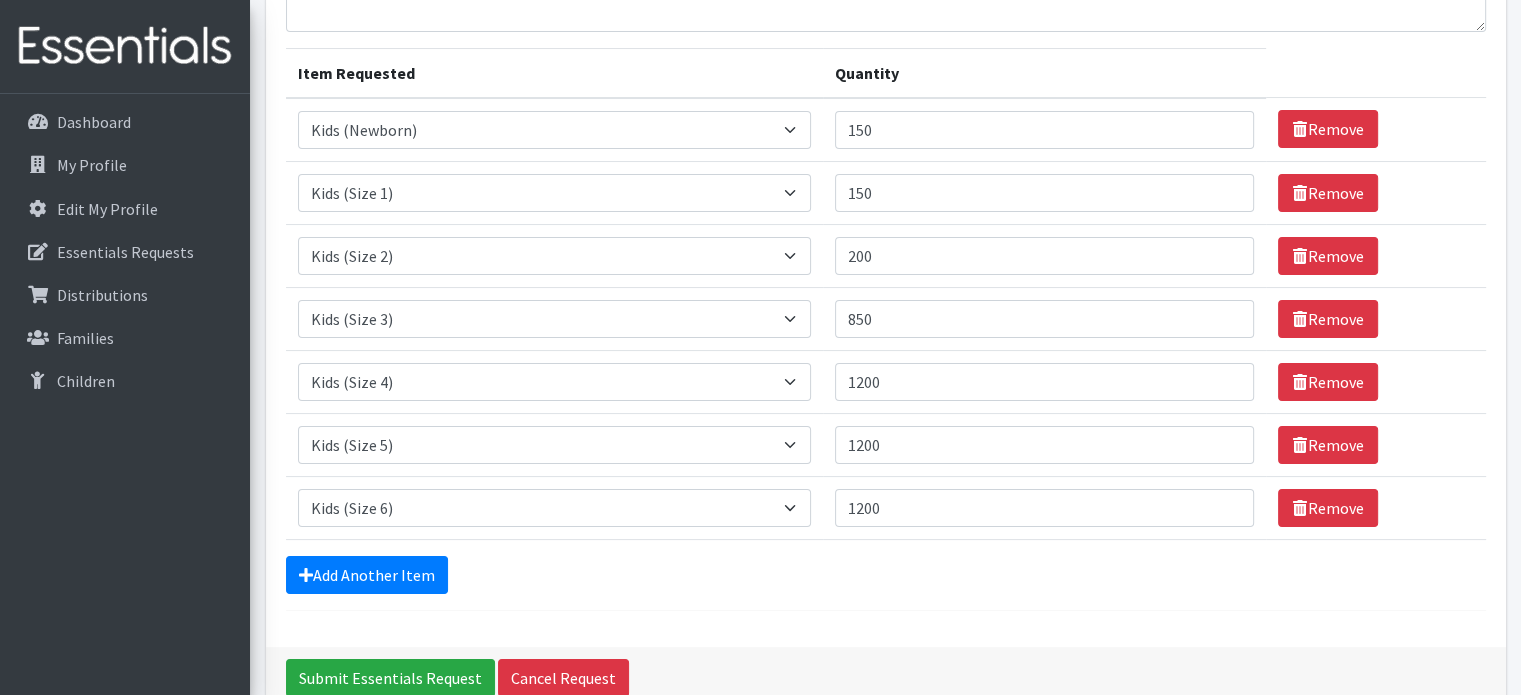 click on "Add Another Item" at bounding box center (886, 575) 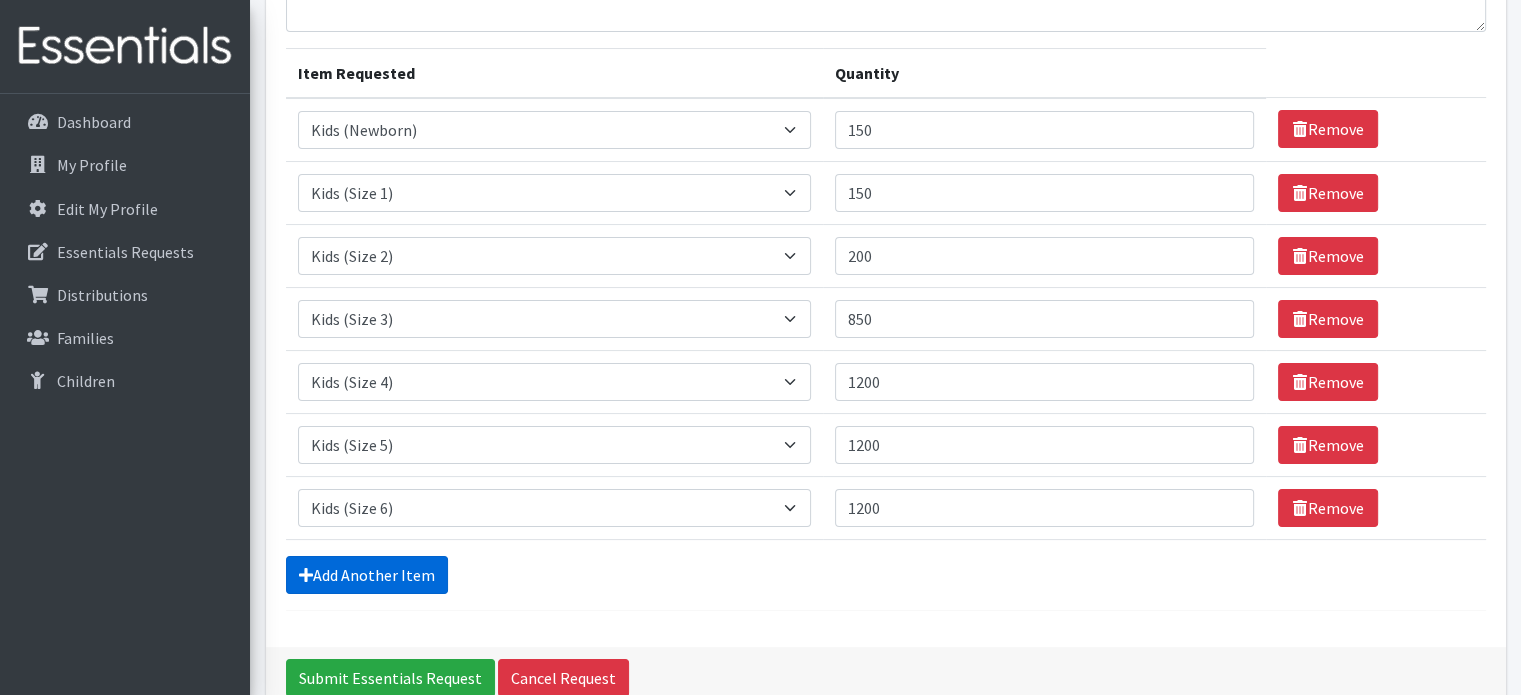 click on "Add Another Item" at bounding box center (367, 575) 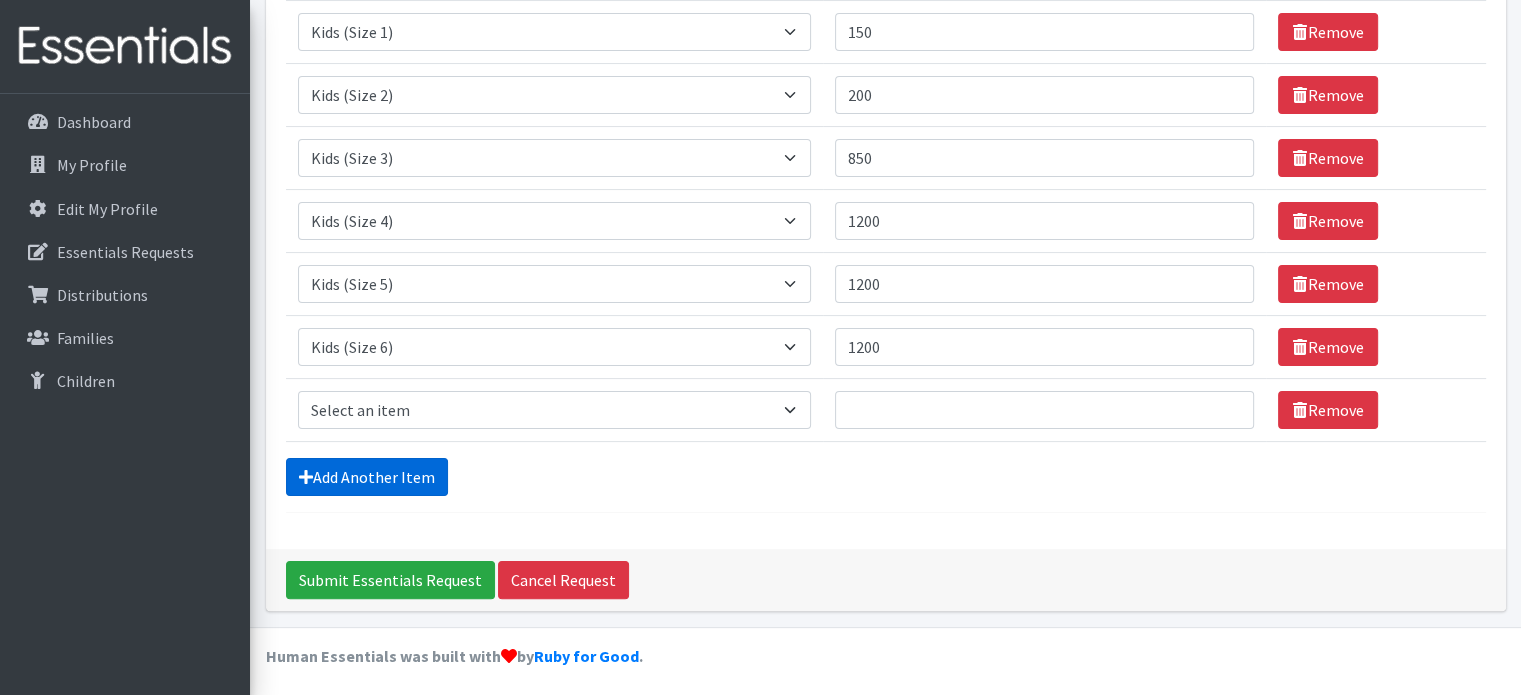 scroll, scrollTop: 376, scrollLeft: 0, axis: vertical 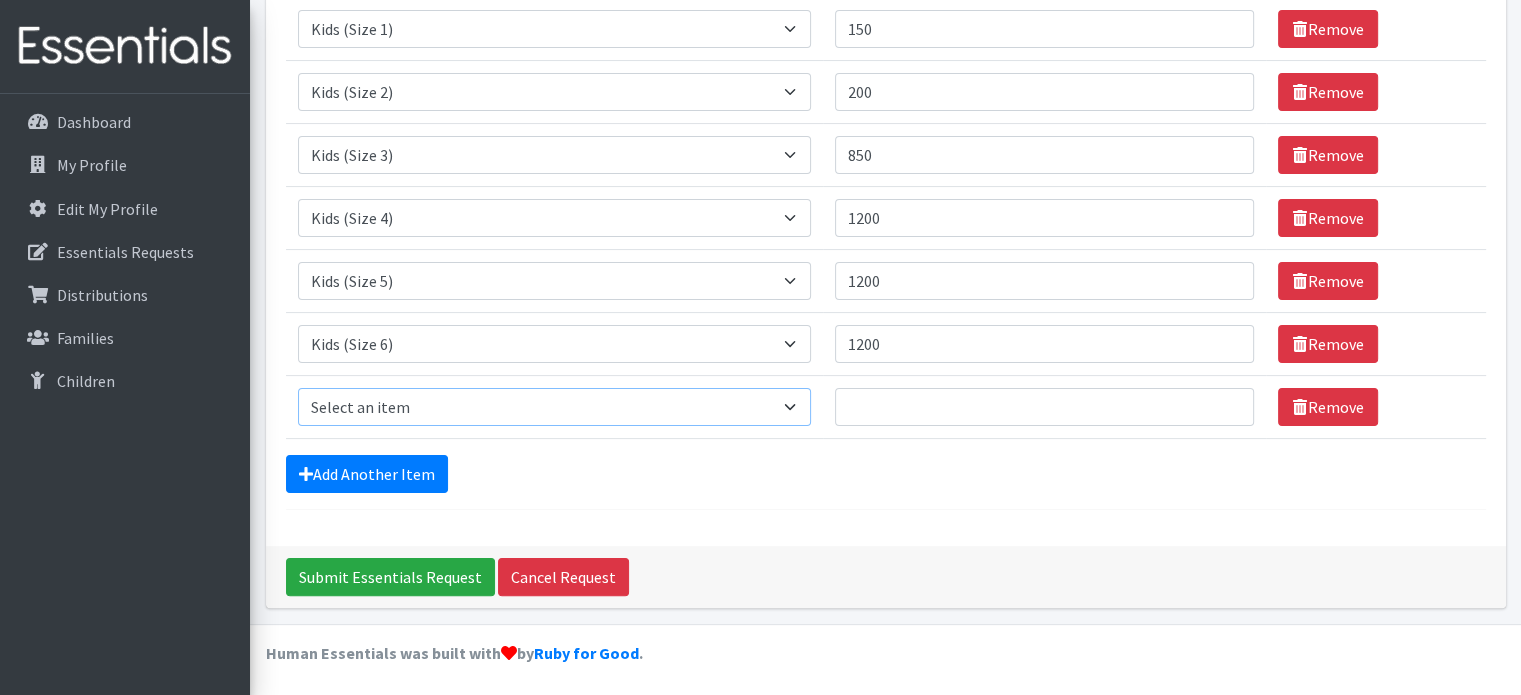 click on "Select an item
Baby Formula
Kids (Newborn)
Kids (Preemie)
Kids (Size 1)
Kids (Size 2)
Kids (Size 3)
Kids (Size 4)
Kids (Size 5)
Kids (Size 6)
Kids (Size 7)
Kids Swimmers
Kids Wipes (Baby) (# ofPacks)
Period Liners
Period Pads
Period Tampons
Toddler Goodnights L/XL (60-125 lbs)
Toddler Goodnights S/M (38-65 lbs)
Toddler Pull-Ups (2T-3T)
Toddler Pull-Ups (3T-4T)
Toddler Pull-Ups (4T-5T)" at bounding box center (554, 407) 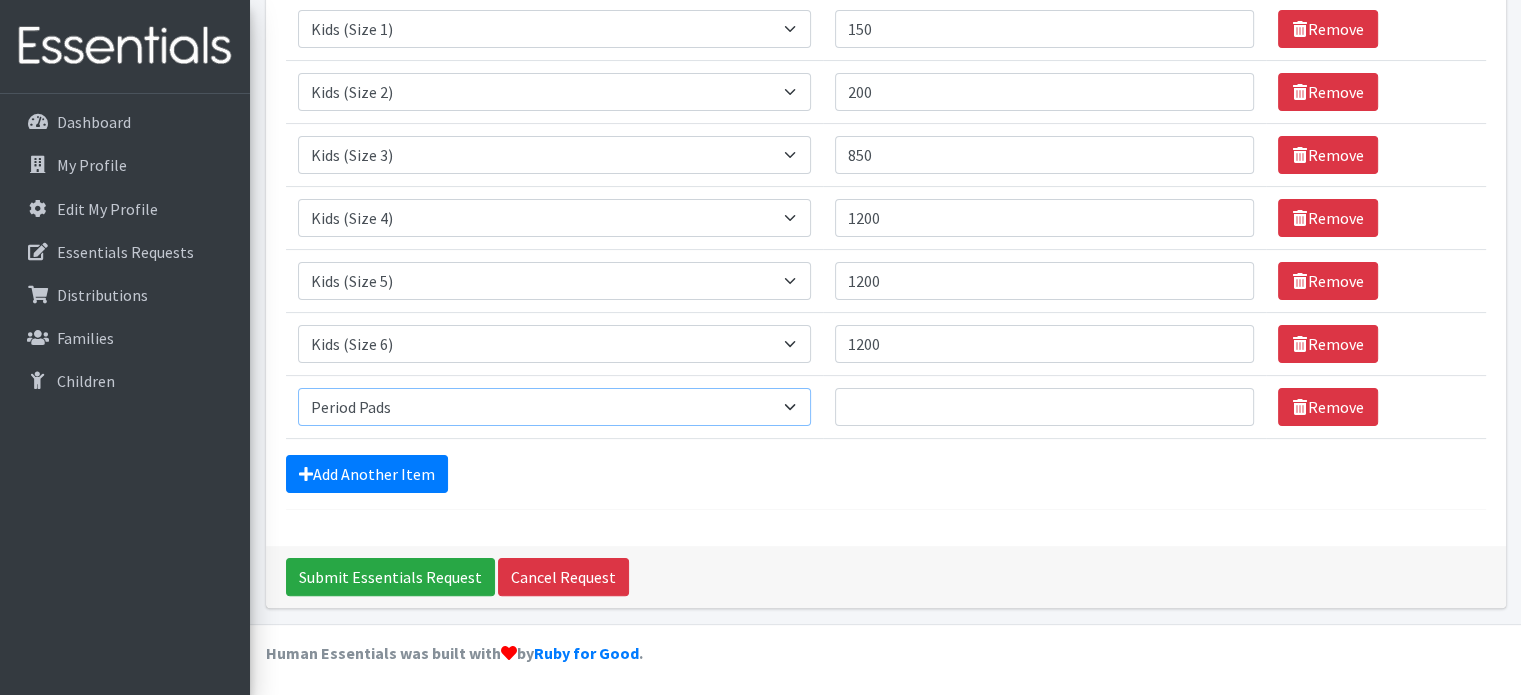 click on "Select an item
Baby Formula
Kids (Newborn)
Kids (Preemie)
Kids (Size 1)
Kids (Size 2)
Kids (Size 3)
Kids (Size 4)
Kids (Size 5)
Kids (Size 6)
Kids (Size 7)
Kids Swimmers
Kids Wipes (Baby) (# ofPacks)
Period Liners
Period Pads
Period Tampons
Toddler Goodnights L/XL (60-125 lbs)
Toddler Goodnights S/M (38-65 lbs)
Toddler Pull-Ups (2T-3T)
Toddler Pull-Ups (3T-4T)
Toddler Pull-Ups (4T-5T)" at bounding box center (554, 407) 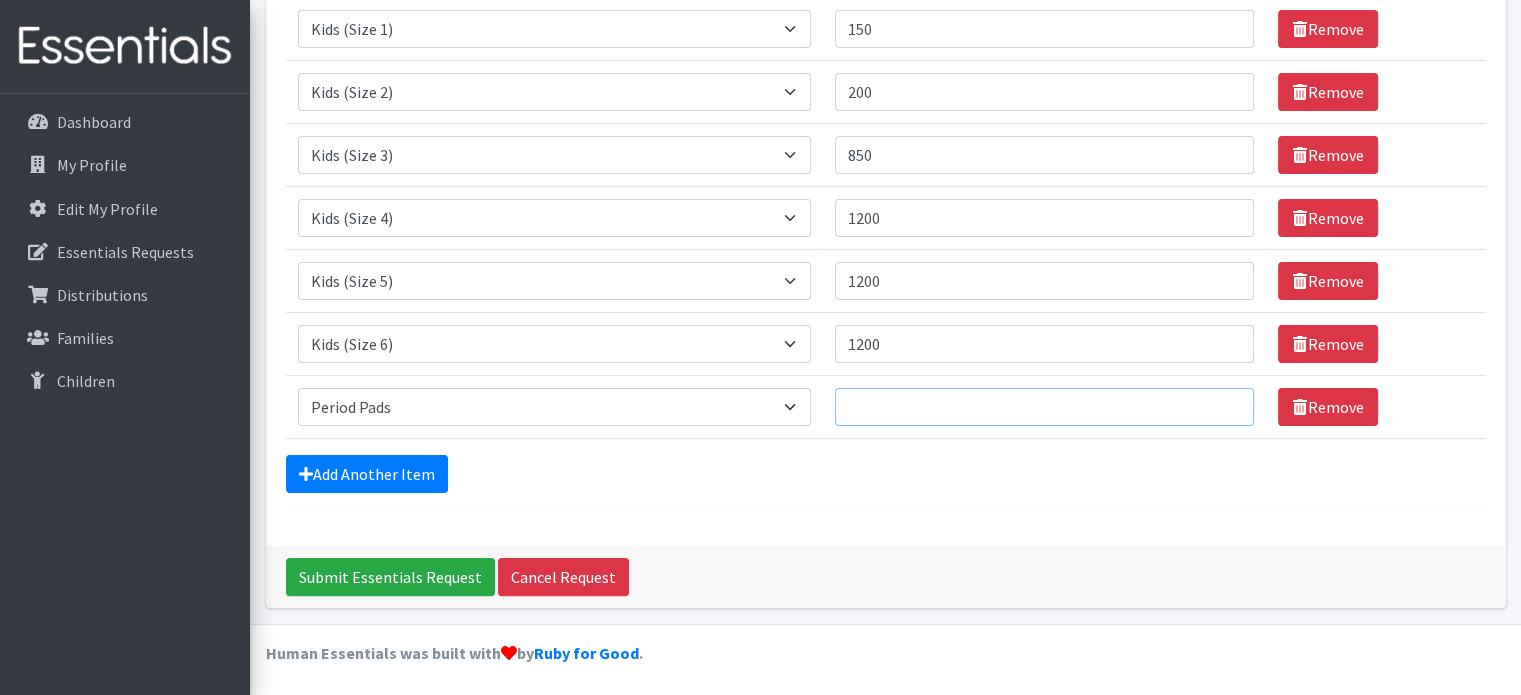 click on "Quantity" at bounding box center (1045, 407) 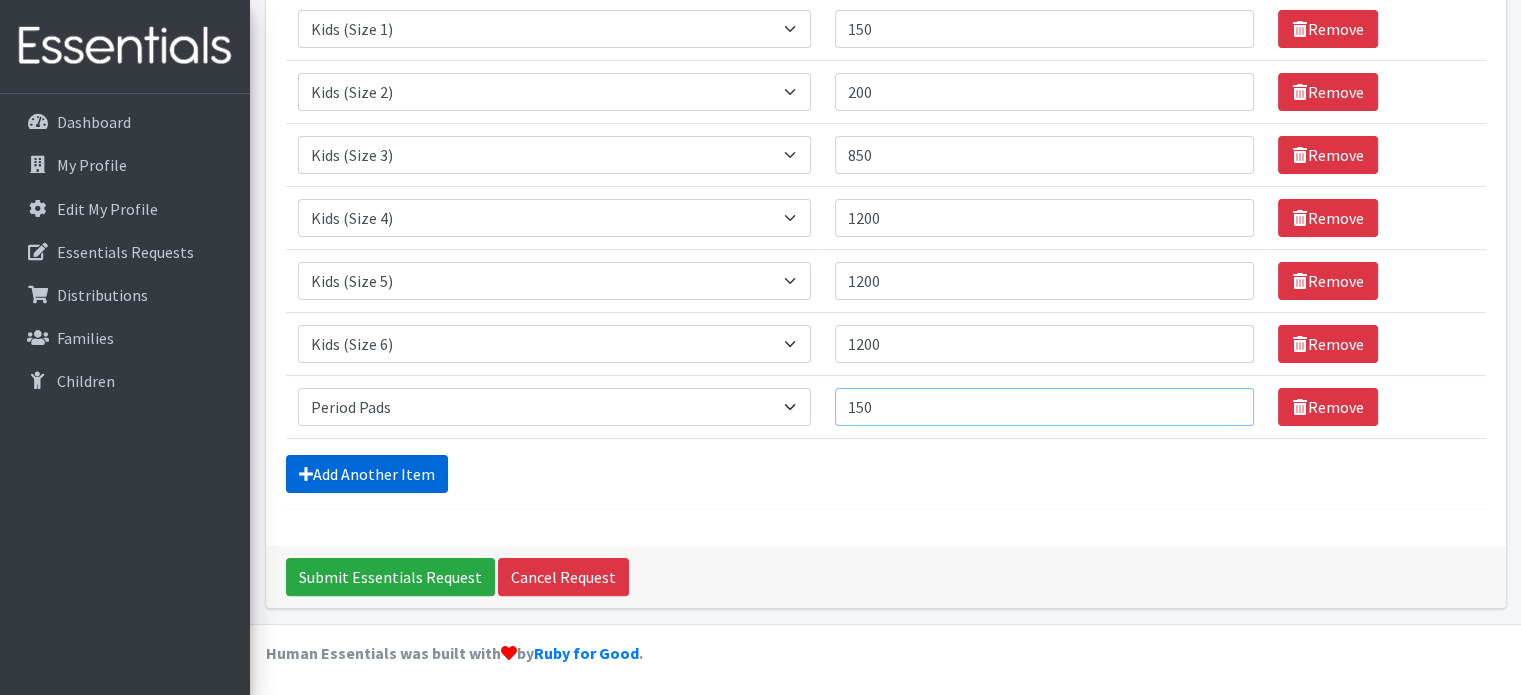 type on "150" 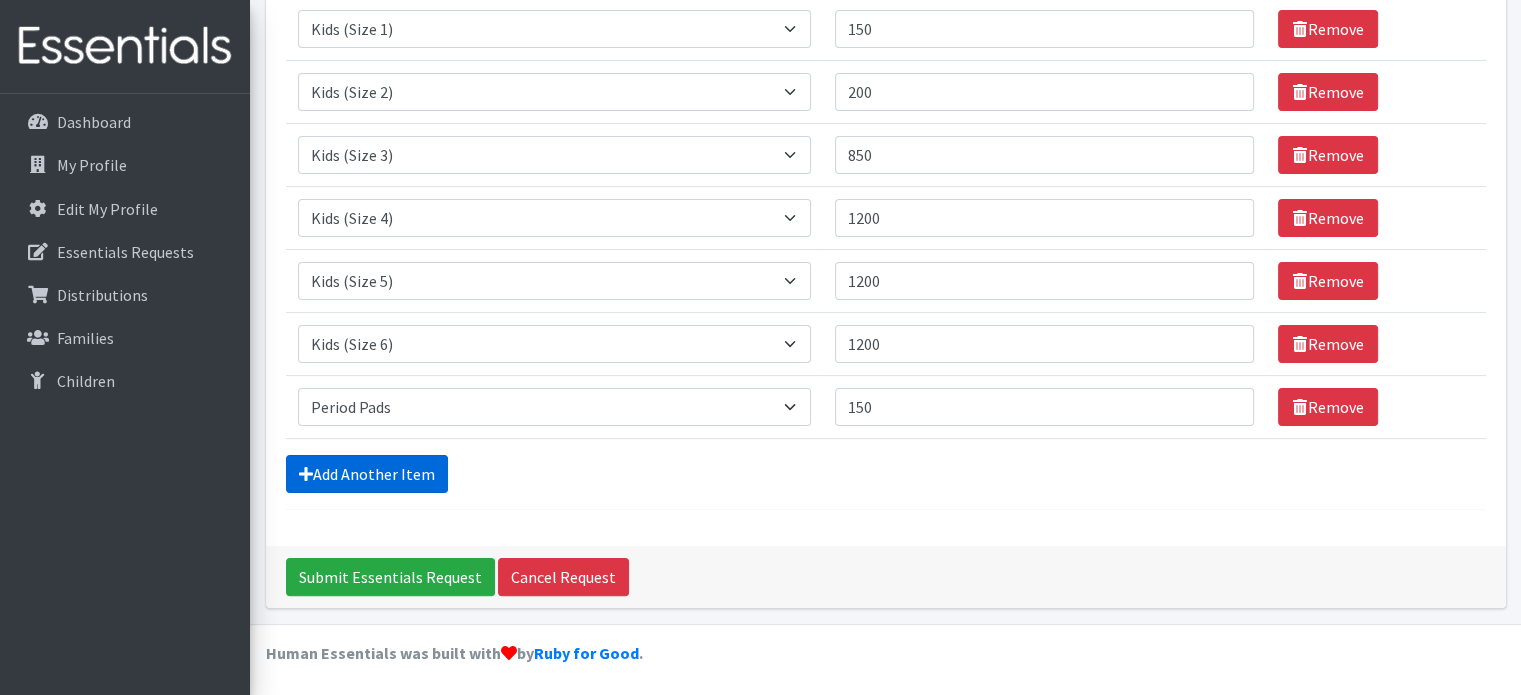 click on "Add Another Item" at bounding box center [367, 474] 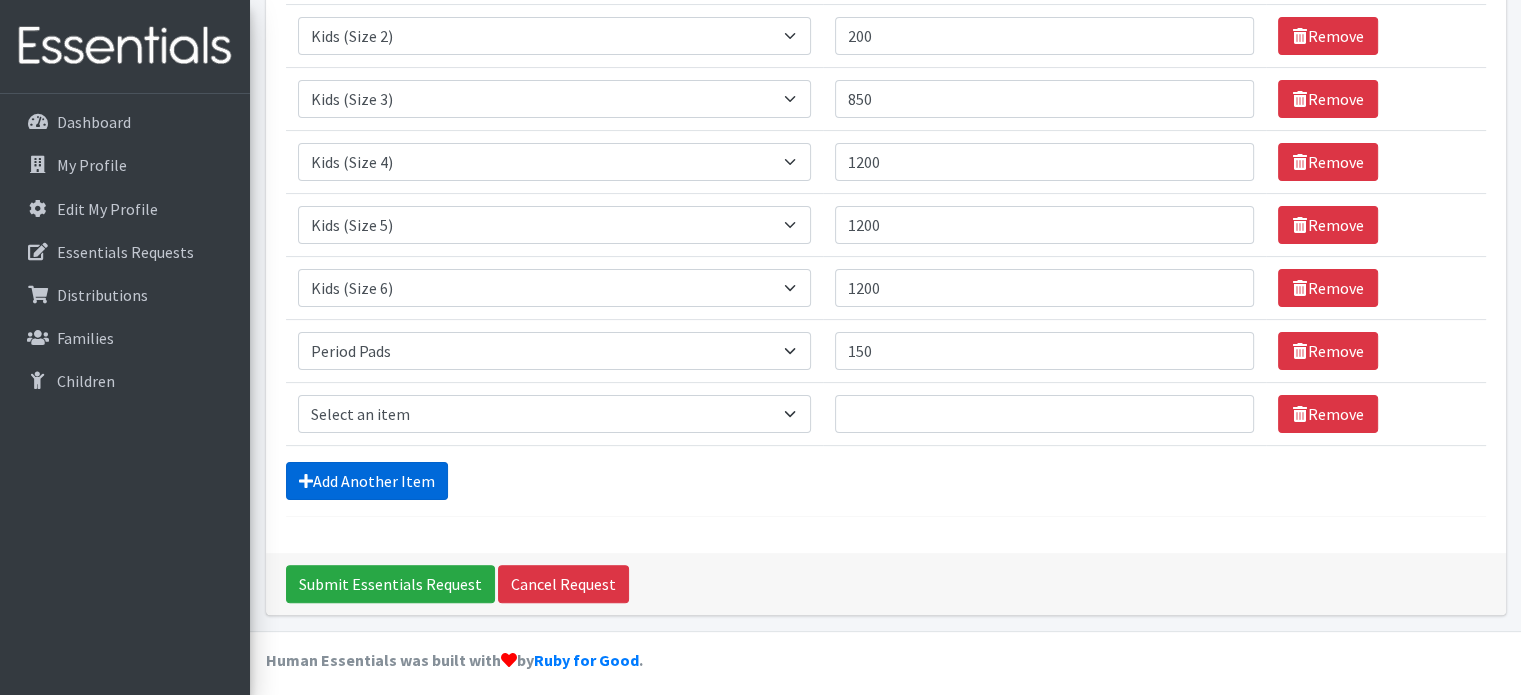 scroll, scrollTop: 438, scrollLeft: 0, axis: vertical 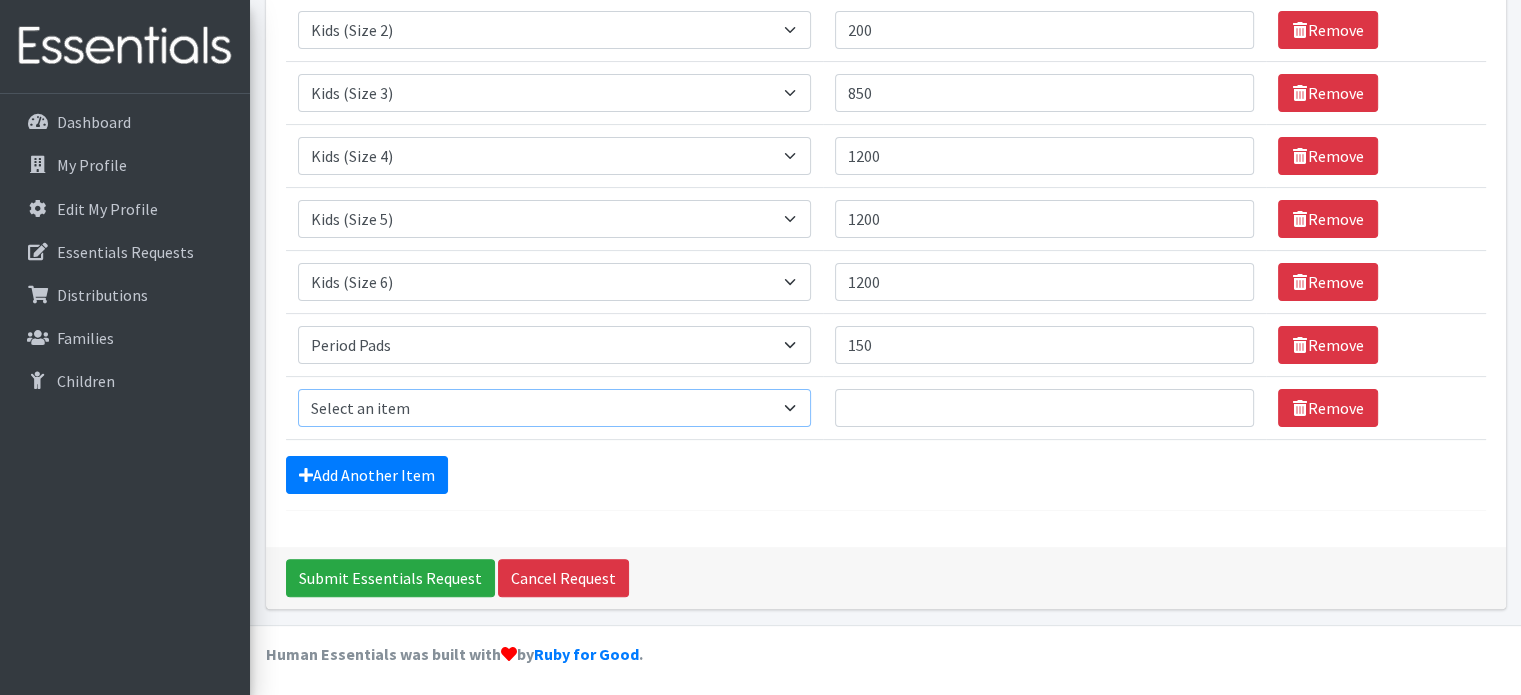 click on "Select an item
Baby Formula
Kids (Newborn)
Kids (Preemie)
Kids (Size 1)
Kids (Size 2)
Kids (Size 3)
Kids (Size 4)
Kids (Size 5)
Kids (Size 6)
Kids (Size 7)
Kids Swimmers
Kids Wipes (Baby) (# ofPacks)
Period Liners
Period Pads
Period Tampons
Toddler Goodnights L/XL (60-125 lbs)
Toddler Goodnights S/M (38-65 lbs)
Toddler Pull-Ups (2T-3T)
Toddler Pull-Ups (3T-4T)
Toddler Pull-Ups (4T-5T)" at bounding box center (554, 408) 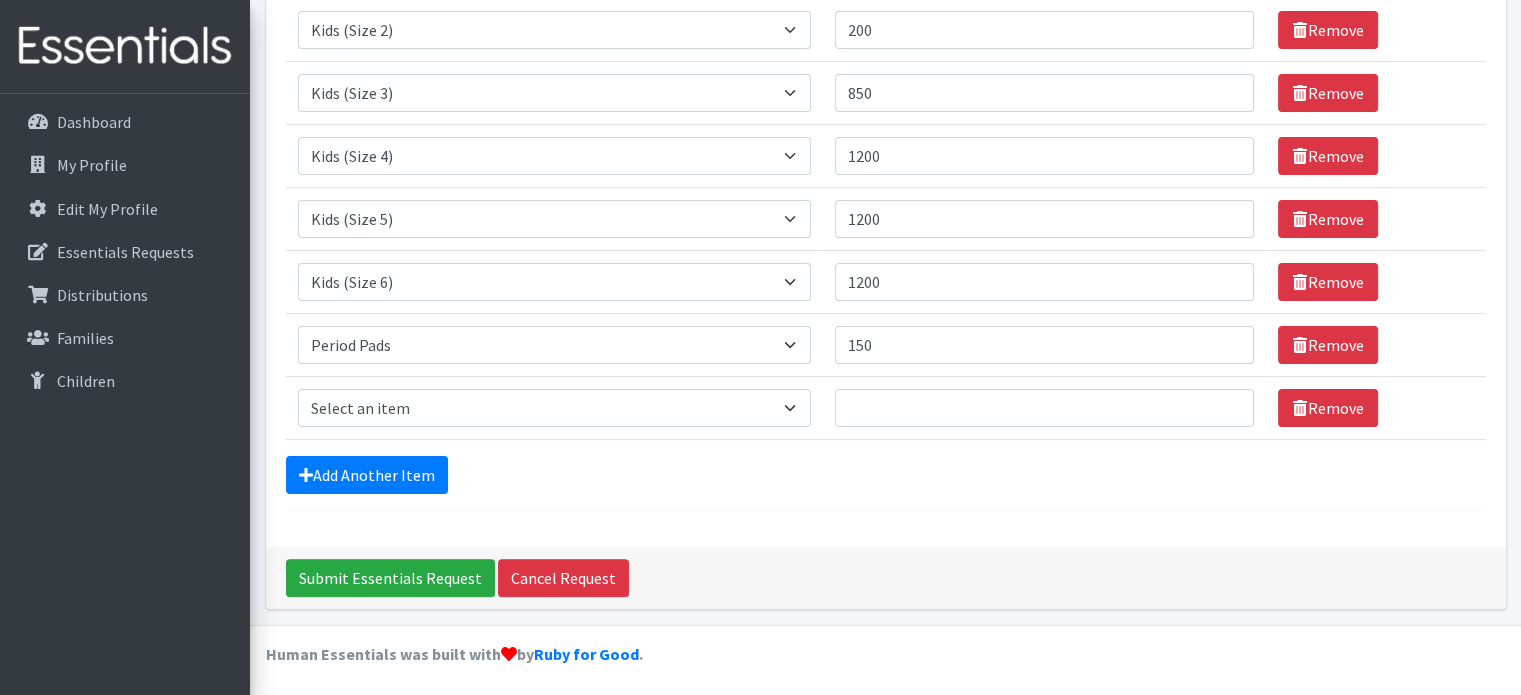 click on "Add Another Item" at bounding box center (886, 475) 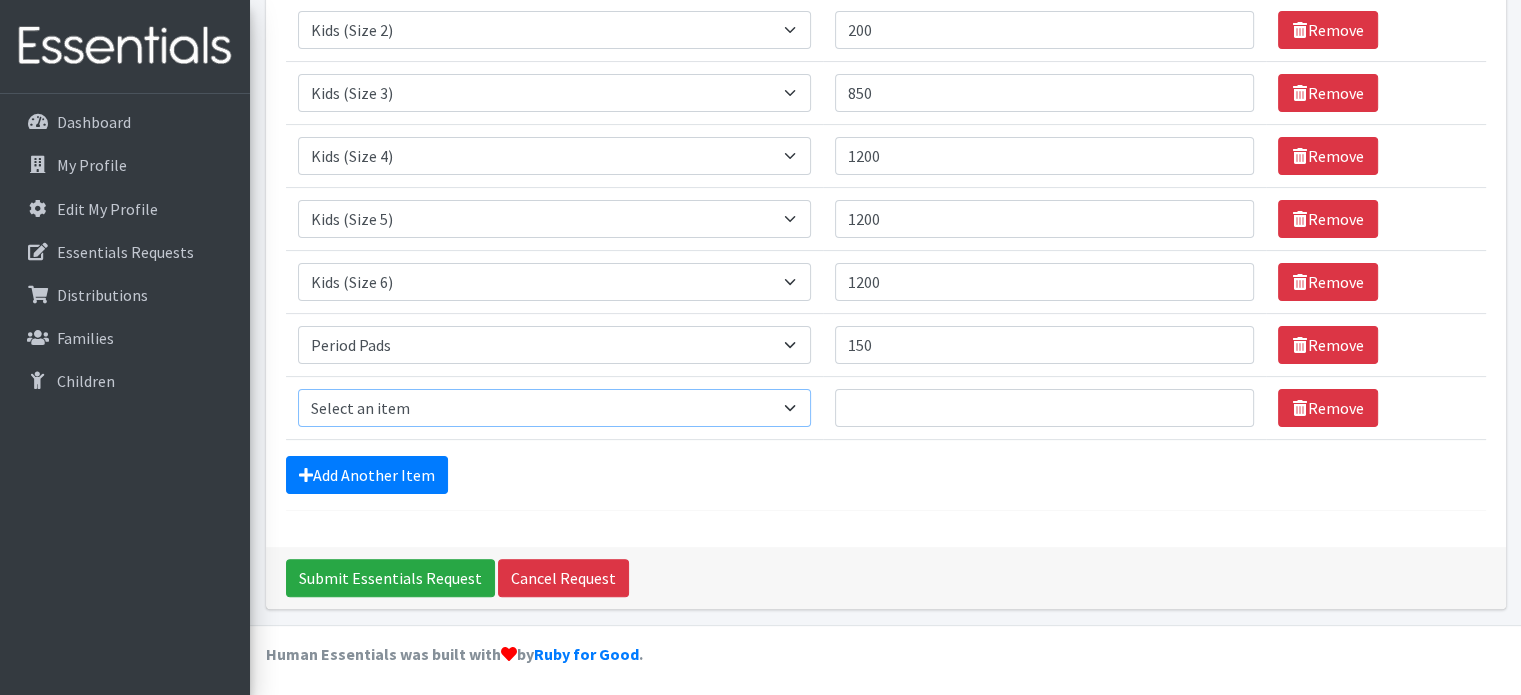 click on "Select an item
Baby Formula
Kids (Newborn)
Kids (Preemie)
Kids (Size 1)
Kids (Size 2)
Kids (Size 3)
Kids (Size 4)
Kids (Size 5)
Kids (Size 6)
Kids (Size 7)
Kids Swimmers
Kids Wipes (Baby) (# ofPacks)
Period Liners
Period Pads
Period Tampons
Toddler Goodnights L/XL (60-125 lbs)
Toddler Goodnights S/M (38-65 lbs)
Toddler Pull-Ups (2T-3T)
Toddler Pull-Ups (3T-4T)
Toddler Pull-Ups (4T-5T)" at bounding box center [554, 408] 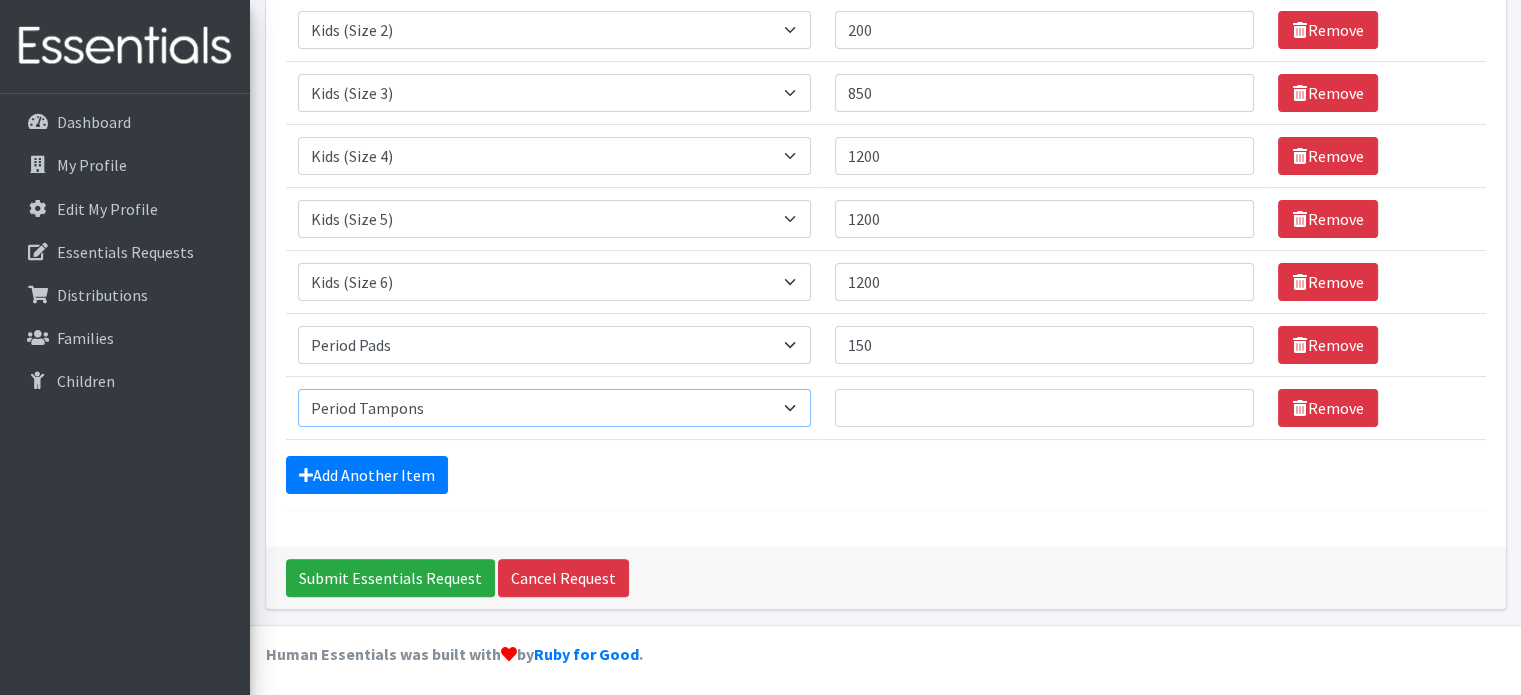 click on "Select an item
Baby Formula
Kids (Newborn)
Kids (Preemie)
Kids (Size 1)
Kids (Size 2)
Kids (Size 3)
Kids (Size 4)
Kids (Size 5)
Kids (Size 6)
Kids (Size 7)
Kids Swimmers
Kids Wipes (Baby) (# ofPacks)
Period Liners
Period Pads
Period Tampons
Toddler Goodnights L/XL (60-125 lbs)
Toddler Goodnights S/M (38-65 lbs)
Toddler Pull-Ups (2T-3T)
Toddler Pull-Ups (3T-4T)
Toddler Pull-Ups (4T-5T)" at bounding box center [554, 408] 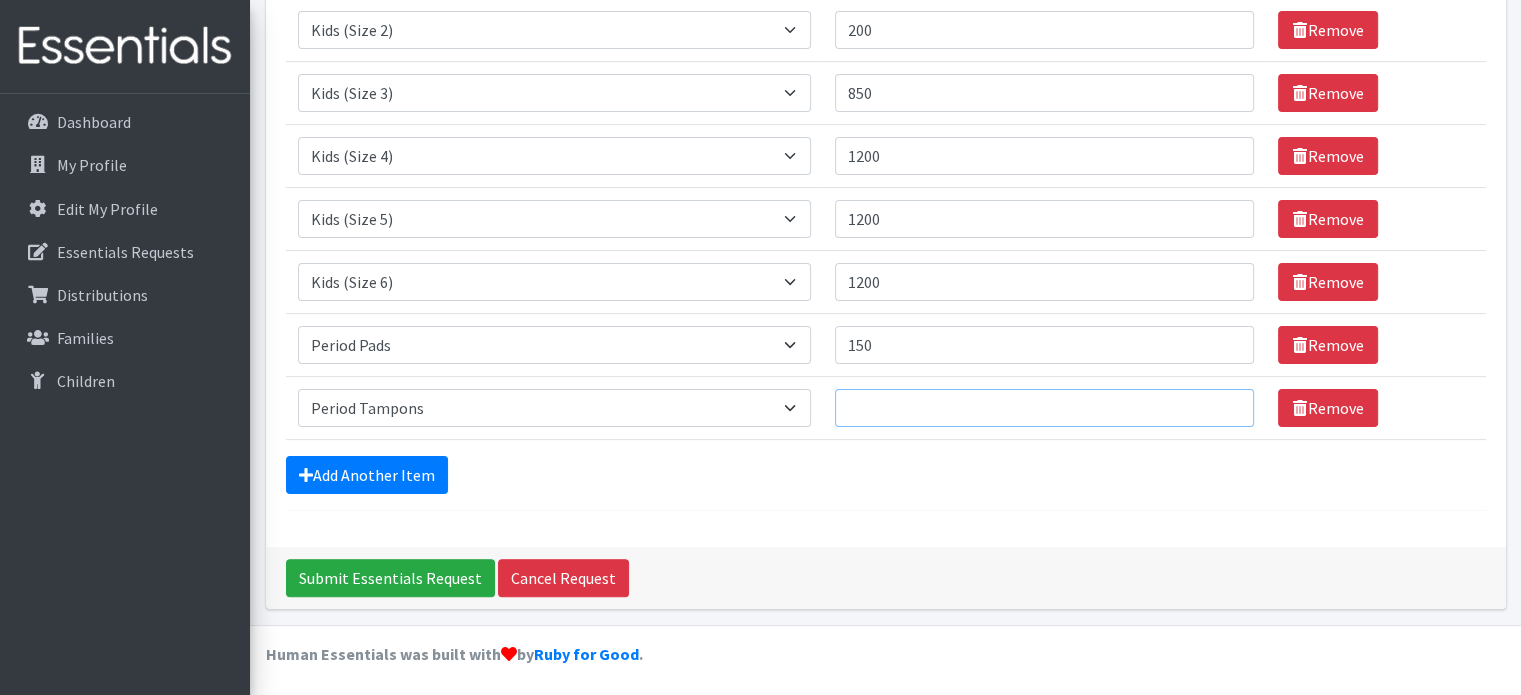 click on "Quantity" at bounding box center (1045, 408) 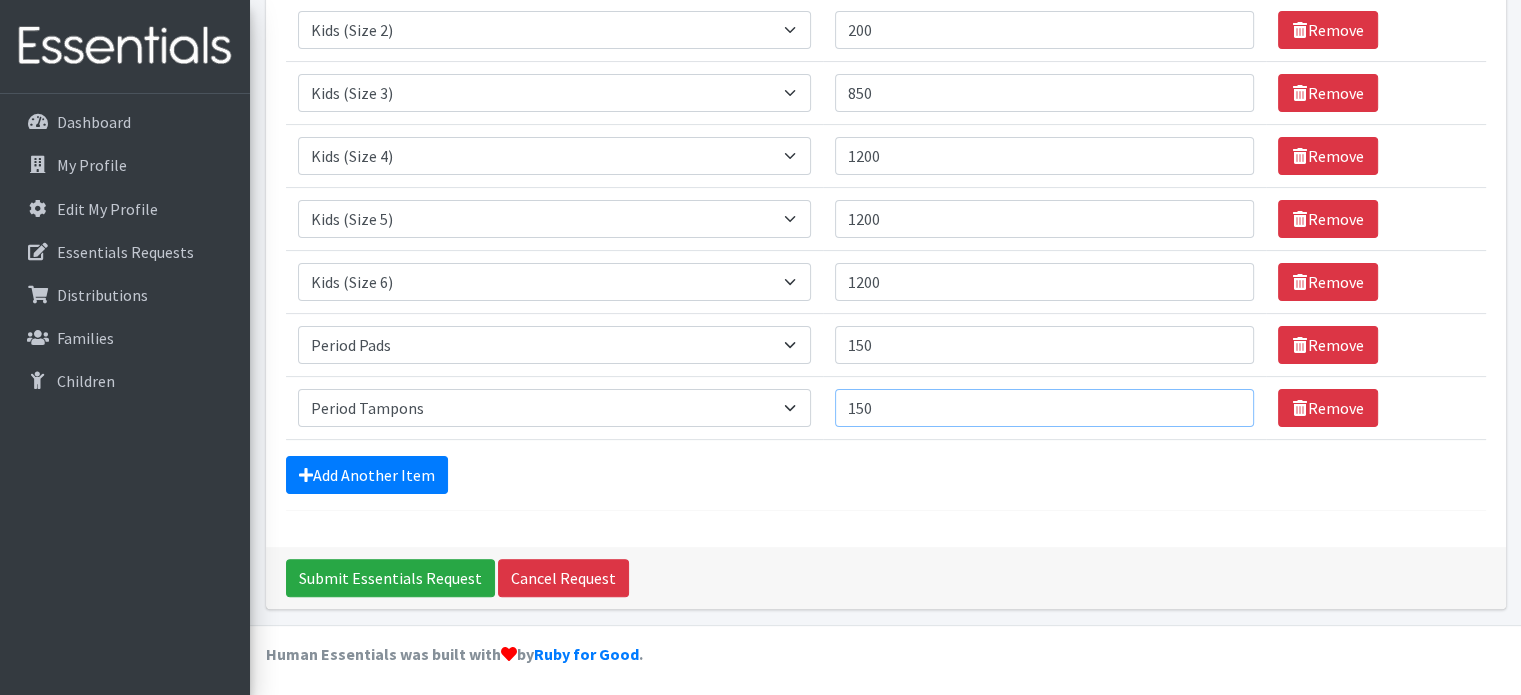 type on "150" 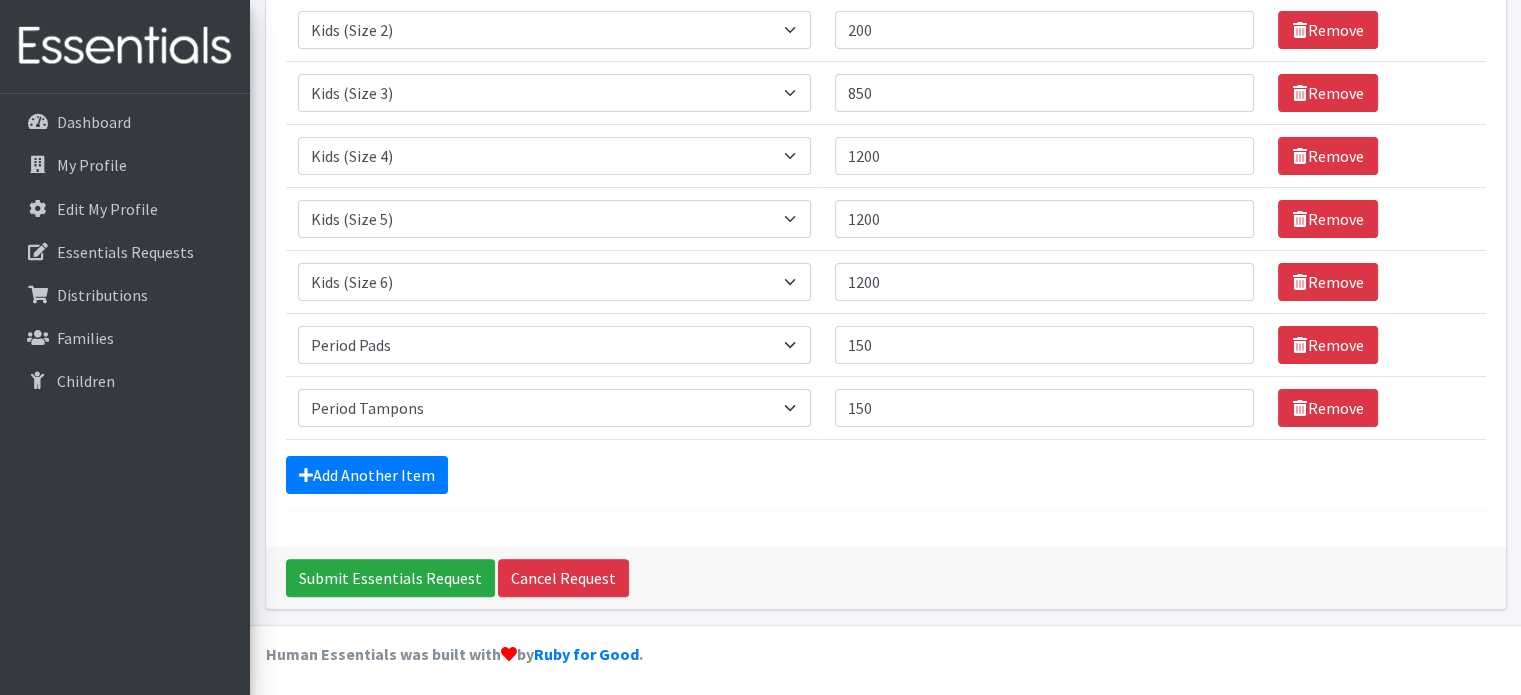 click on "Add Another Item" at bounding box center [886, 475] 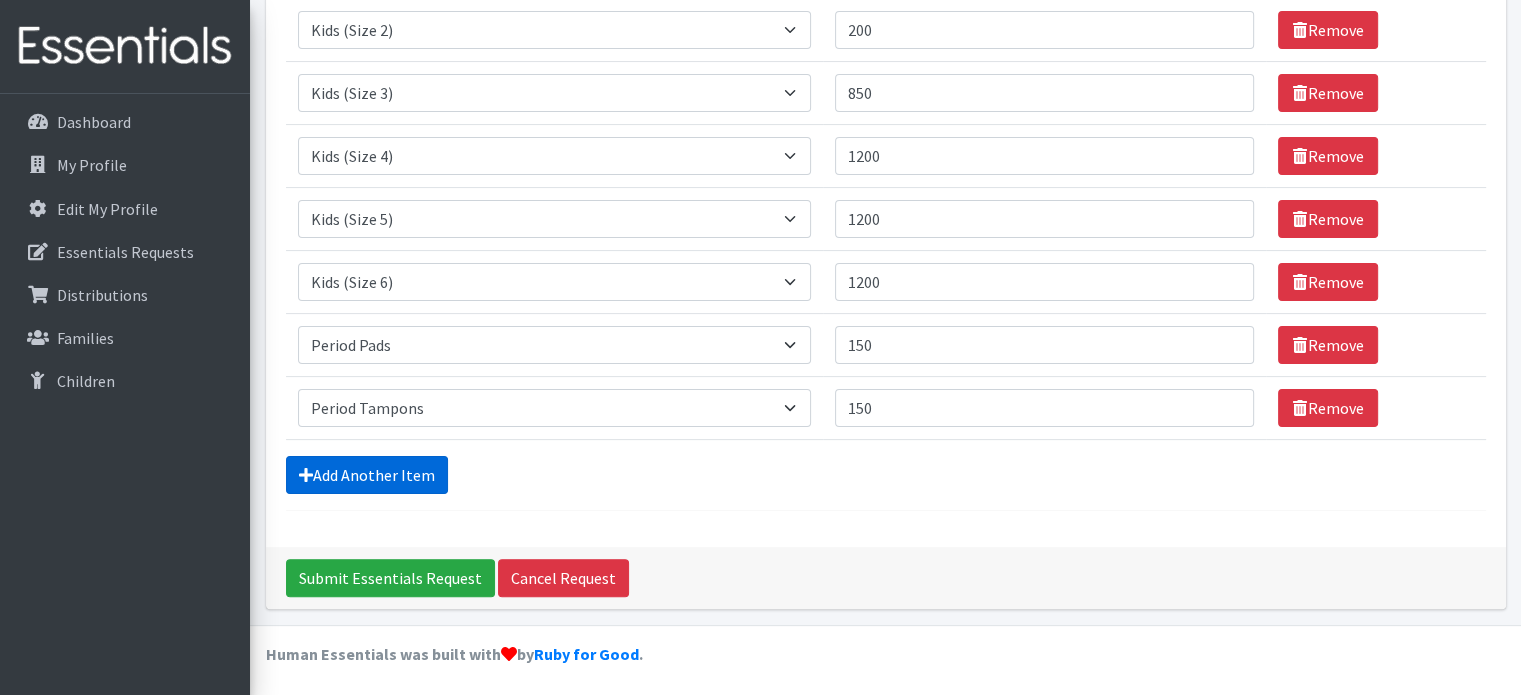 click on "Add Another Item" at bounding box center (367, 475) 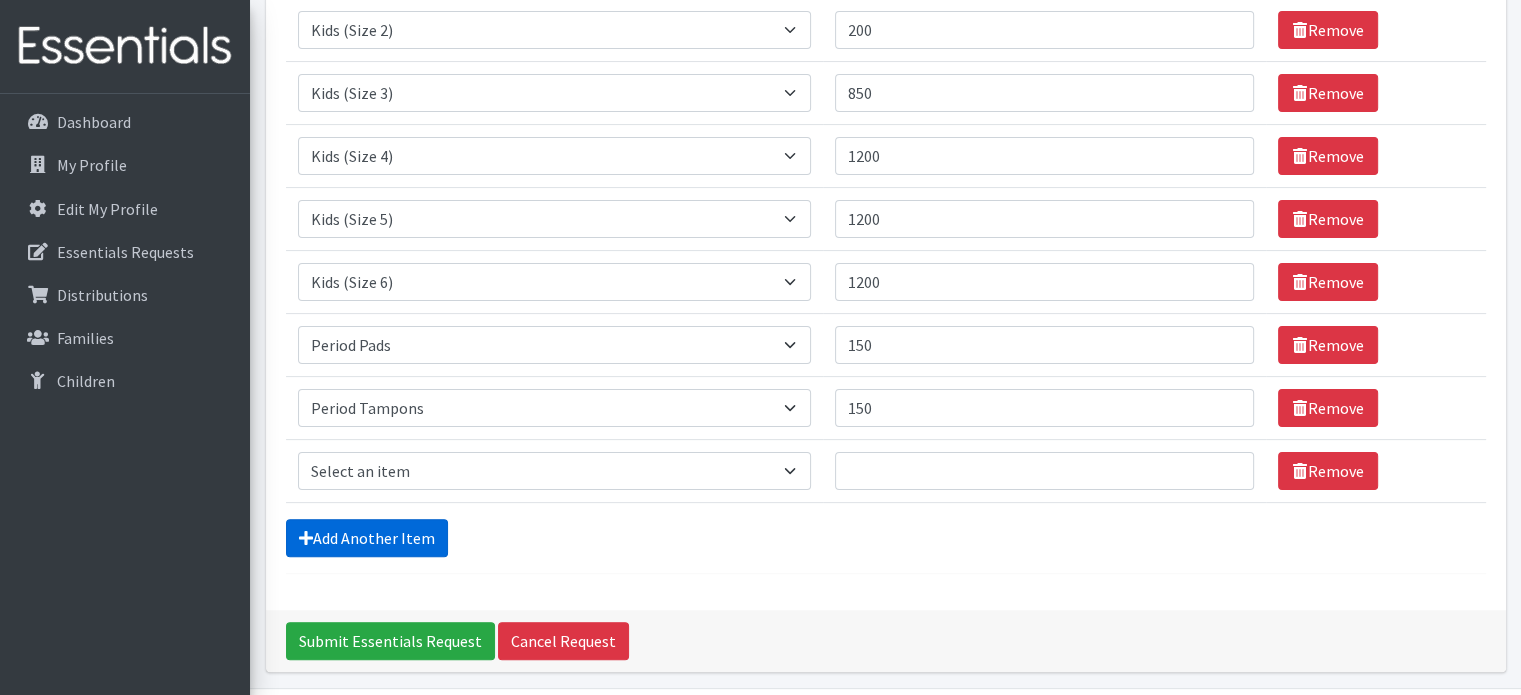 scroll, scrollTop: 501, scrollLeft: 0, axis: vertical 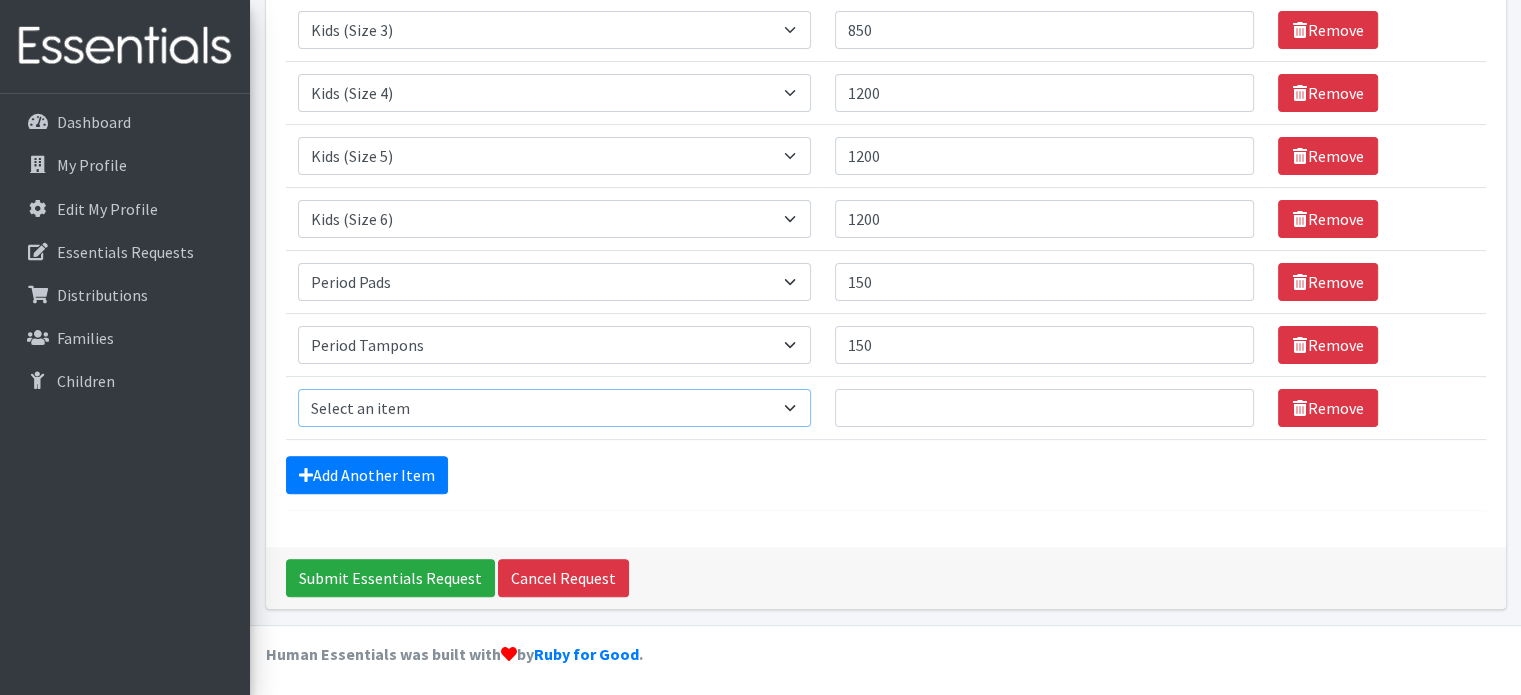 click on "Select an item
Baby Formula
Kids (Newborn)
Kids (Preemie)
Kids (Size 1)
Kids (Size 2)
Kids (Size 3)
Kids (Size 4)
Kids (Size 5)
Kids (Size 6)
Kids (Size 7)
Kids Swimmers
Kids Wipes (Baby) (# ofPacks)
Period Liners
Period Pads
Period Tampons
Toddler Goodnights L/XL (60-125 lbs)
Toddler Goodnights S/M (38-65 lbs)
Toddler Pull-Ups (2T-3T)
Toddler Pull-Ups (3T-4T)
Toddler Pull-Ups (4T-5T)" at bounding box center (554, 408) 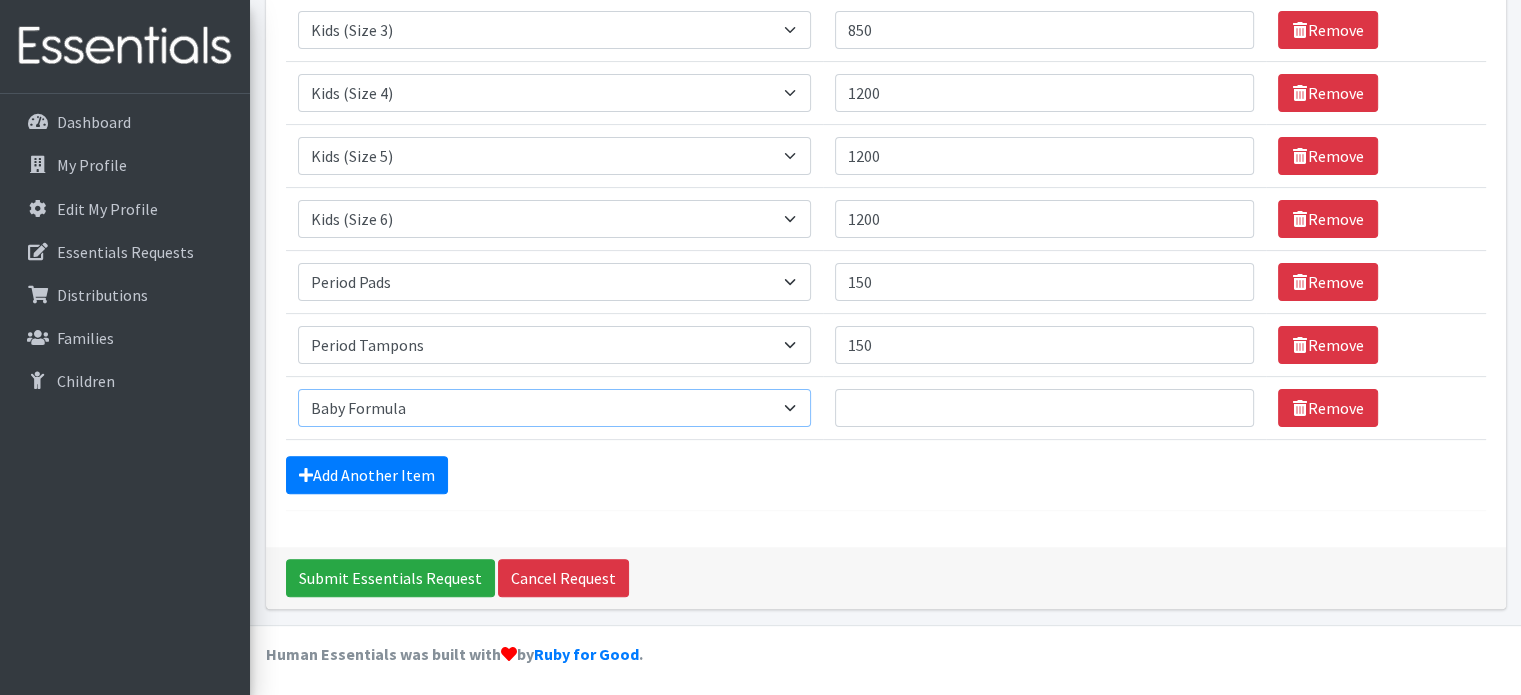 click on "Select an item
Baby Formula
Kids (Newborn)
Kids (Preemie)
Kids (Size 1)
Kids (Size 2)
Kids (Size 3)
Kids (Size 4)
Kids (Size 5)
Kids (Size 6)
Kids (Size 7)
Kids Swimmers
Kids Wipes (Baby) (# ofPacks)
Period Liners
Period Pads
Period Tampons
Toddler Goodnights L/XL (60-125 lbs)
Toddler Goodnights S/M (38-65 lbs)
Toddler Pull-Ups (2T-3T)
Toddler Pull-Ups (3T-4T)
Toddler Pull-Ups (4T-5T)" at bounding box center (554, 408) 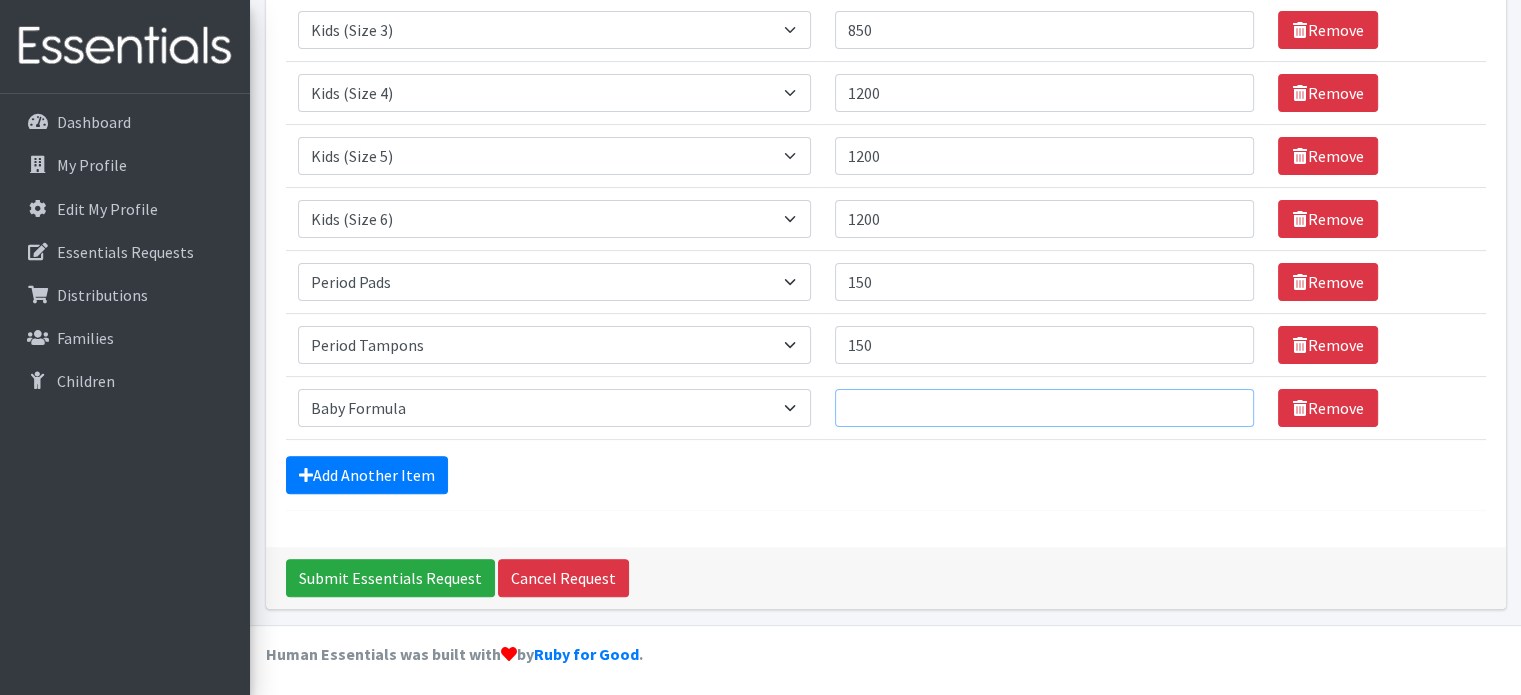 click on "Quantity" at bounding box center (1045, 408) 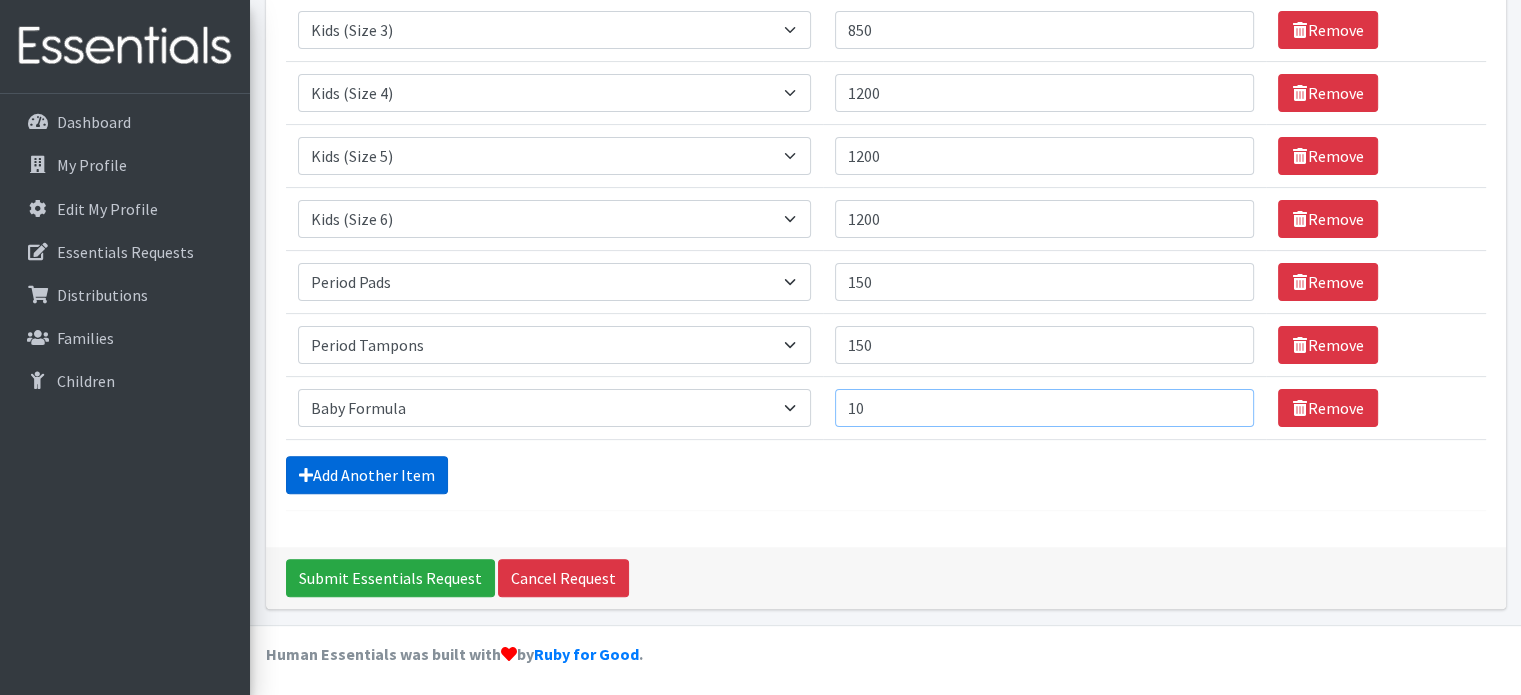 type on "10" 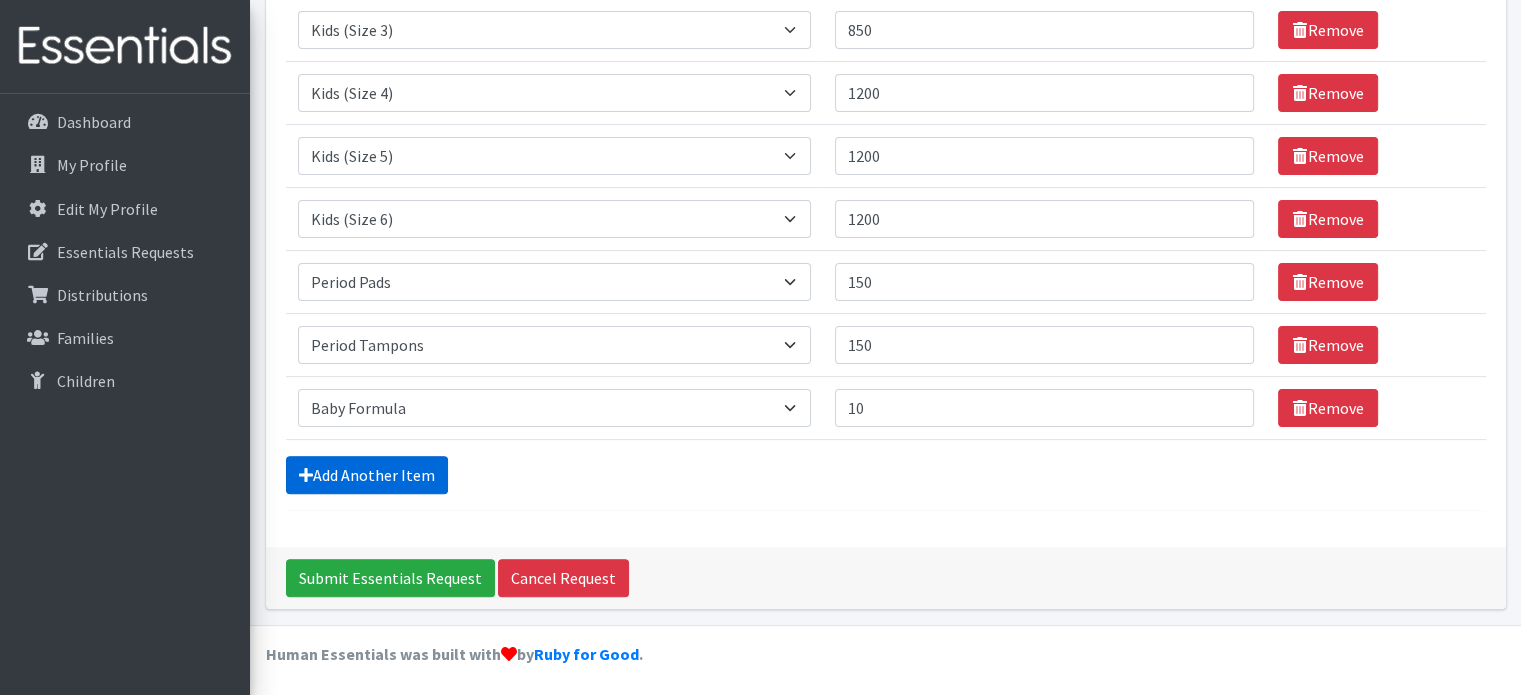 click on "Add Another Item" at bounding box center (367, 475) 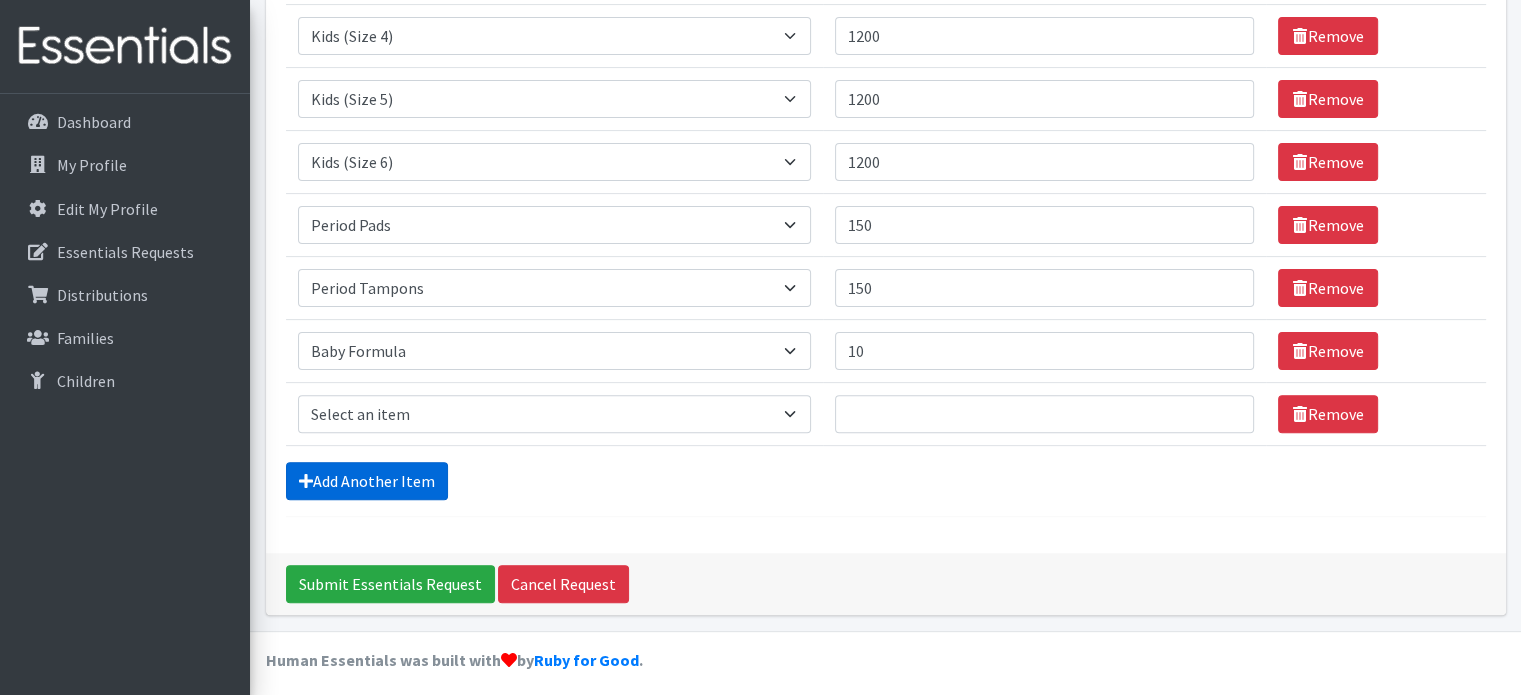 scroll, scrollTop: 564, scrollLeft: 0, axis: vertical 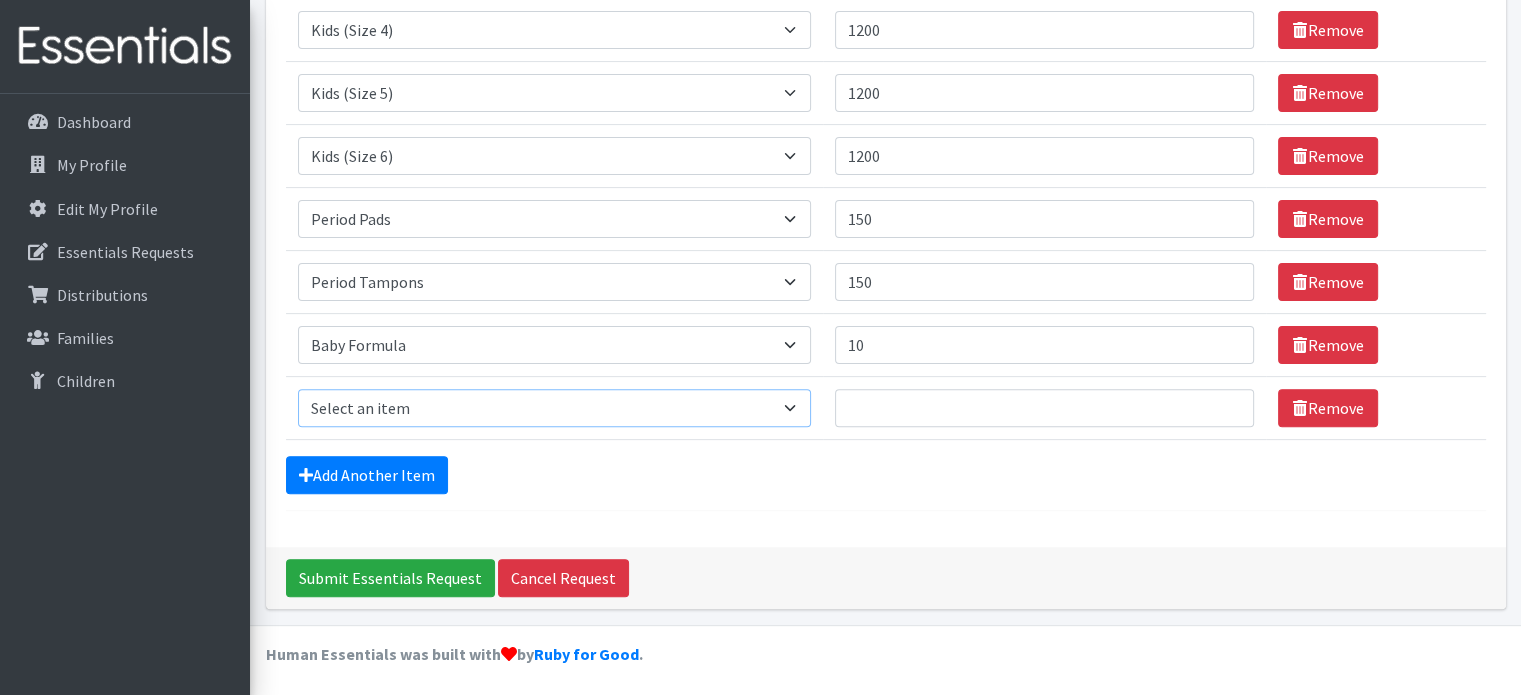 click on "Select an item
Baby Formula
Kids (Newborn)
Kids (Preemie)
Kids (Size 1)
Kids (Size 2)
Kids (Size 3)
Kids (Size 4)
Kids (Size 5)
Kids (Size 6)
Kids (Size 7)
Kids Swimmers
Kids Wipes (Baby) (# ofPacks)
Period Liners
Period Pads
Period Tampons
Toddler Goodnights L/XL (60-125 lbs)
Toddler Goodnights S/M (38-65 lbs)
Toddler Pull-Ups (2T-3T)
Toddler Pull-Ups (3T-4T)
Toddler Pull-Ups (4T-5T)" at bounding box center (554, 408) 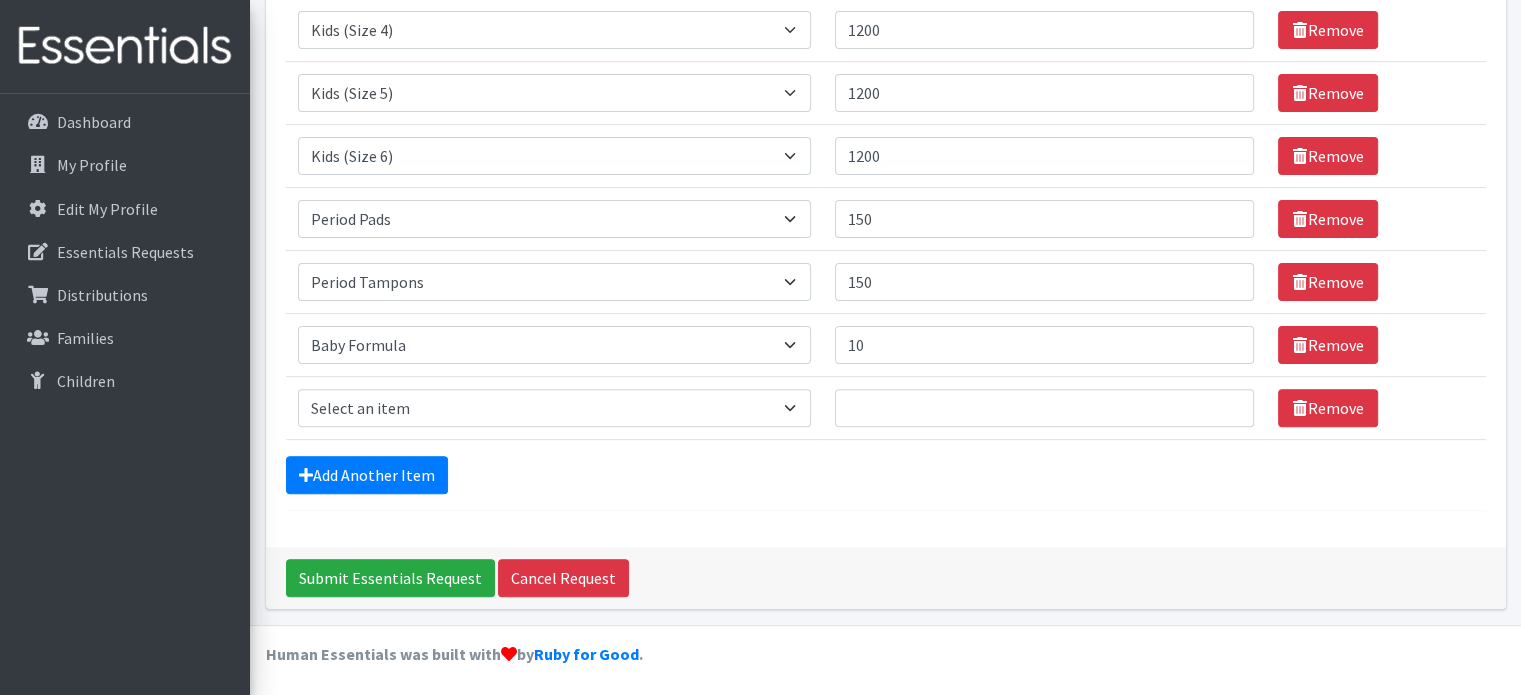 click on "Submit Essentials Request   Cancel Request" at bounding box center (886, 578) 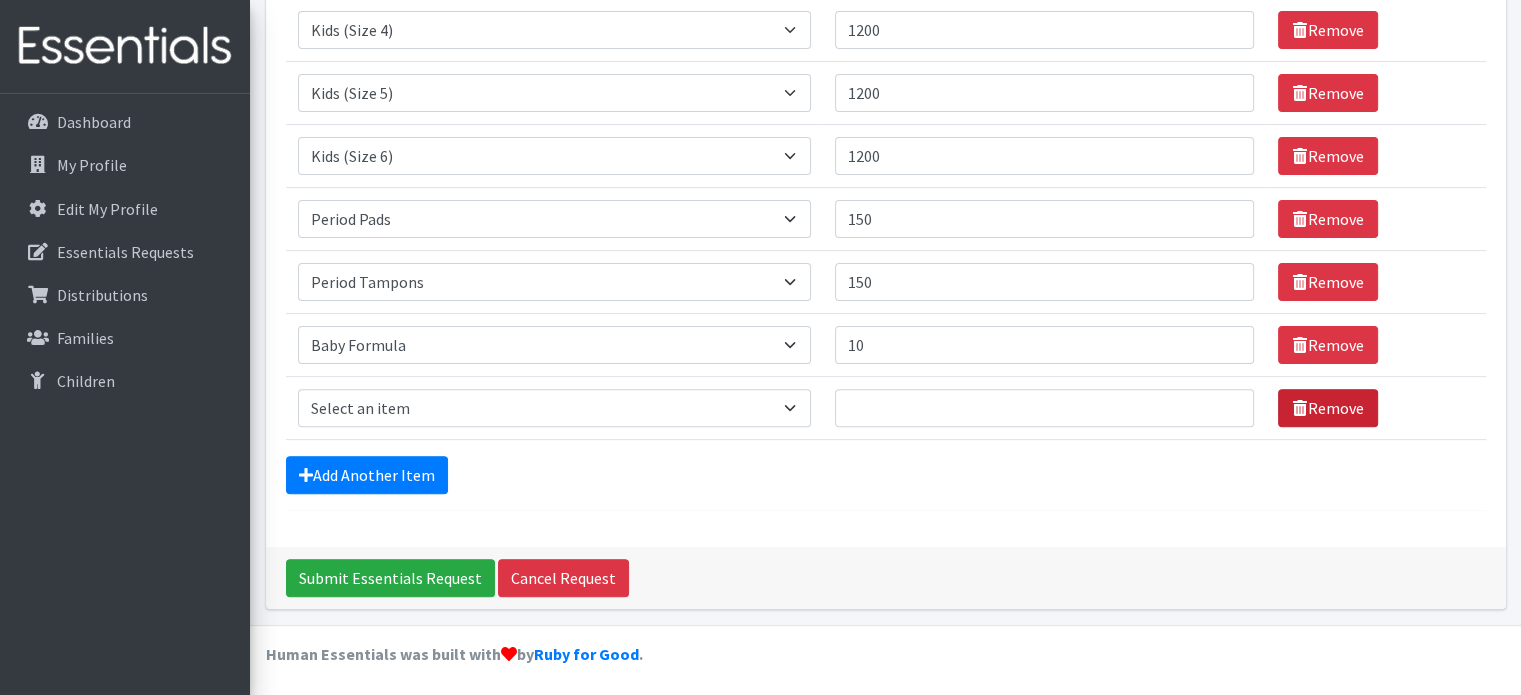 click on "Remove" at bounding box center (1328, 408) 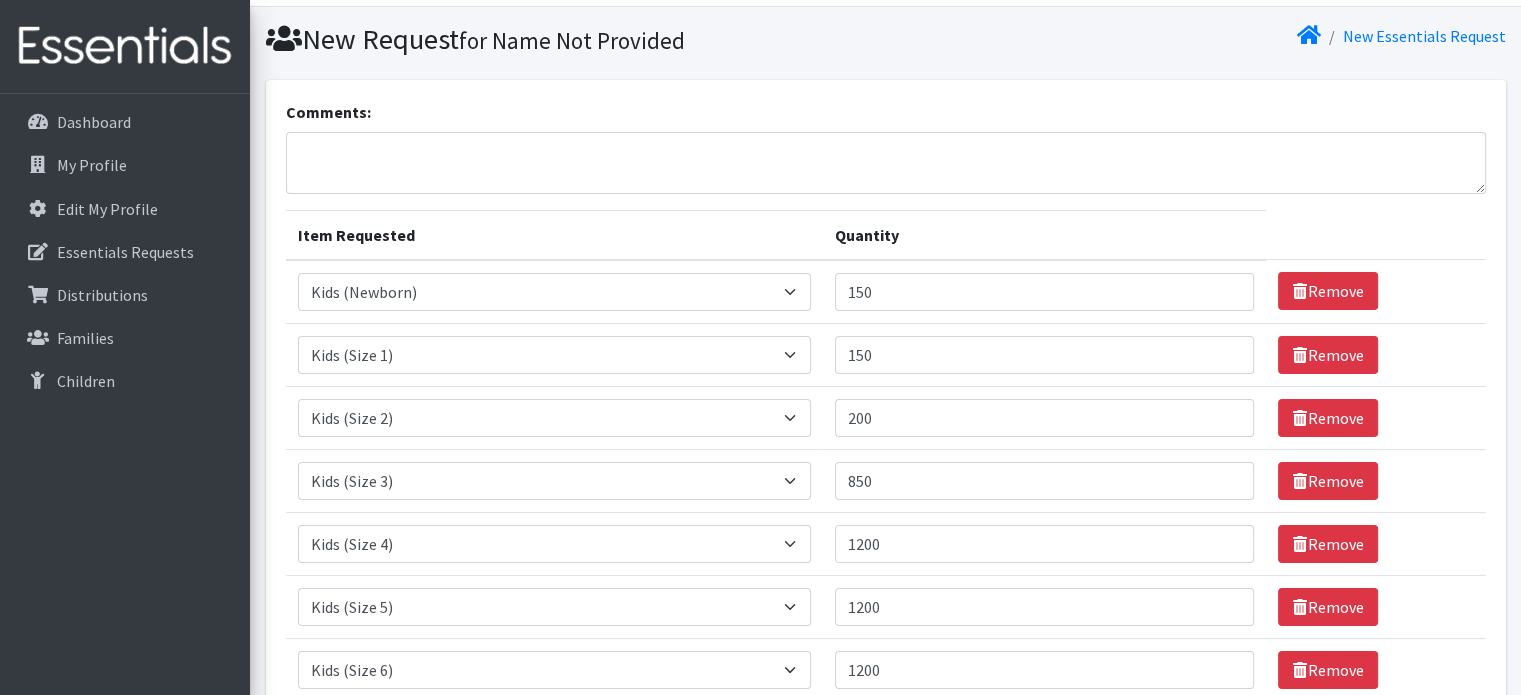 scroll, scrollTop: 1, scrollLeft: 0, axis: vertical 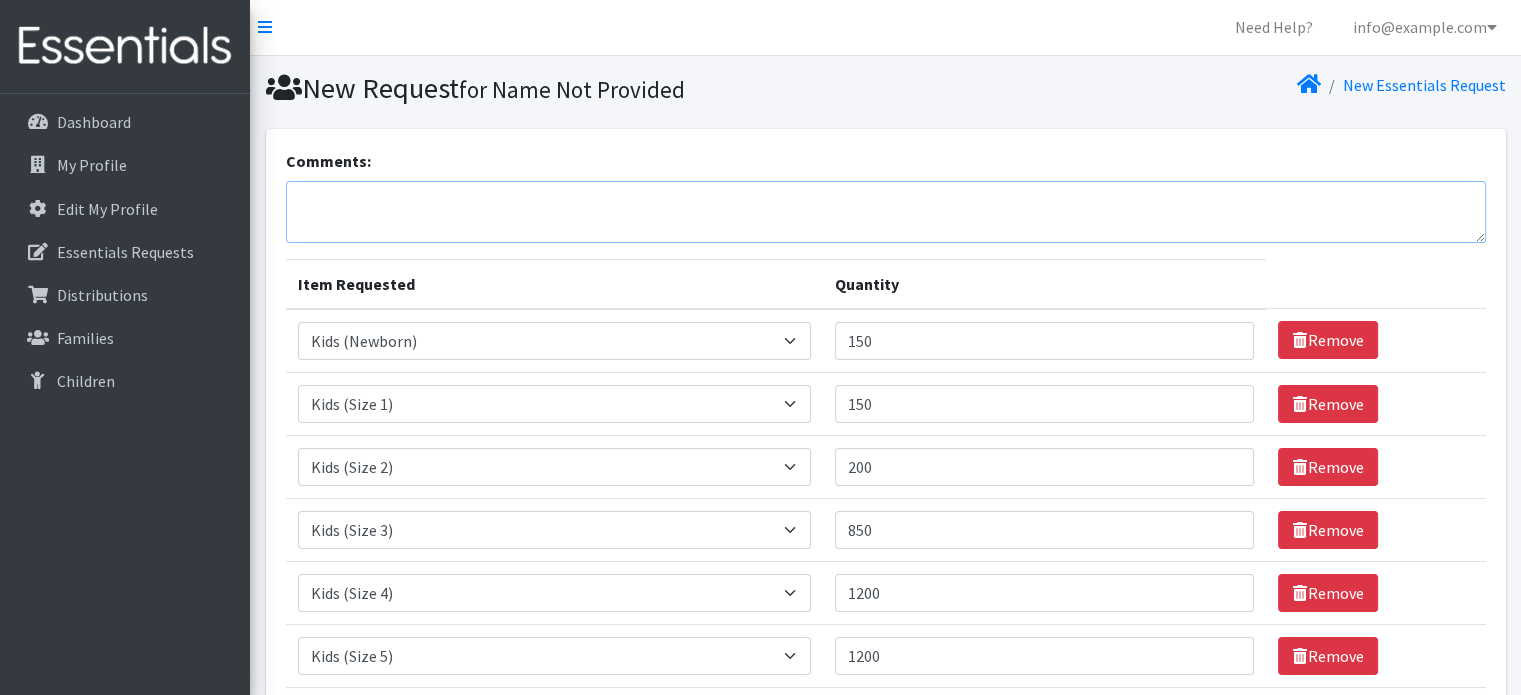 click on "Comments:" at bounding box center [886, 212] 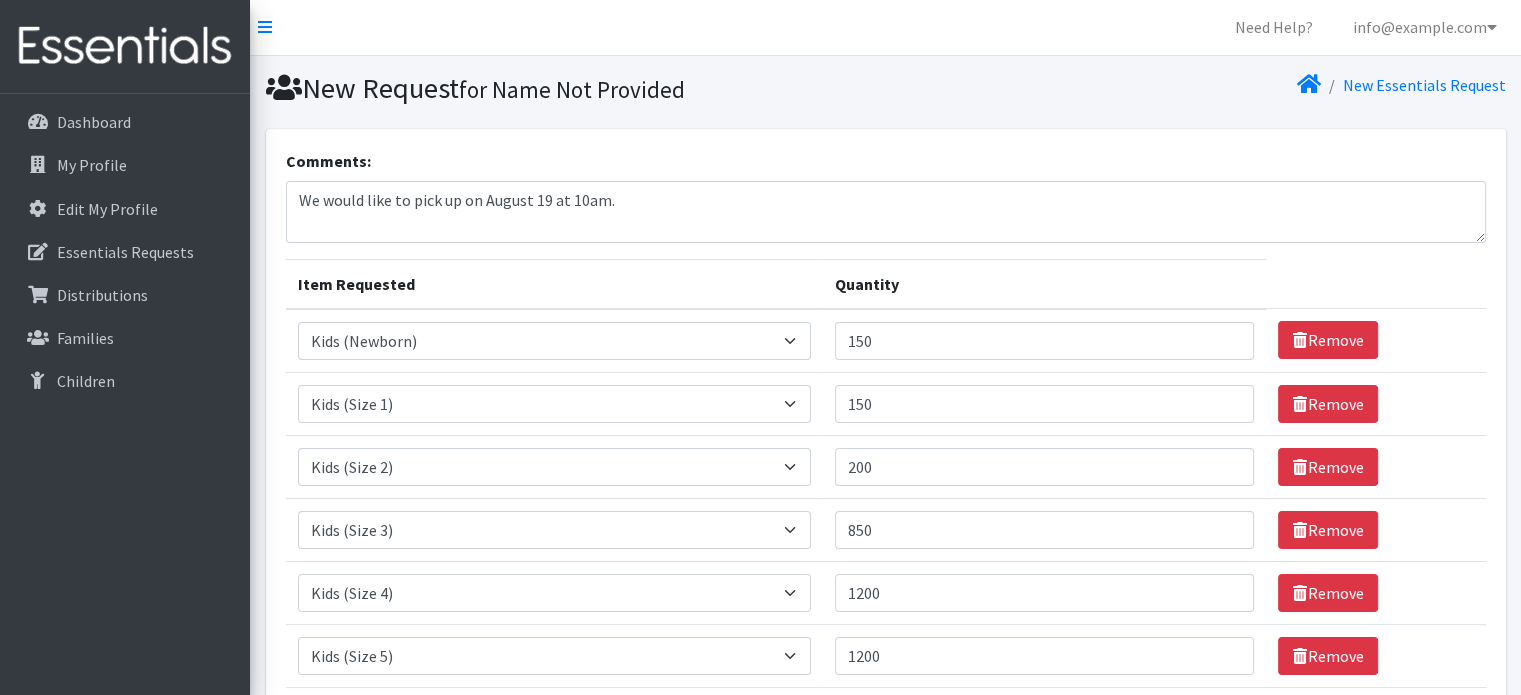 click on "Item Requested" at bounding box center [554, 284] 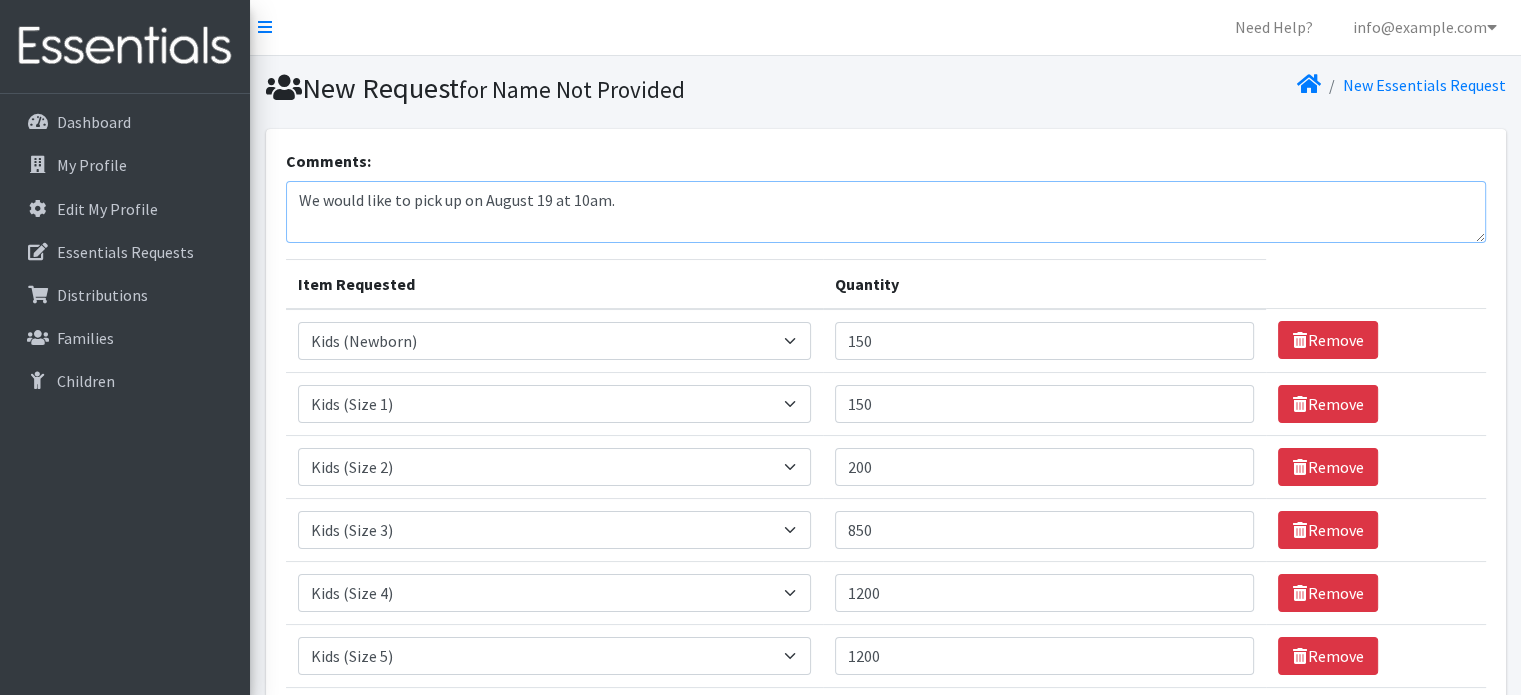 click on "We would like to pick up on August 19 at 10am." at bounding box center (886, 212) 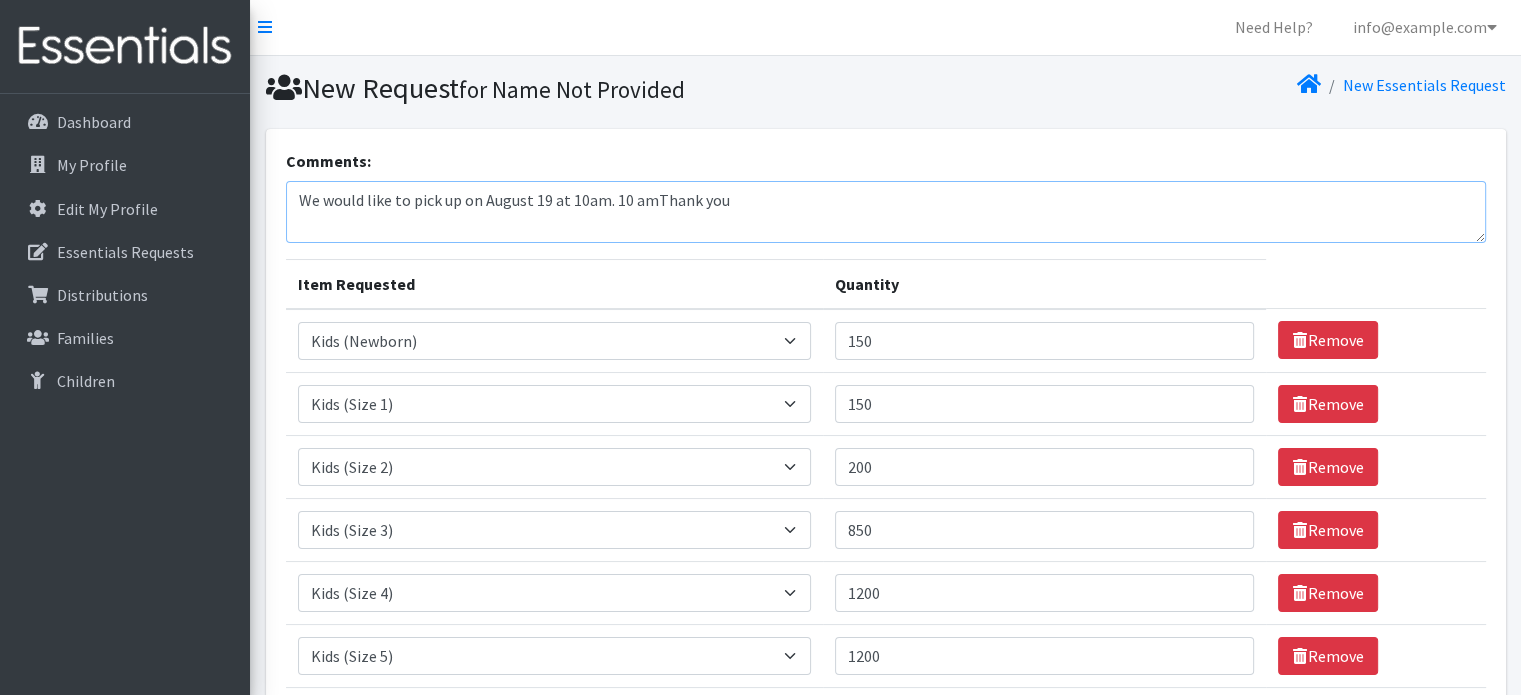 click on "We would like to pick up on August 19 at 10am. 10 amThank you" at bounding box center (886, 212) 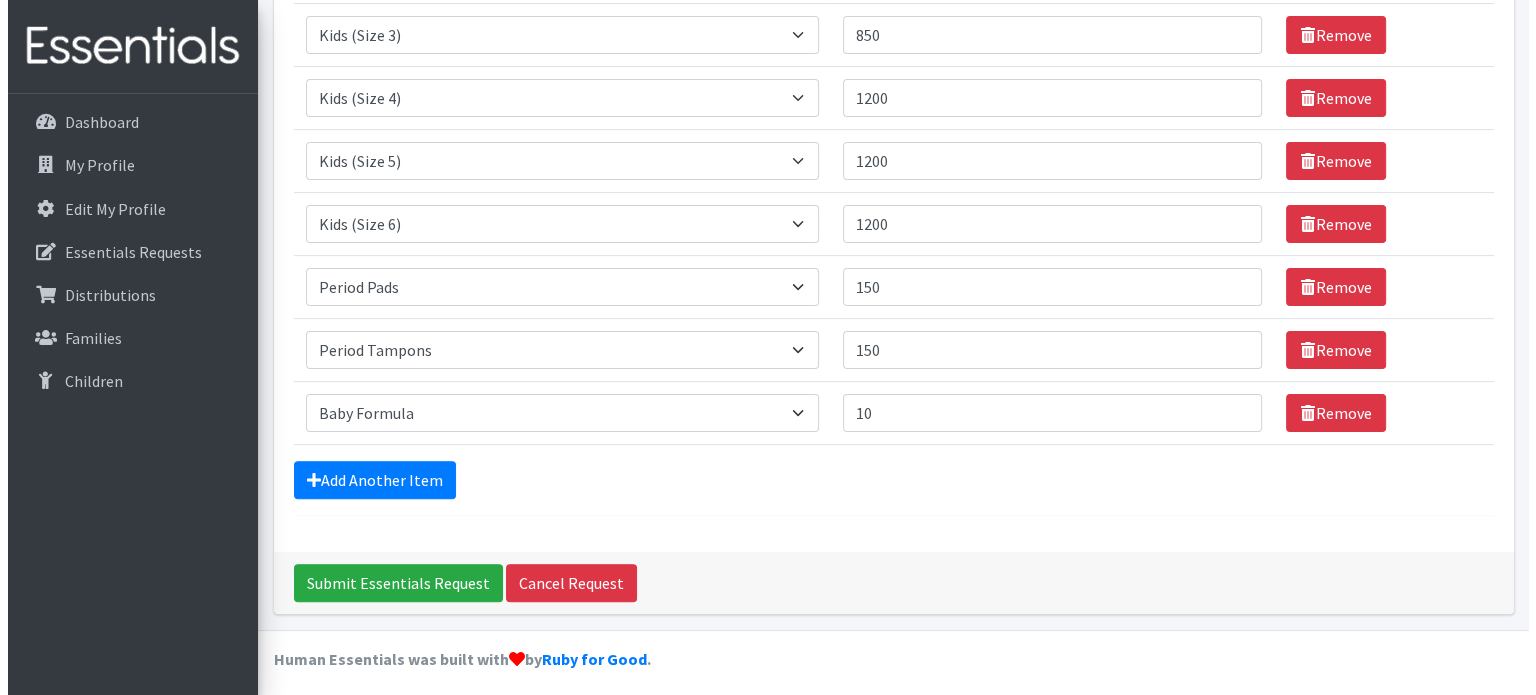 scroll, scrollTop: 501, scrollLeft: 0, axis: vertical 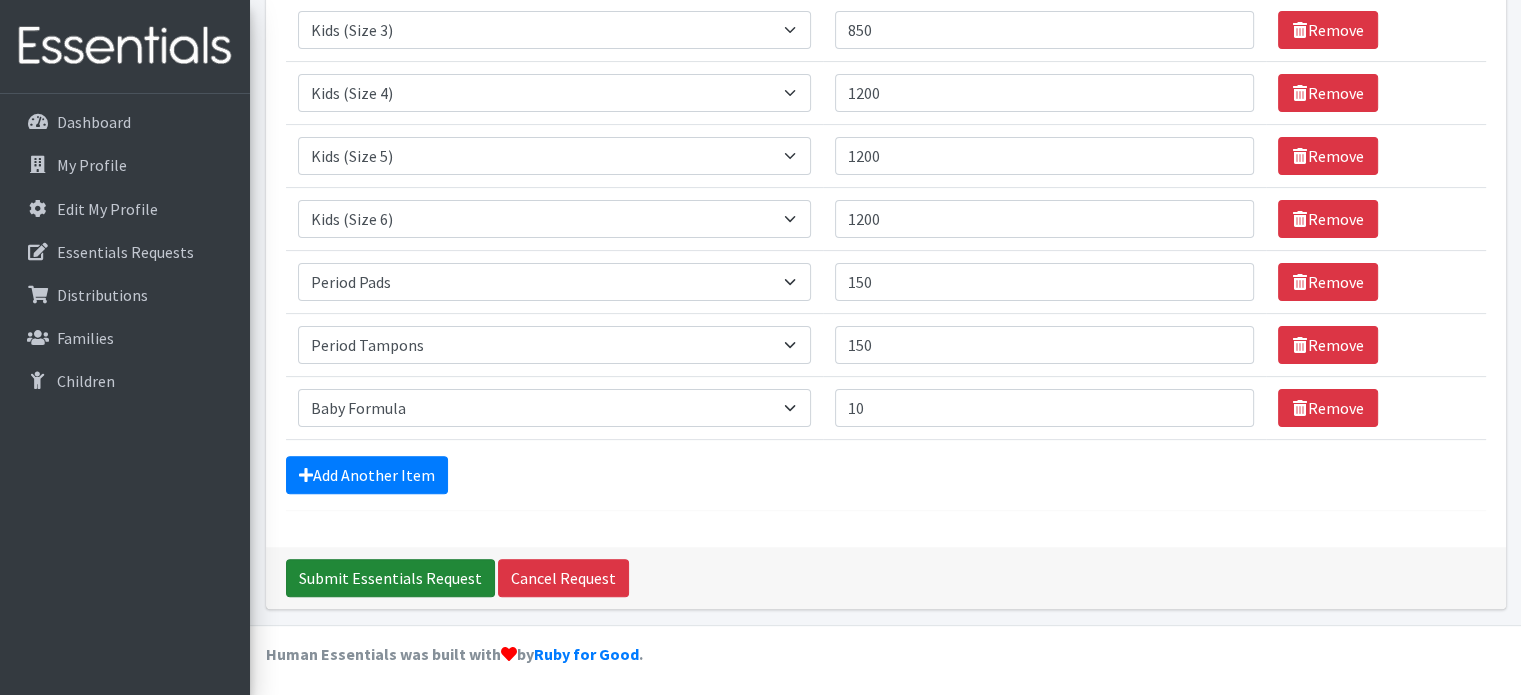 type on "We would like to pick up on August 19 at 10am. 10 am! Thank you" 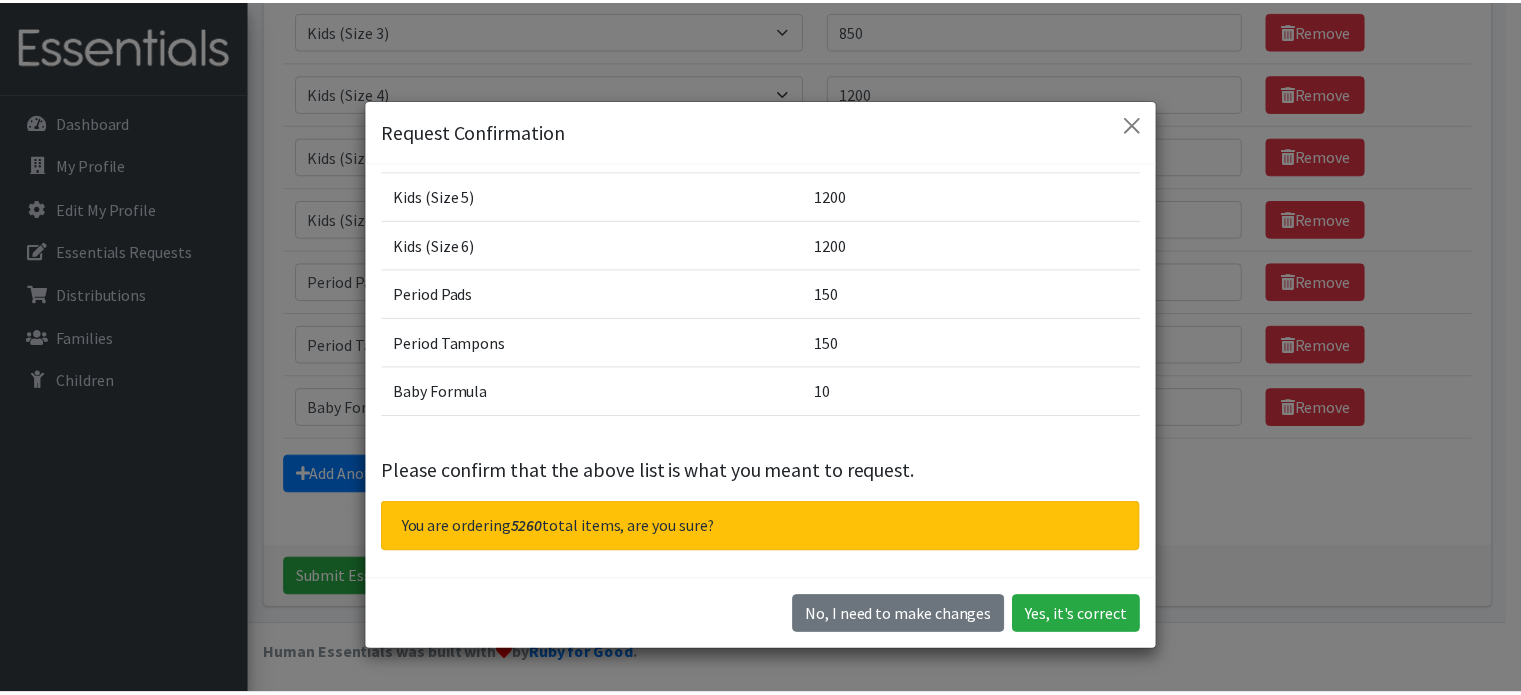 scroll, scrollTop: 305, scrollLeft: 0, axis: vertical 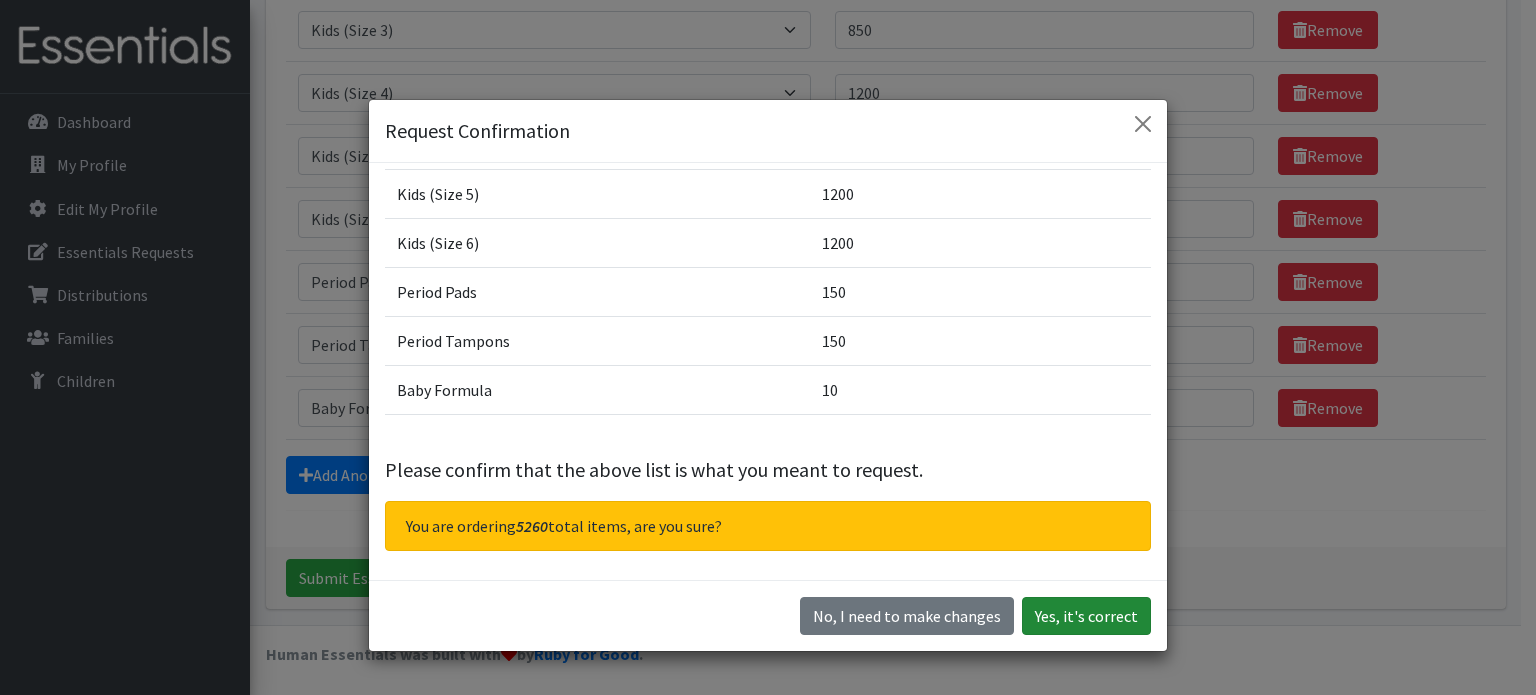 click on "Yes, it's correct" at bounding box center (1086, 616) 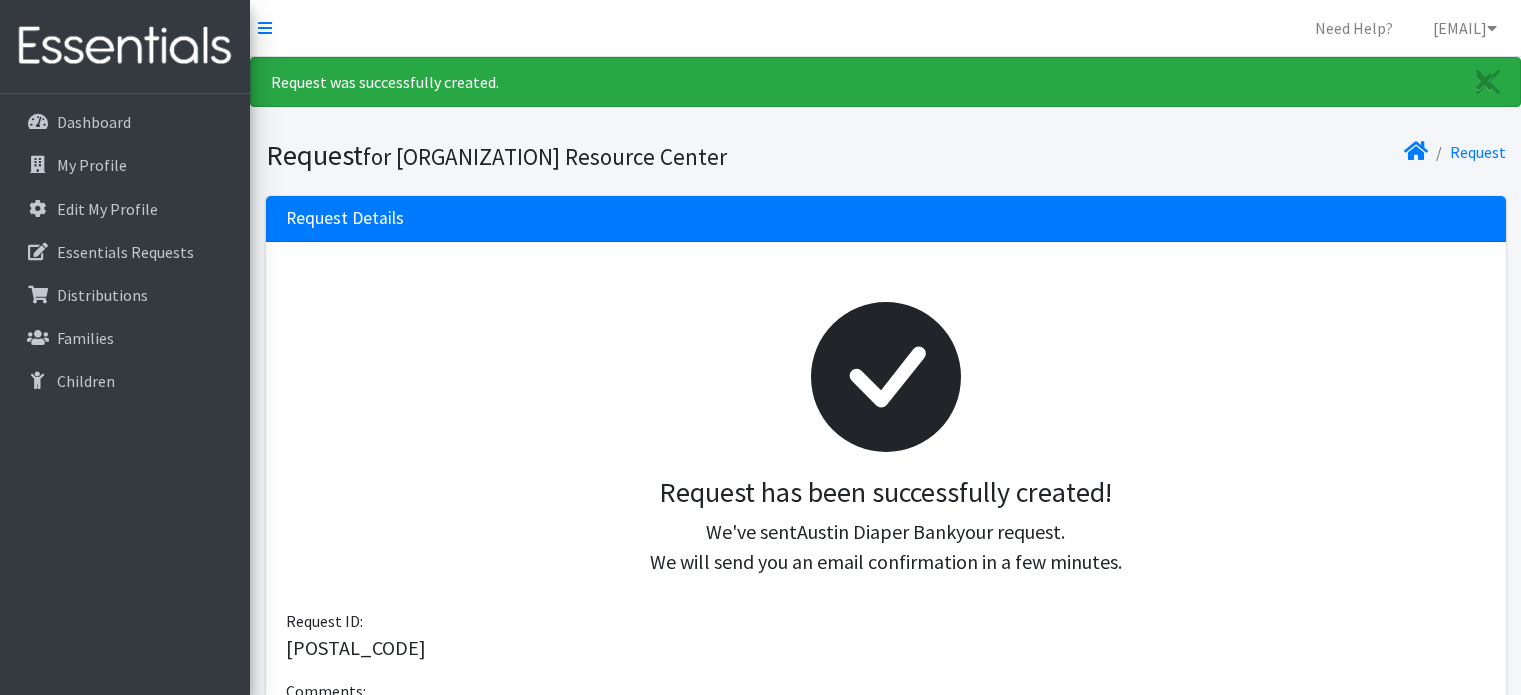 scroll, scrollTop: 0, scrollLeft: 0, axis: both 